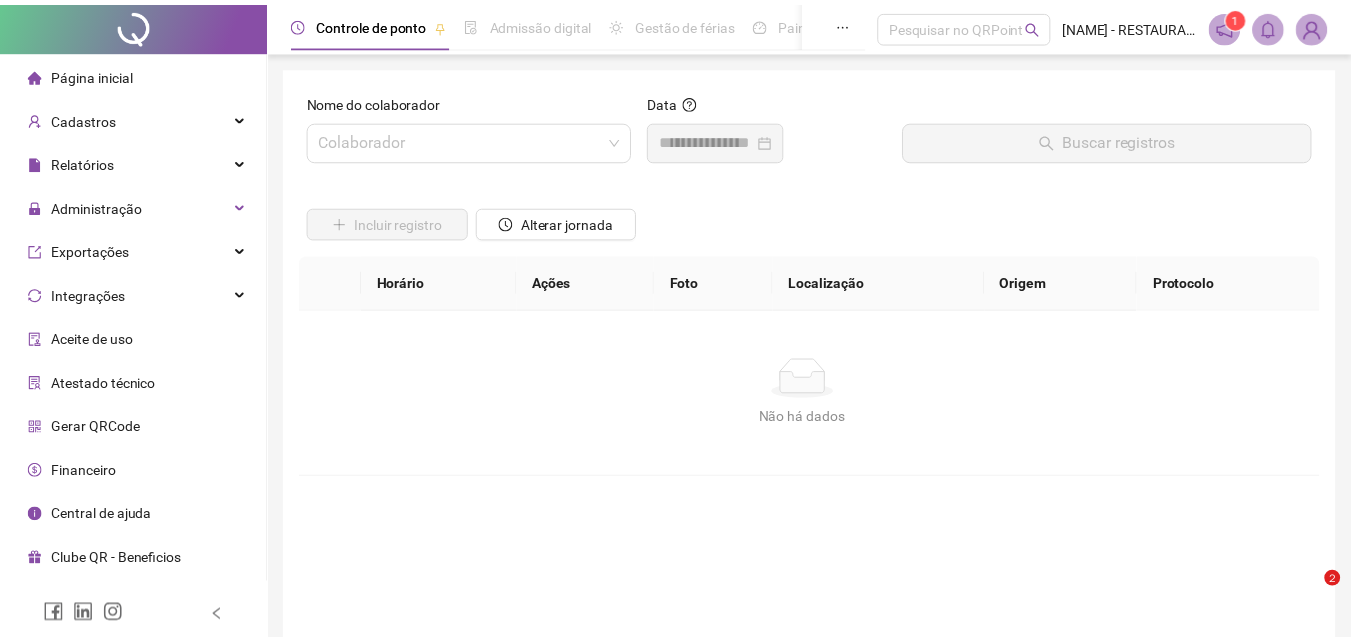 scroll, scrollTop: 0, scrollLeft: 0, axis: both 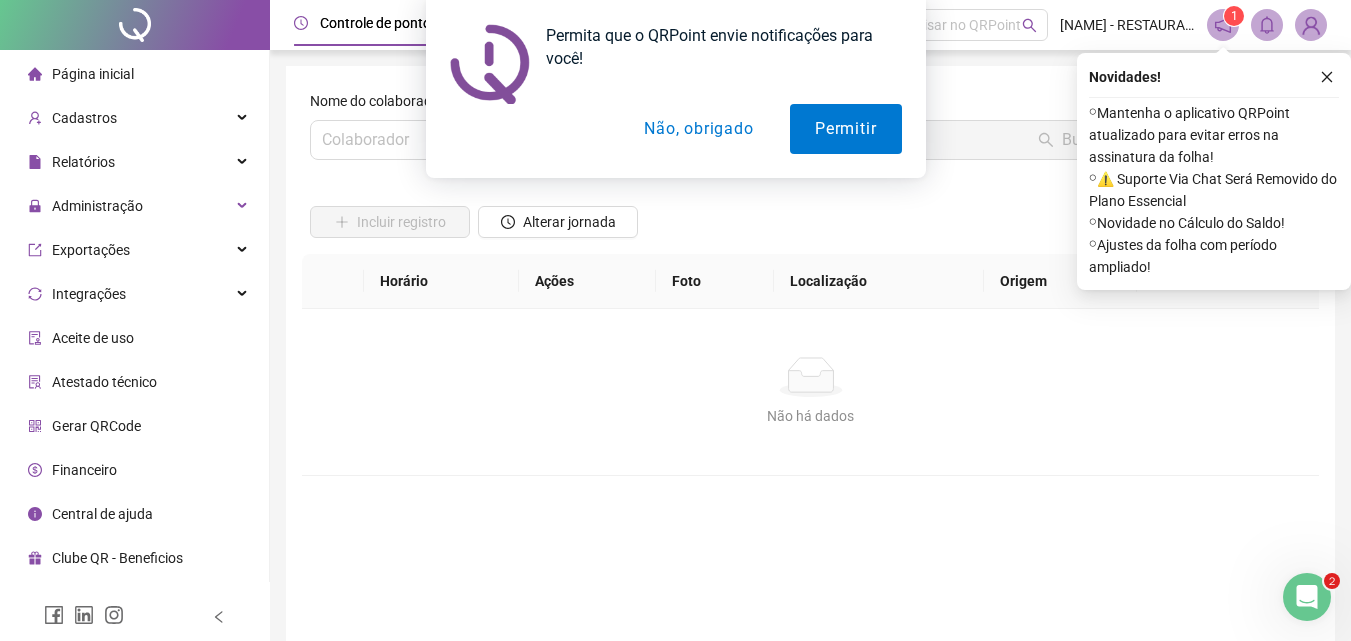 click on "Não, obrigado" at bounding box center (698, 129) 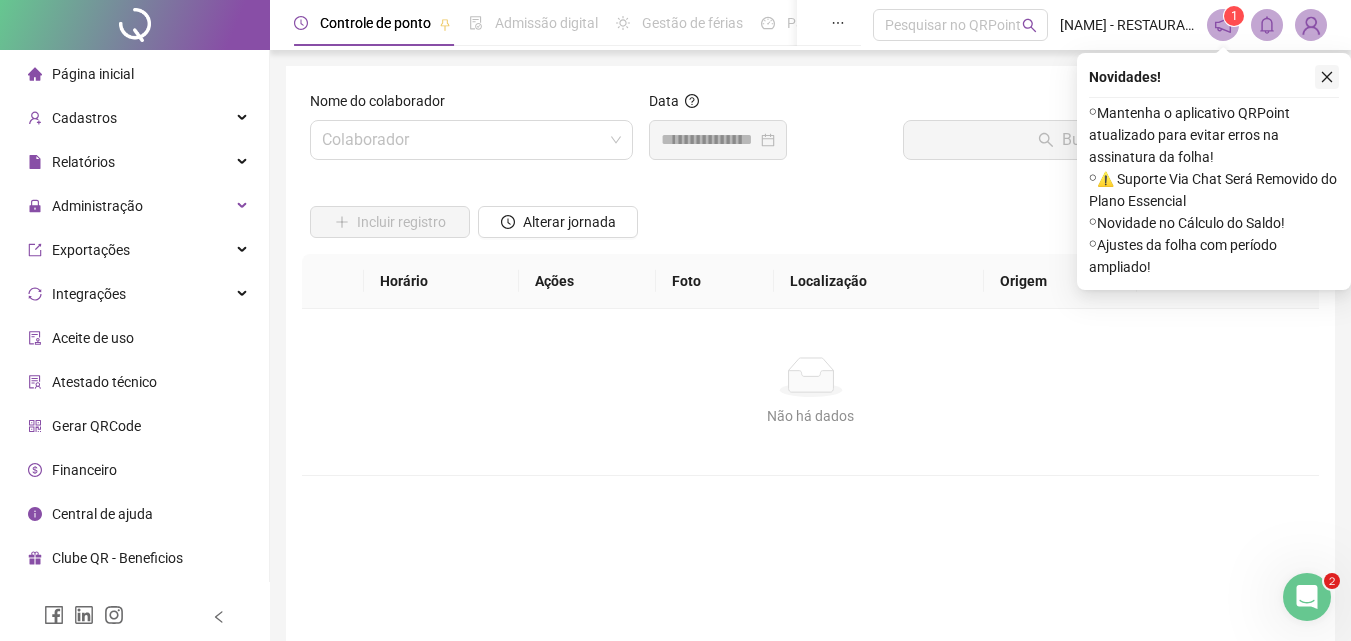 click 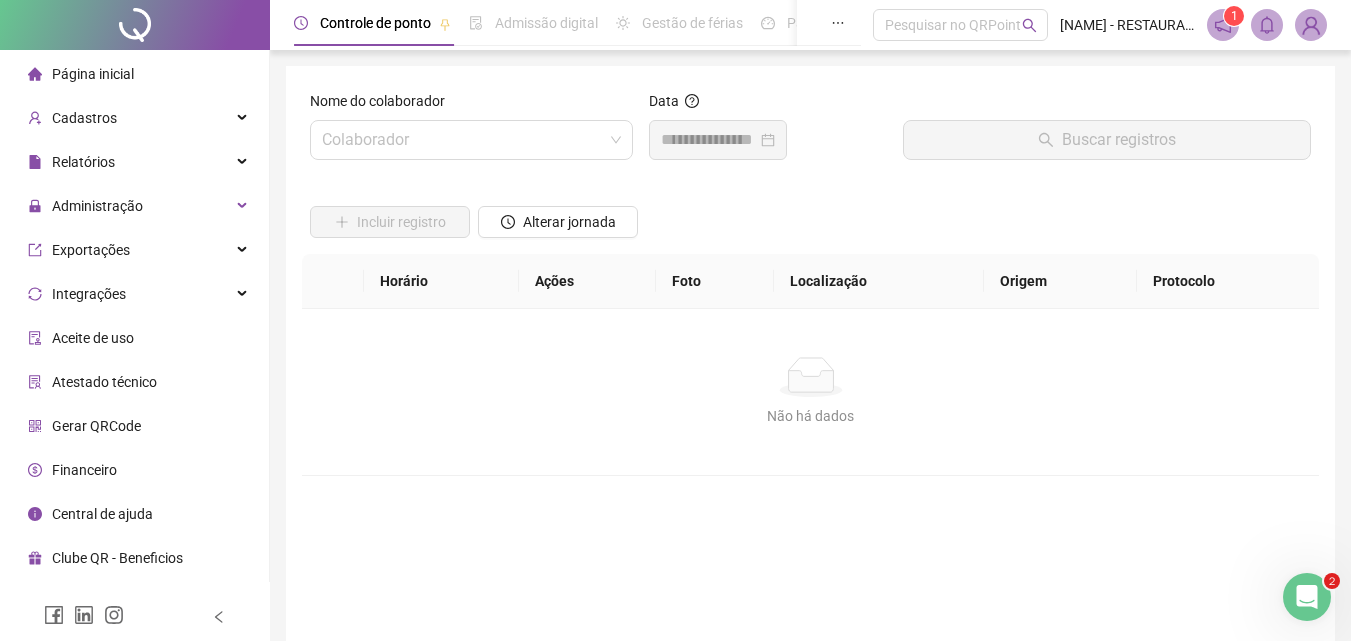 drag, startPoint x: 167, startPoint y: 112, endPoint x: 172, endPoint y: 142, distance: 30.413813 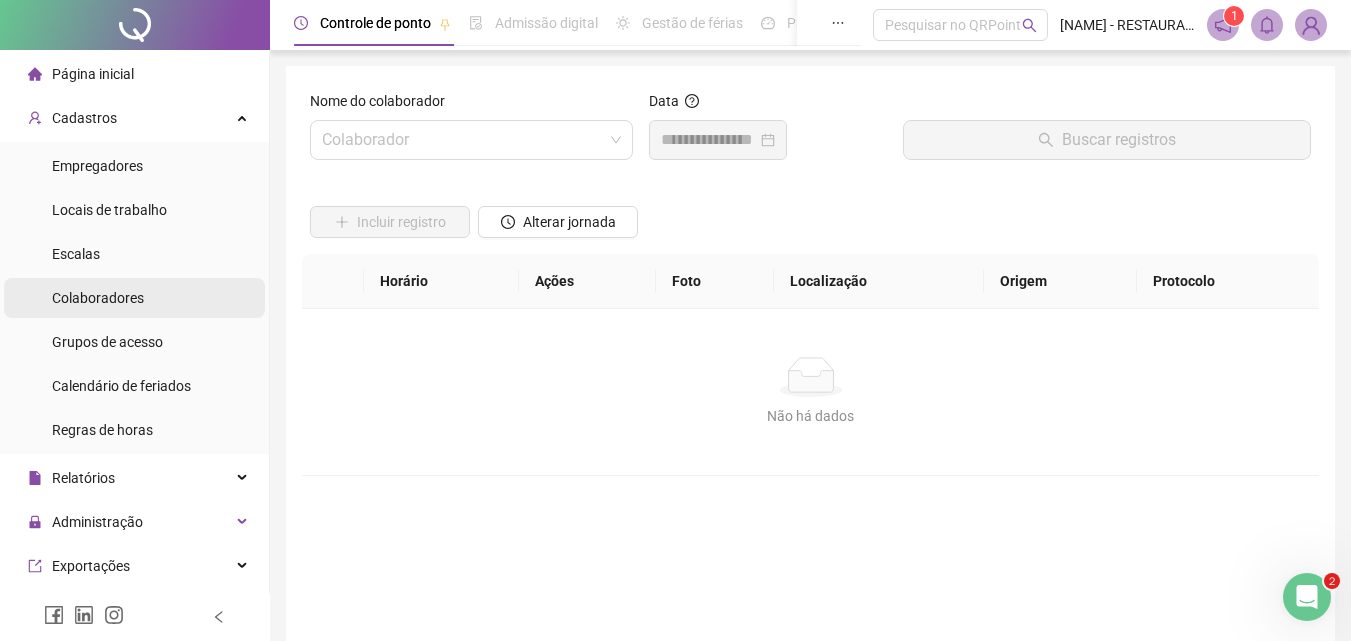 click on "Colaboradores" at bounding box center [98, 298] 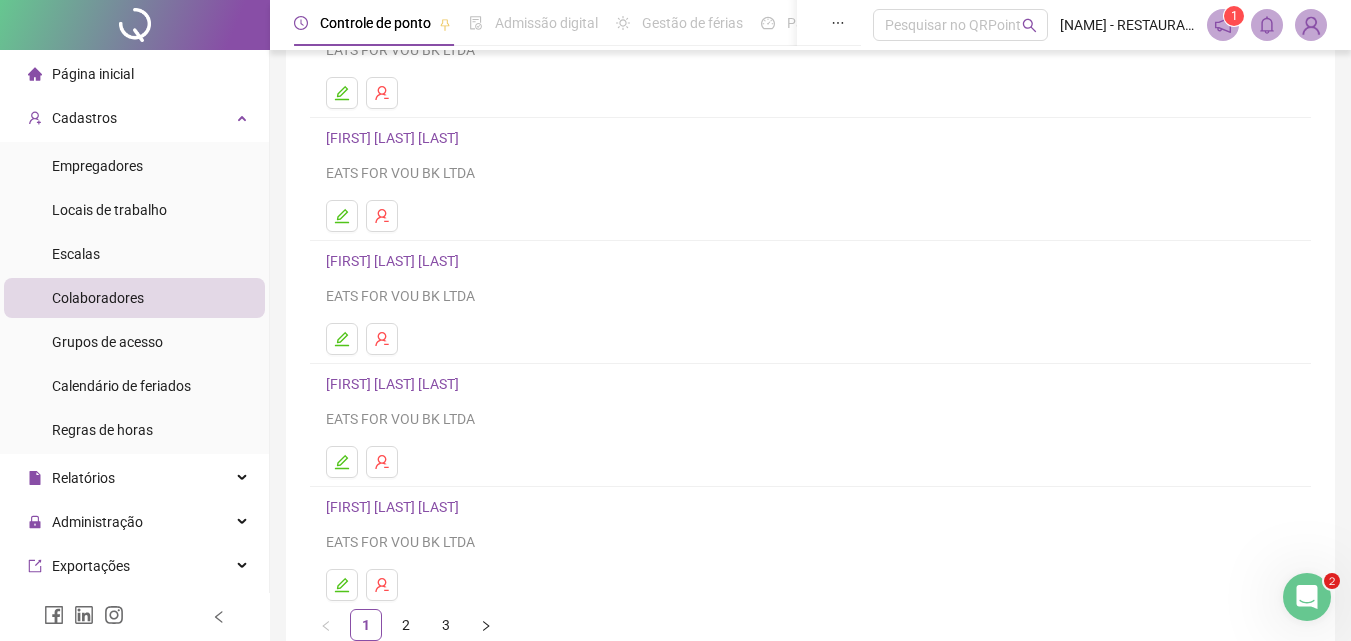 scroll, scrollTop: 326, scrollLeft: 0, axis: vertical 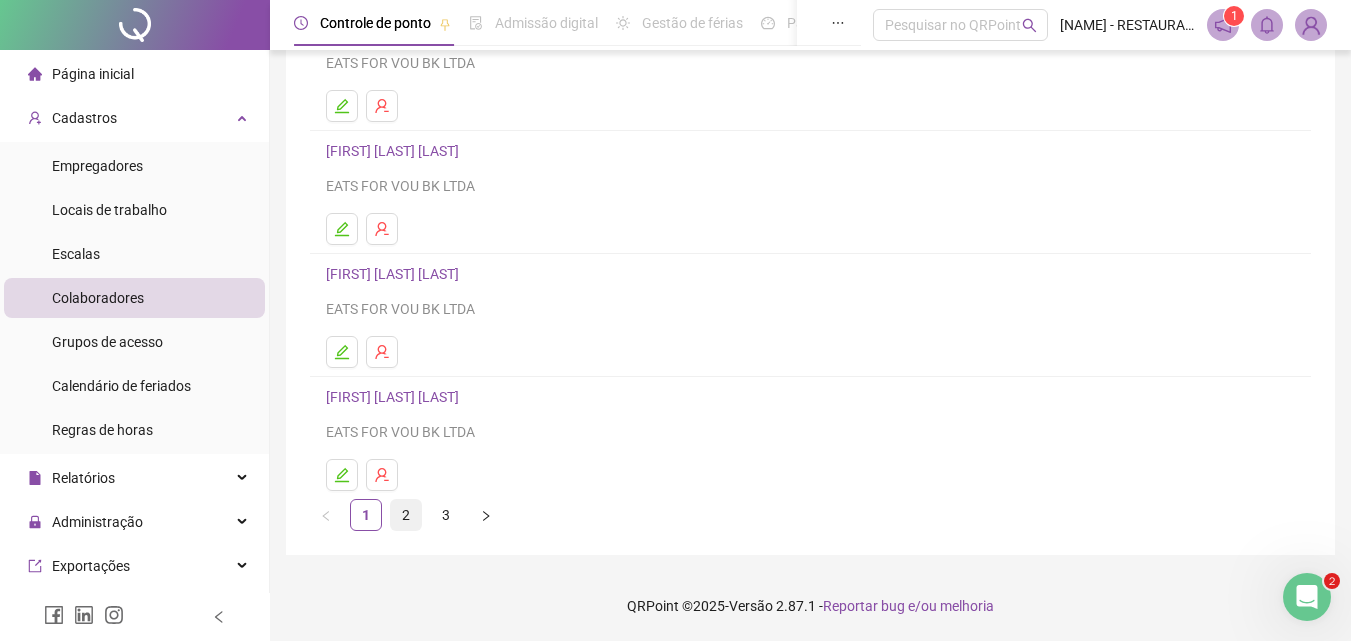 click on "2" at bounding box center (406, 515) 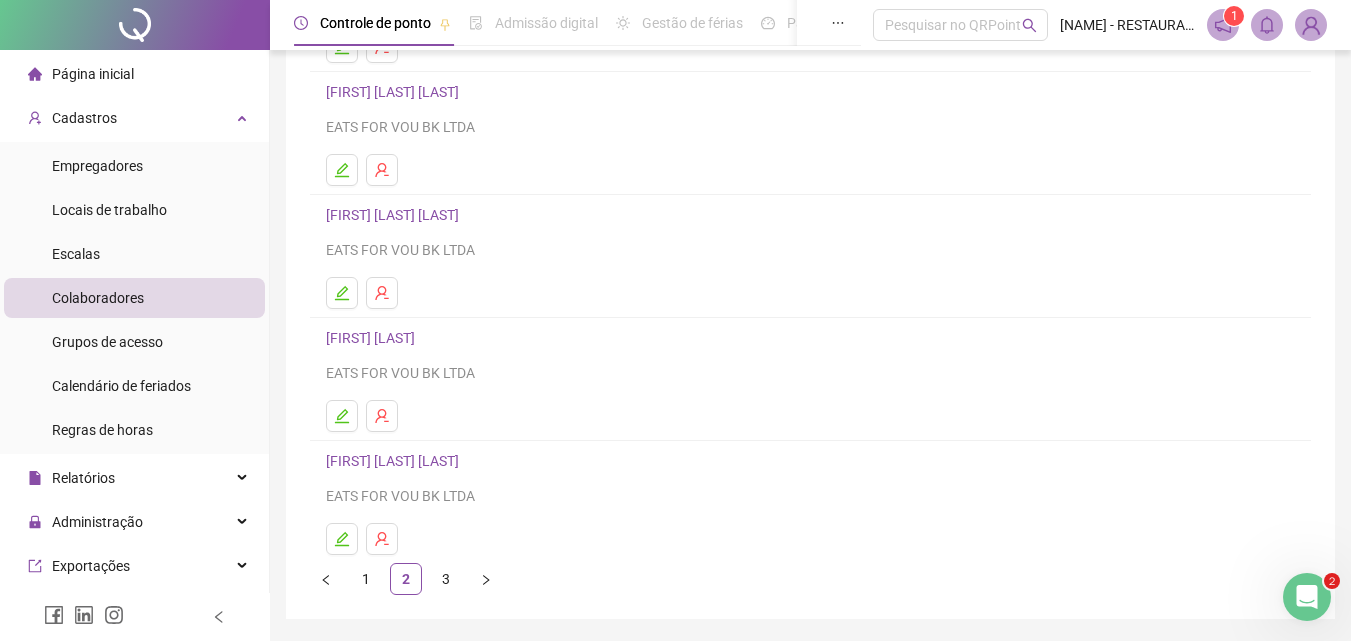 scroll, scrollTop: 263, scrollLeft: 0, axis: vertical 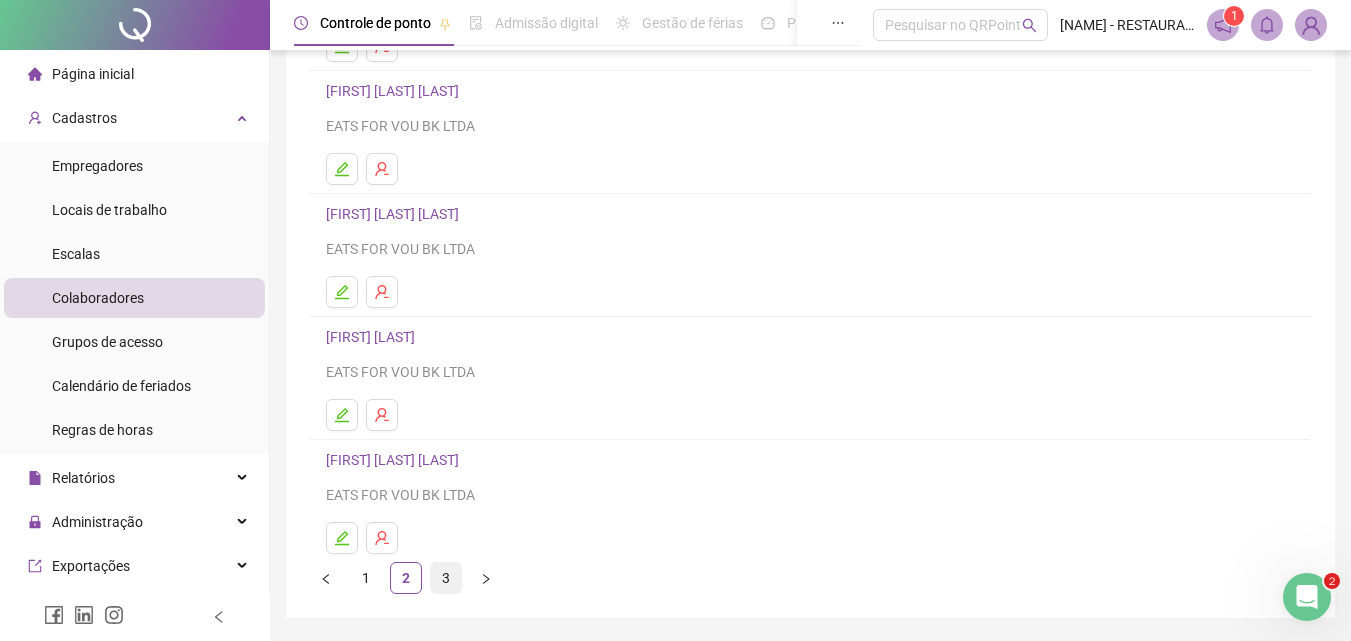 click on "3" at bounding box center (446, 578) 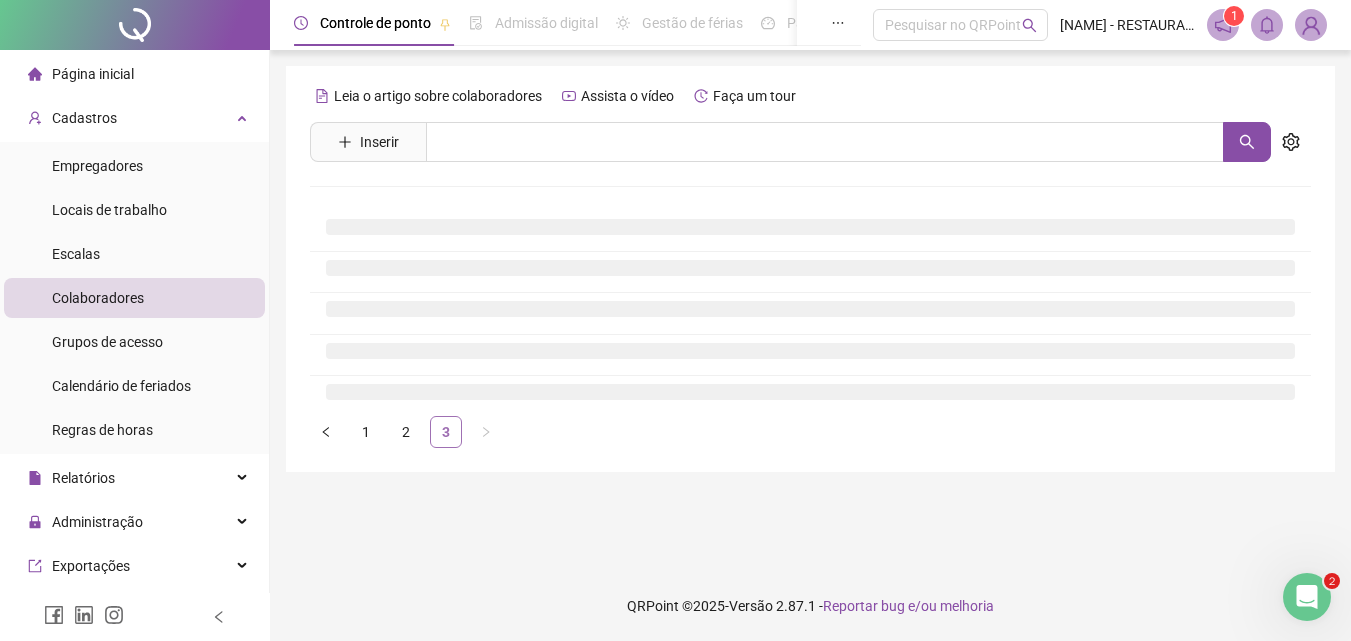 scroll, scrollTop: 0, scrollLeft: 0, axis: both 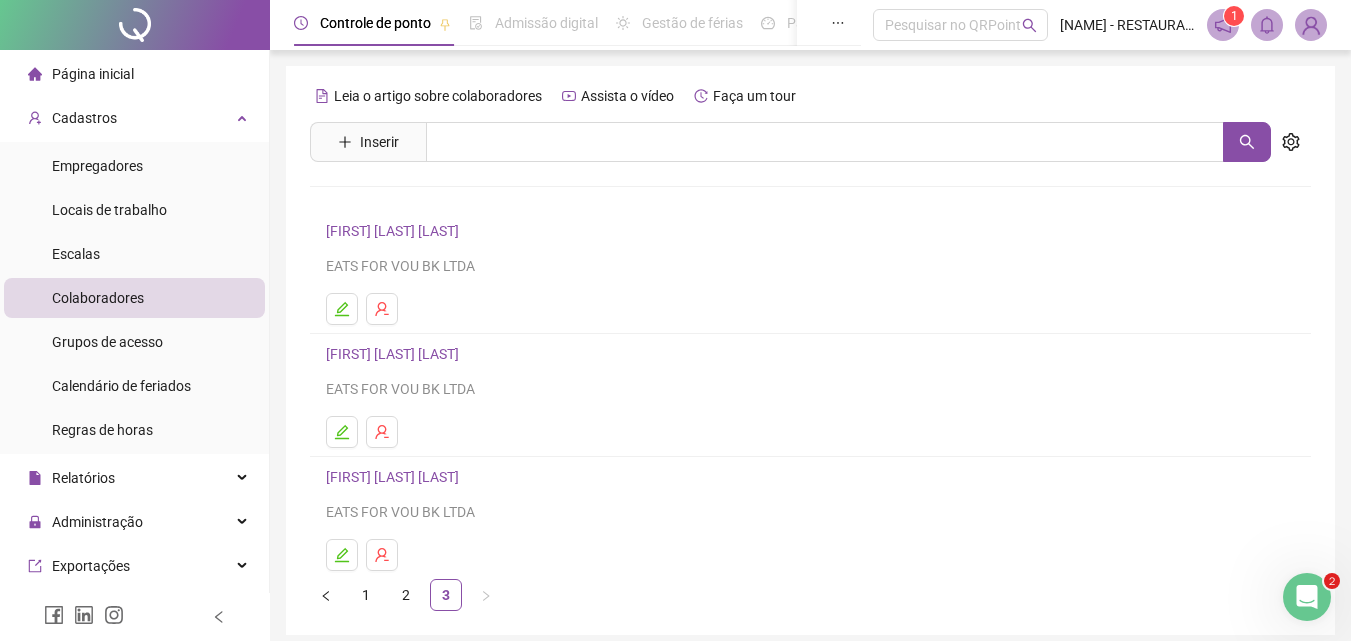 click on "[FIRST] [LAST] [LAST]" at bounding box center (395, 477) 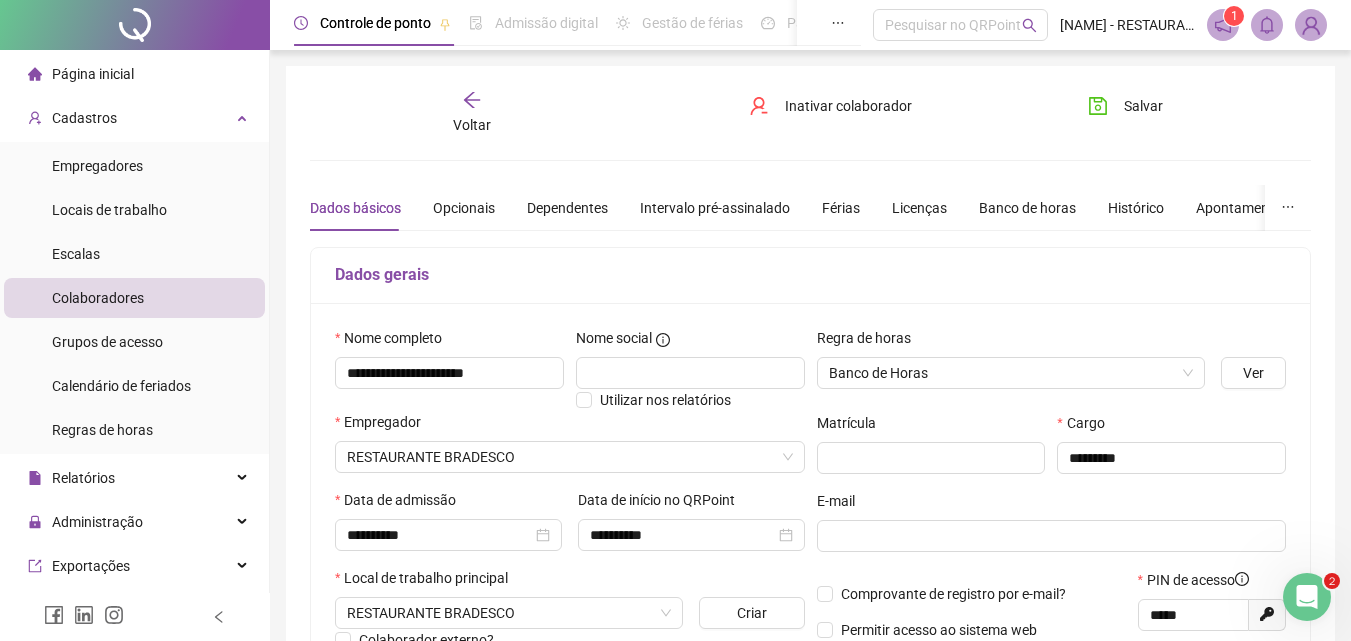 type on "**********" 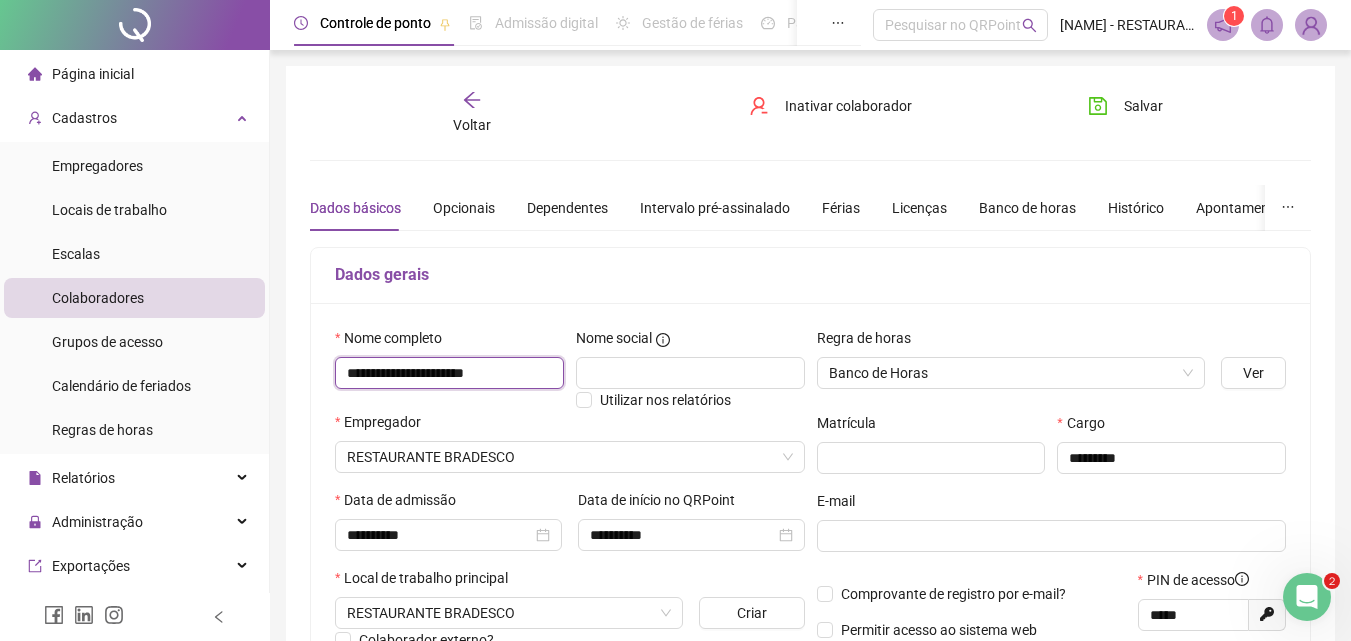 click on "**********" at bounding box center [449, 373] 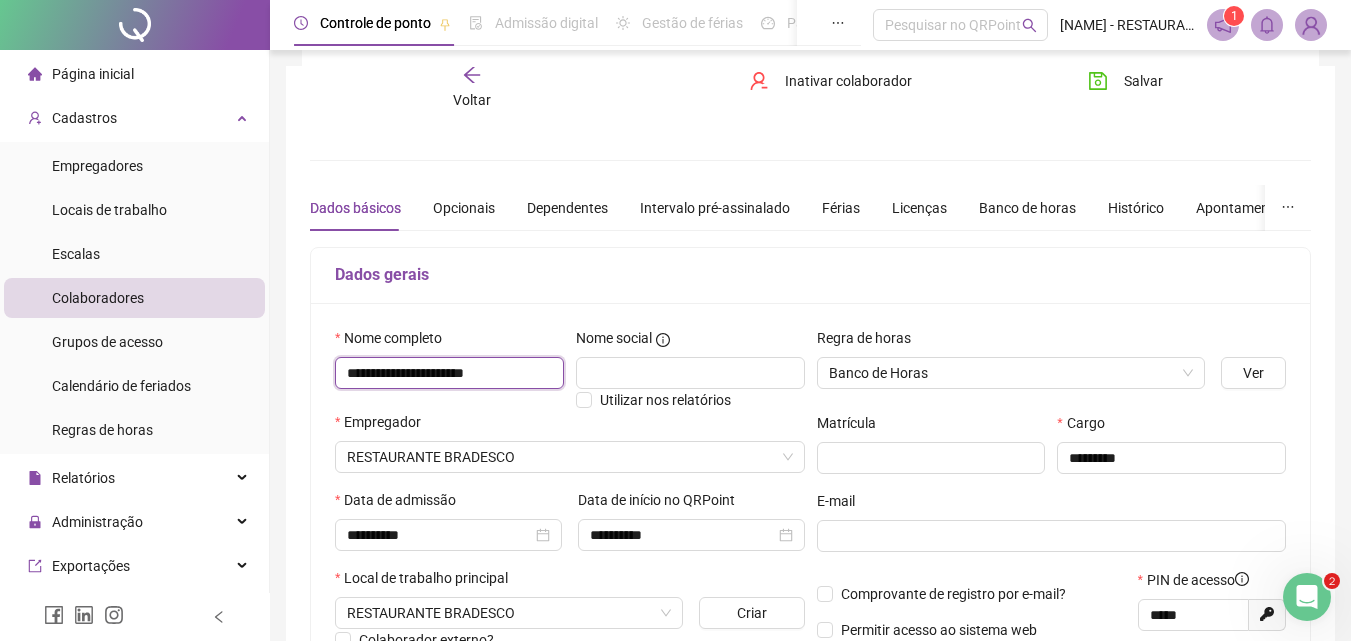 scroll, scrollTop: 500, scrollLeft: 0, axis: vertical 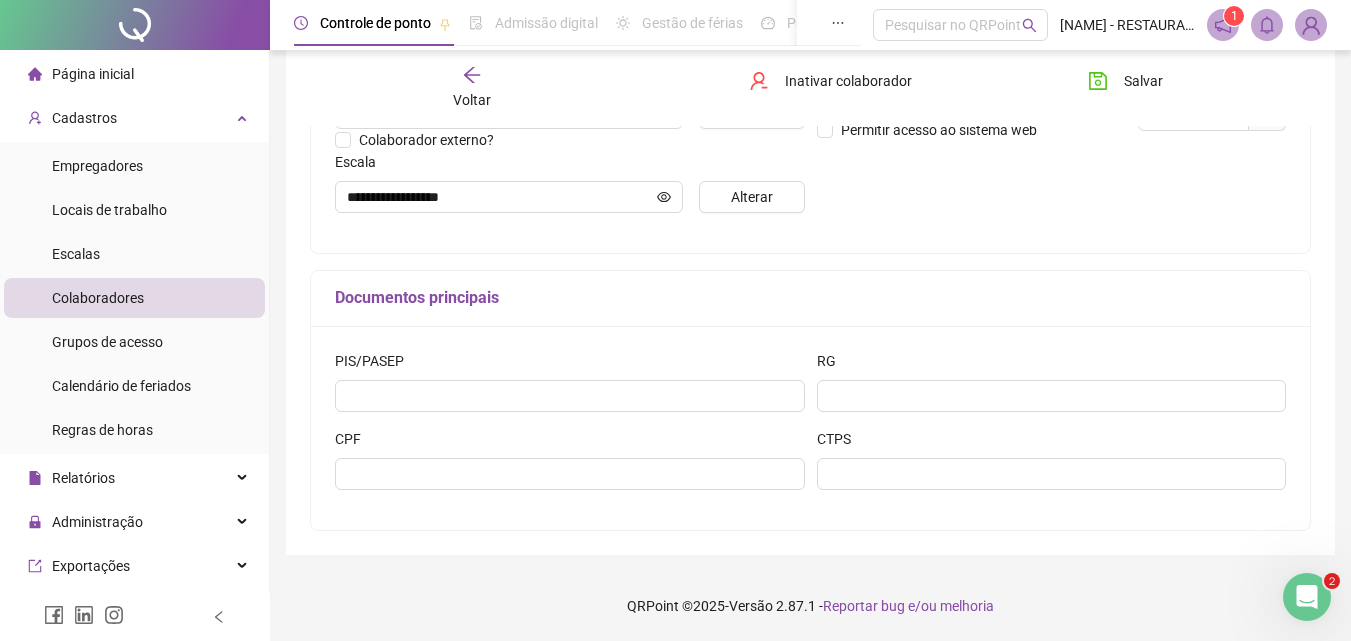 click on "CPF" at bounding box center (354, 439) 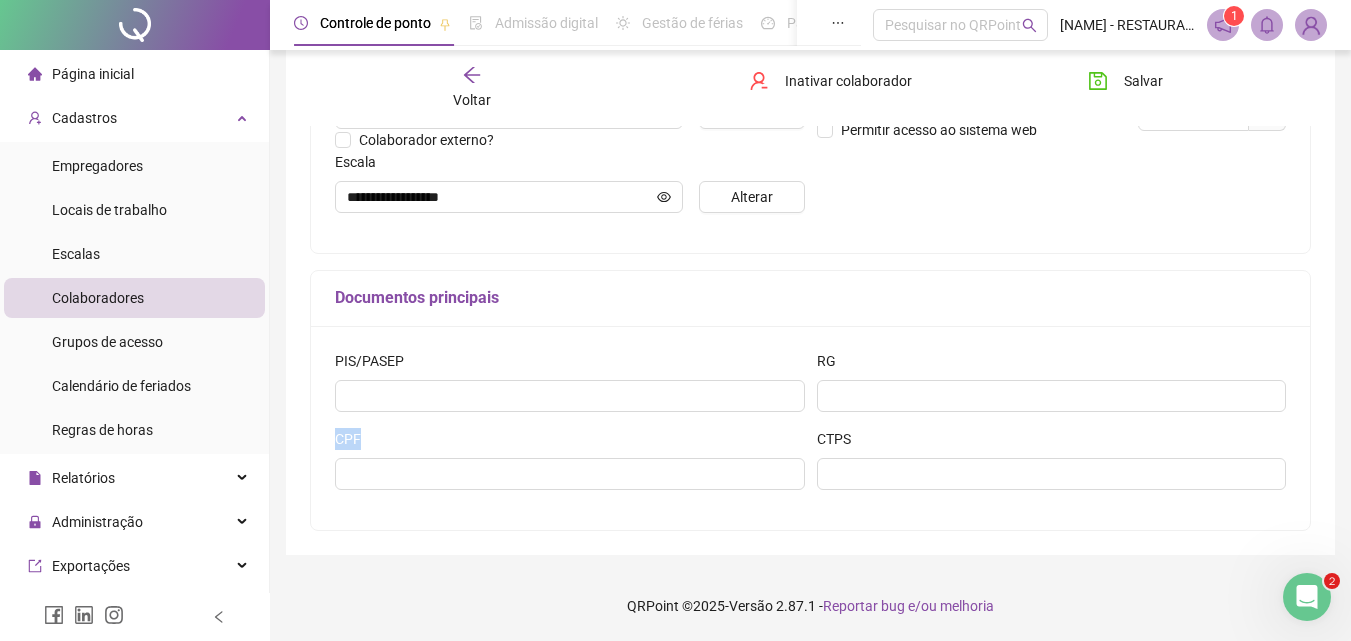 click on "CPF" at bounding box center [354, 439] 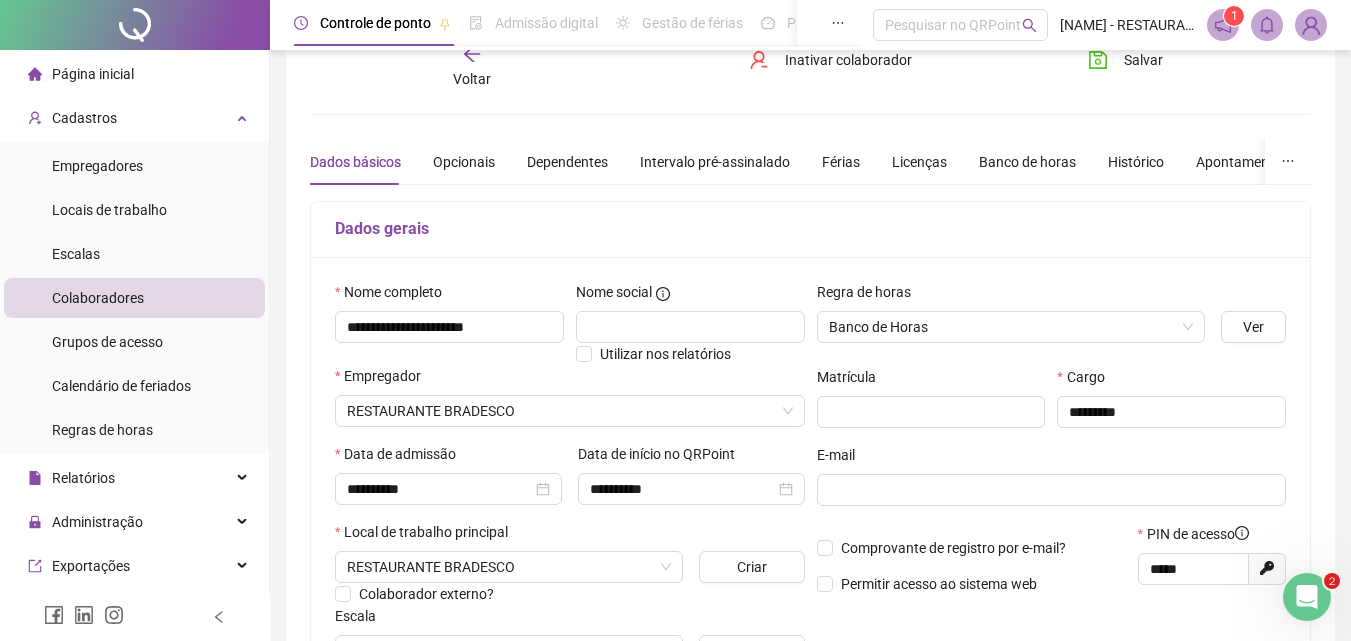 scroll, scrollTop: 0, scrollLeft: 0, axis: both 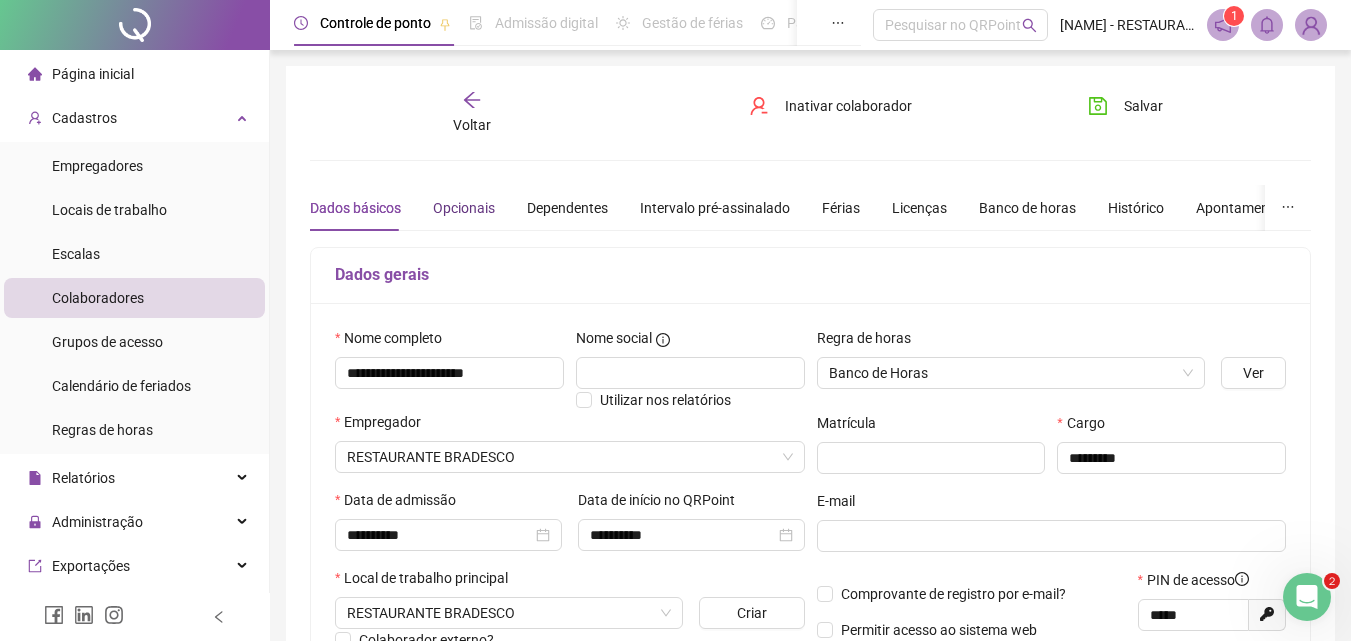 click on "Opcionais" at bounding box center [464, 208] 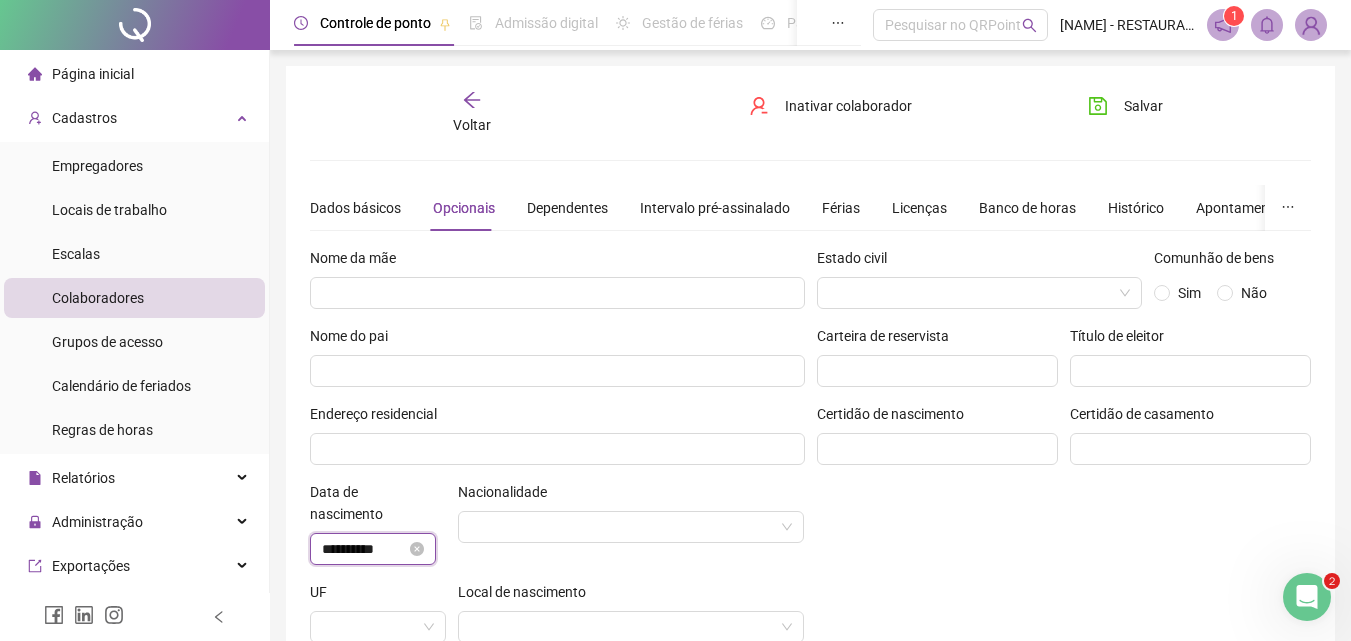 click on "**********" at bounding box center [364, 549] 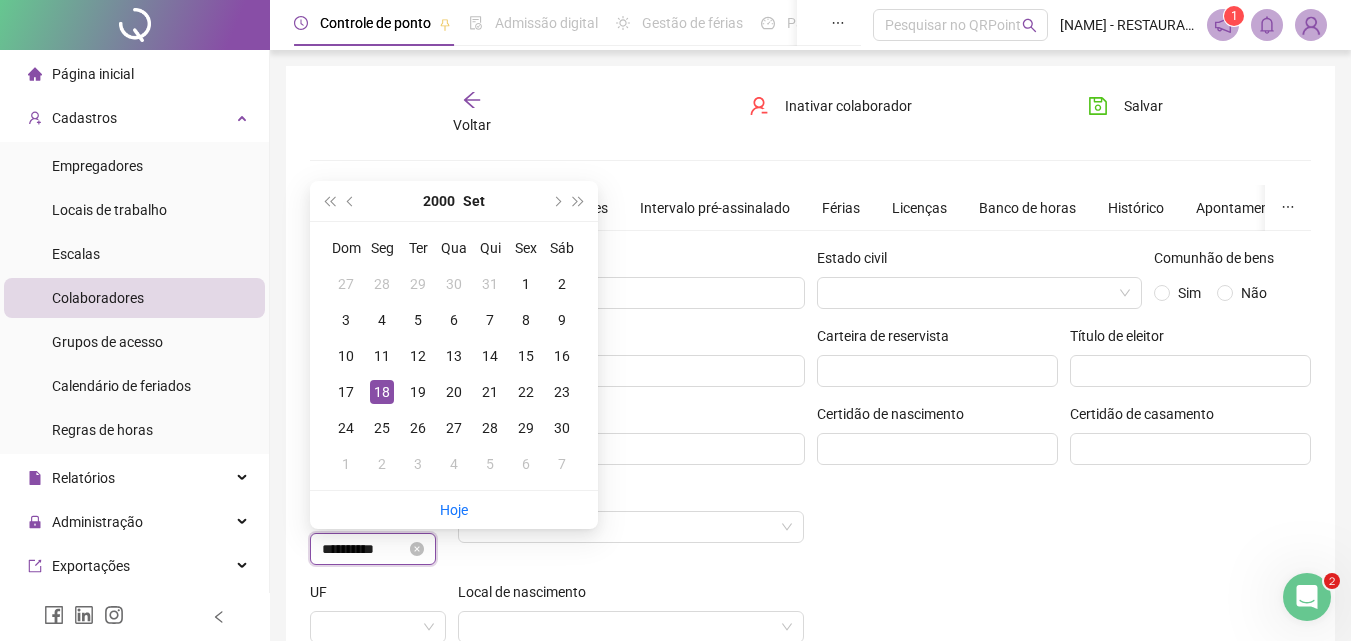 click on "**********" at bounding box center [364, 549] 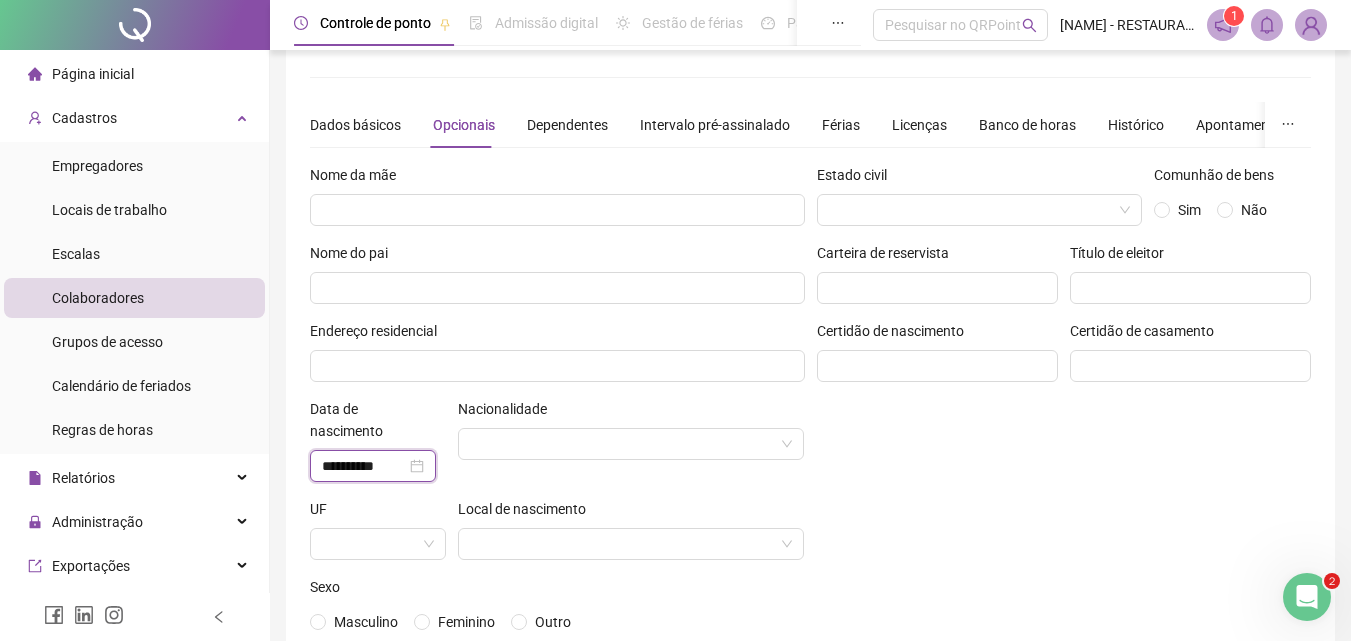scroll, scrollTop: 0, scrollLeft: 0, axis: both 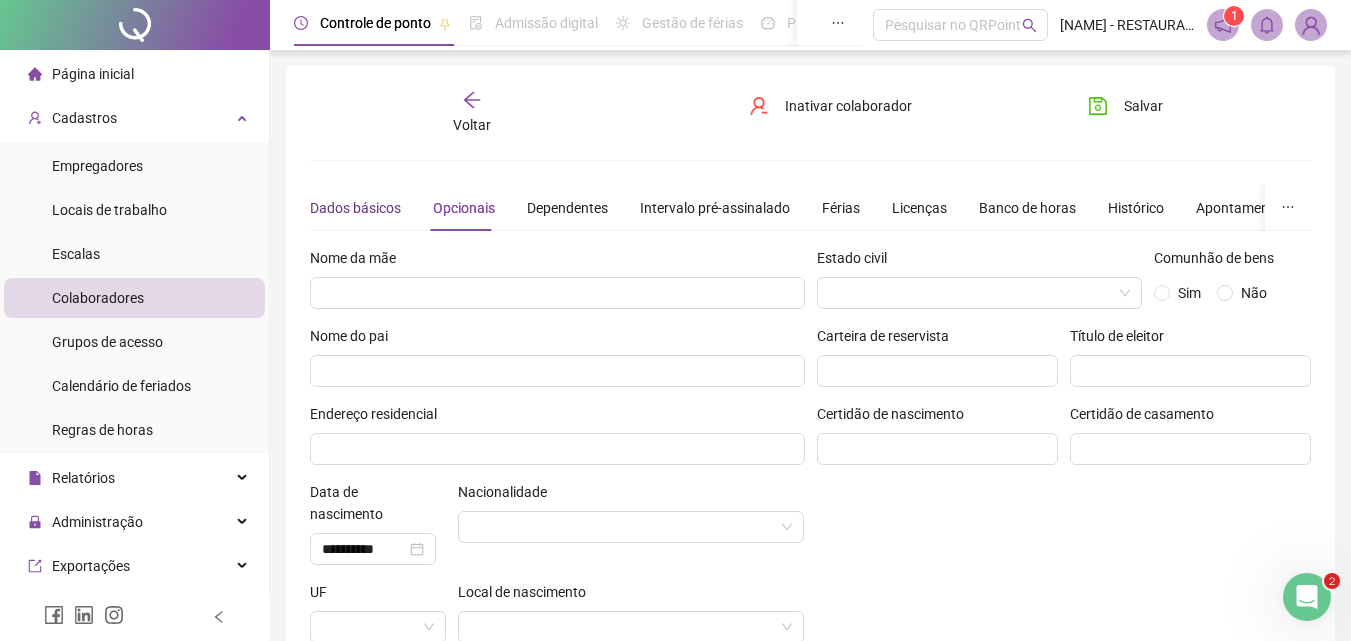 click on "Dados básicos" at bounding box center [355, 208] 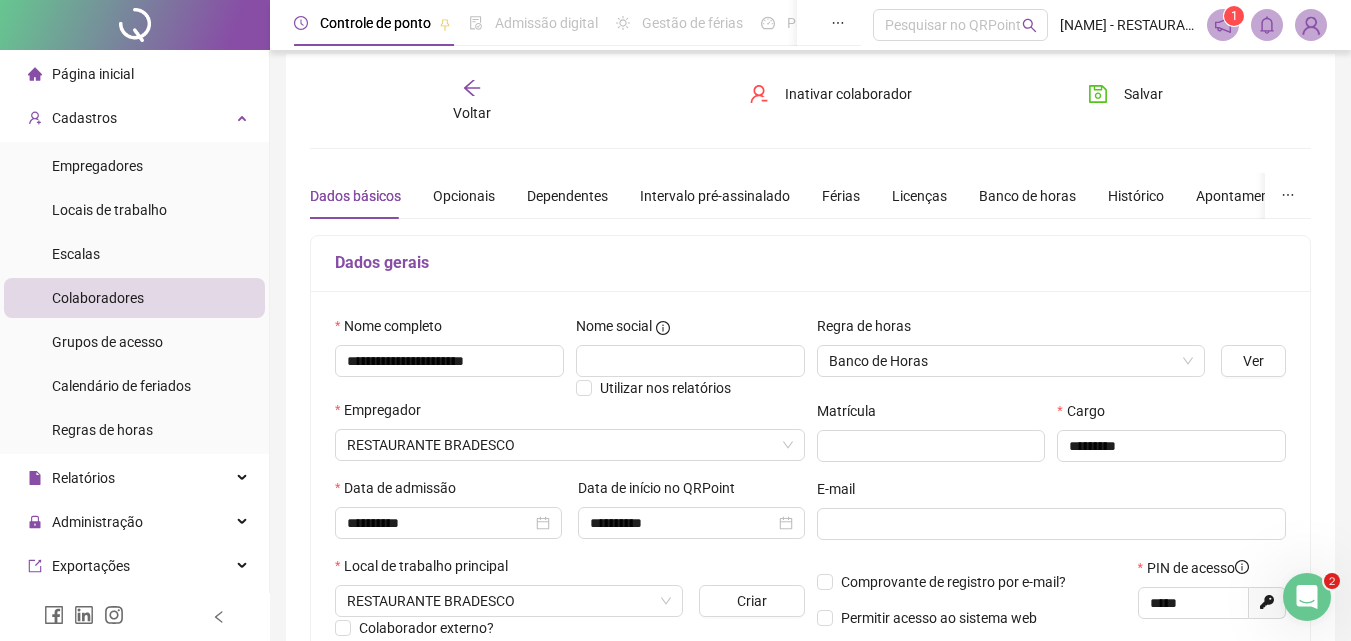scroll, scrollTop: 10, scrollLeft: 0, axis: vertical 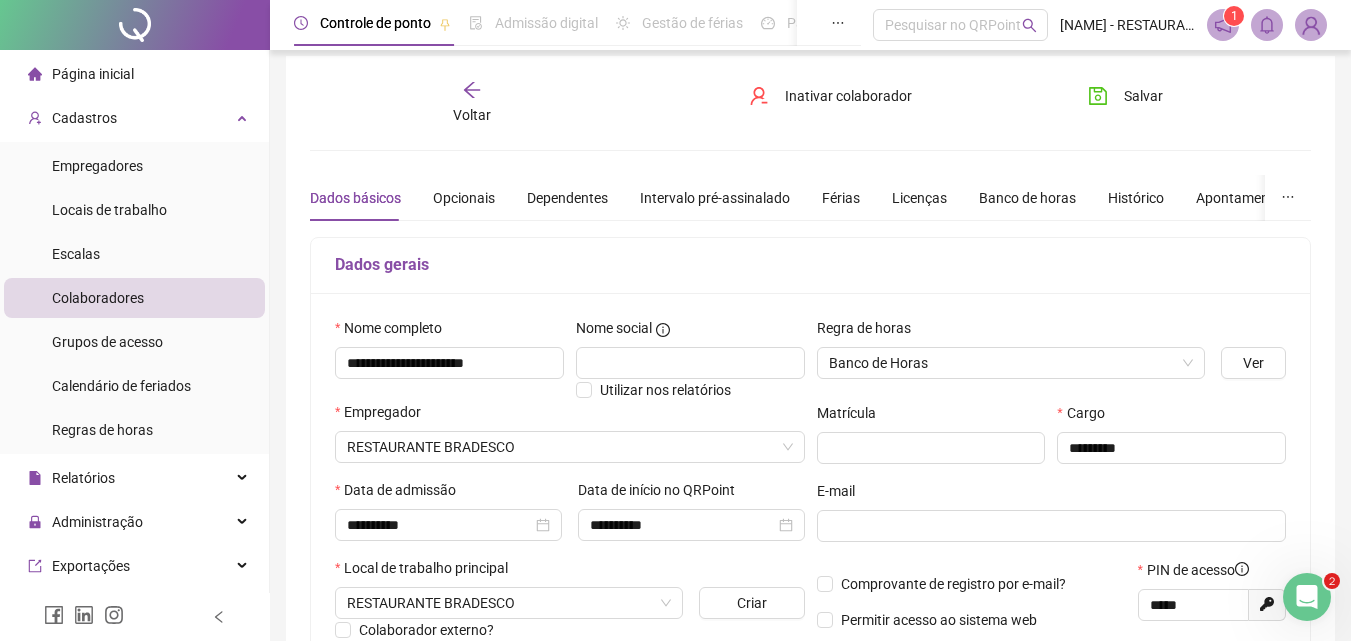 click on "Dados gerais" at bounding box center (810, 266) 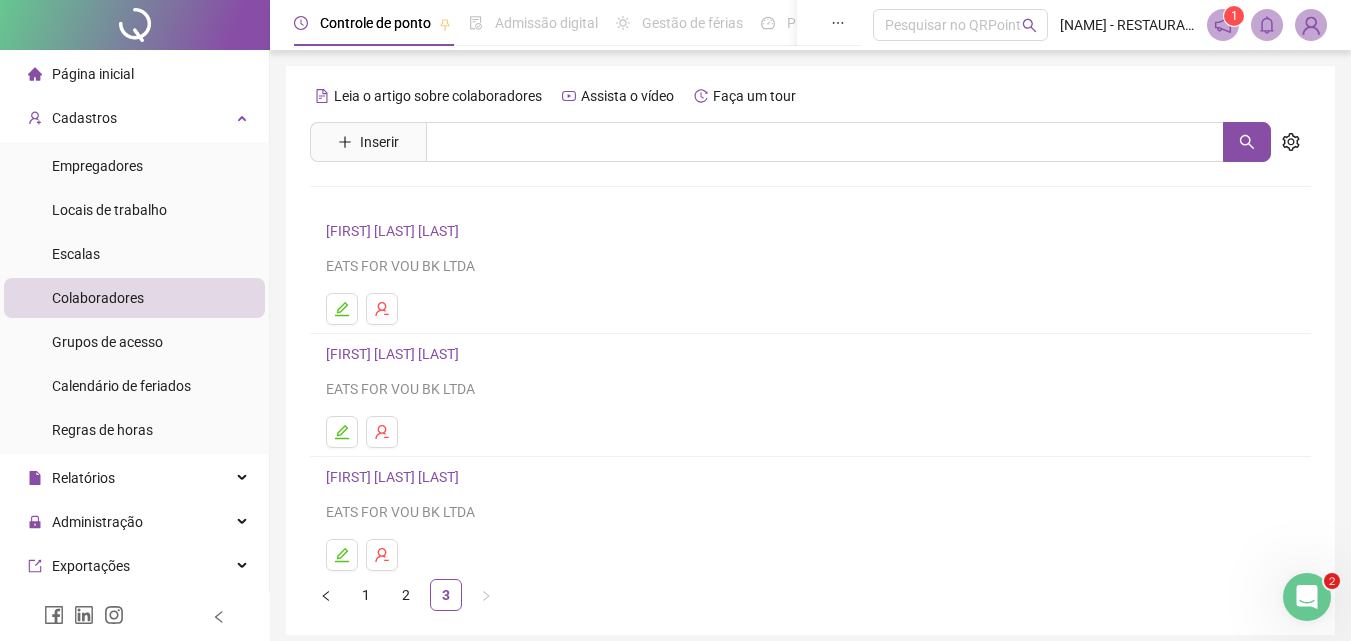scroll, scrollTop: 80, scrollLeft: 0, axis: vertical 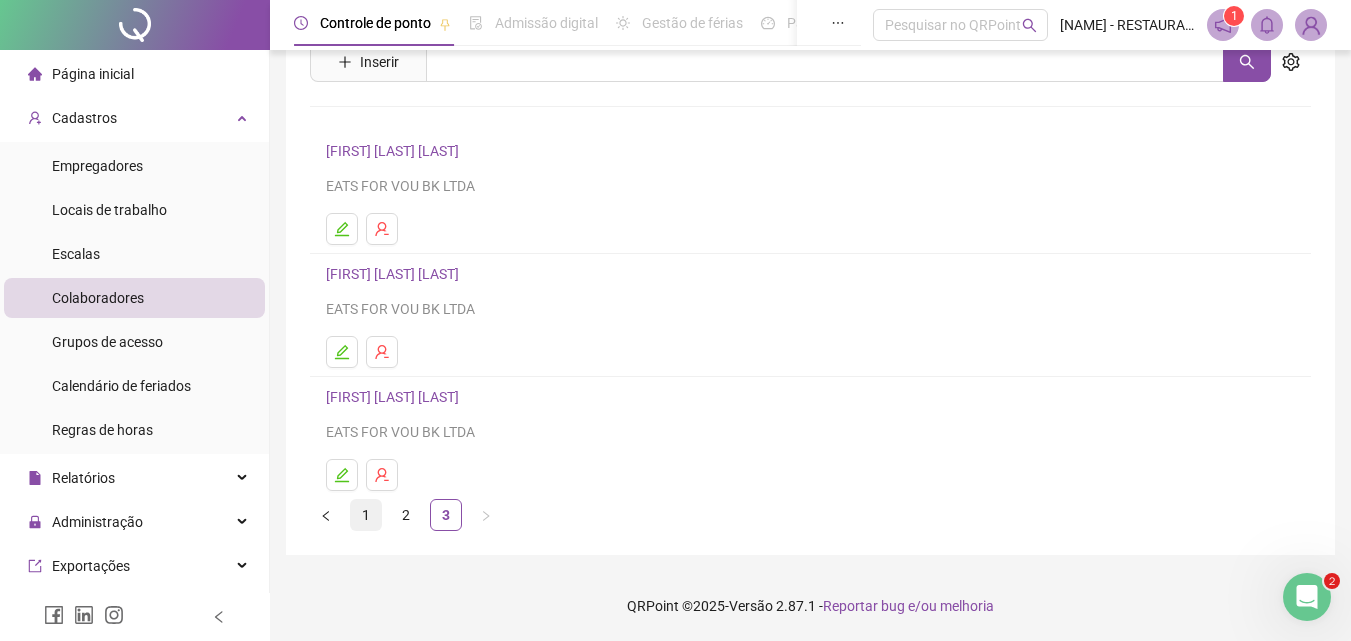 click on "1" at bounding box center (366, 515) 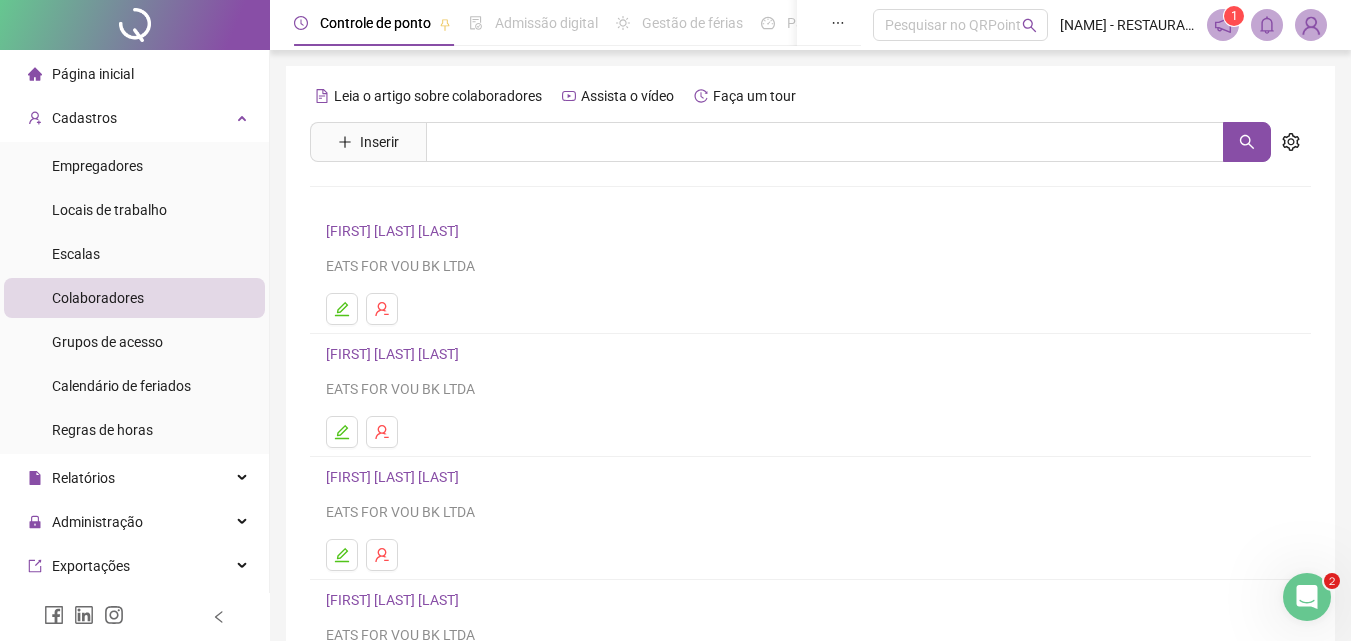 click on "[FIRST] [LAST] [LAST]" at bounding box center [395, 231] 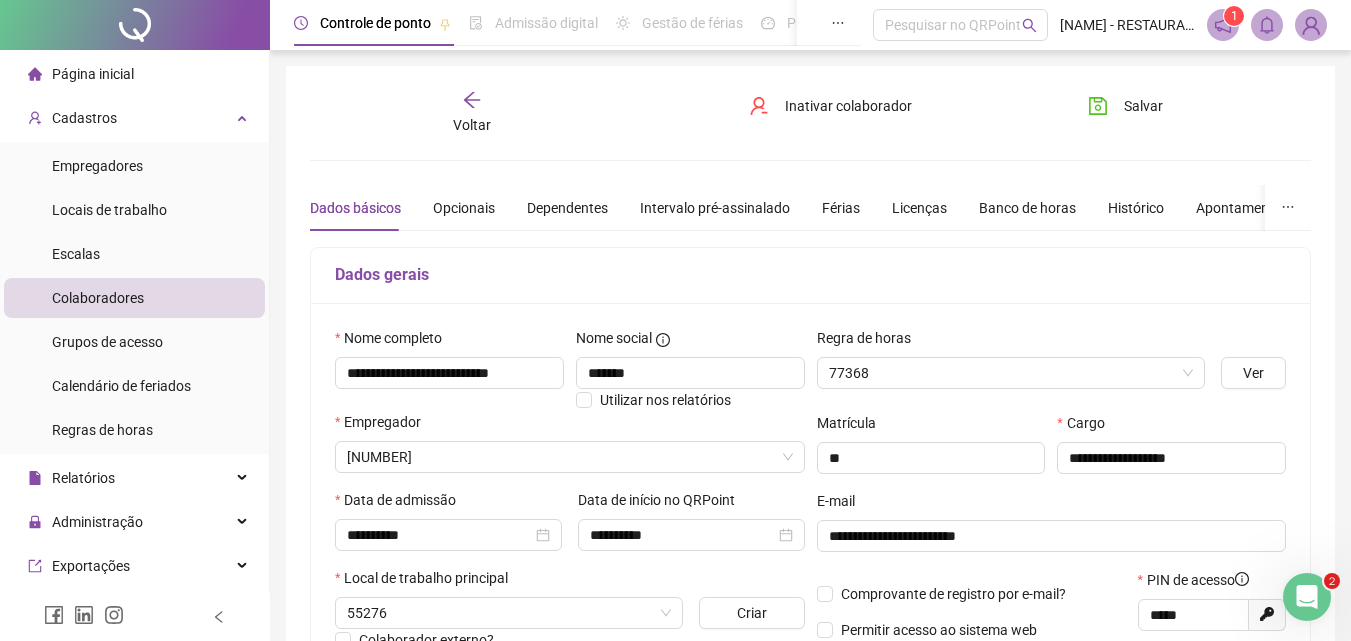 type on "**********" 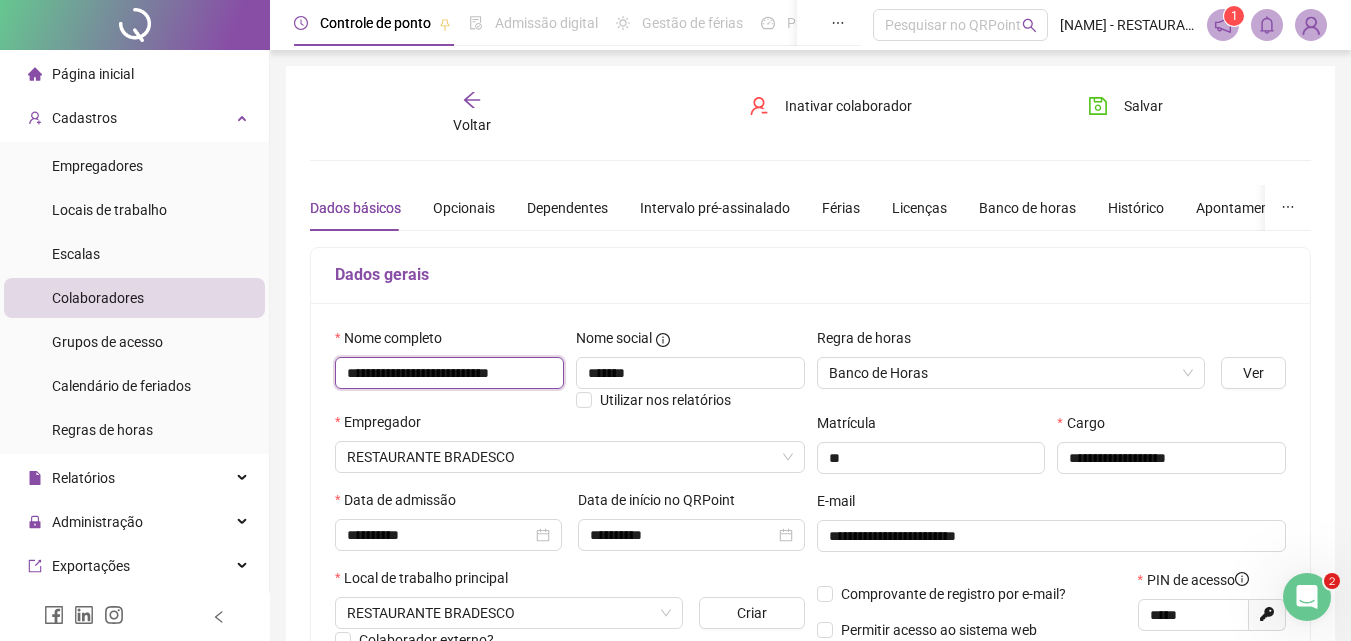 click on "**********" at bounding box center (449, 373) 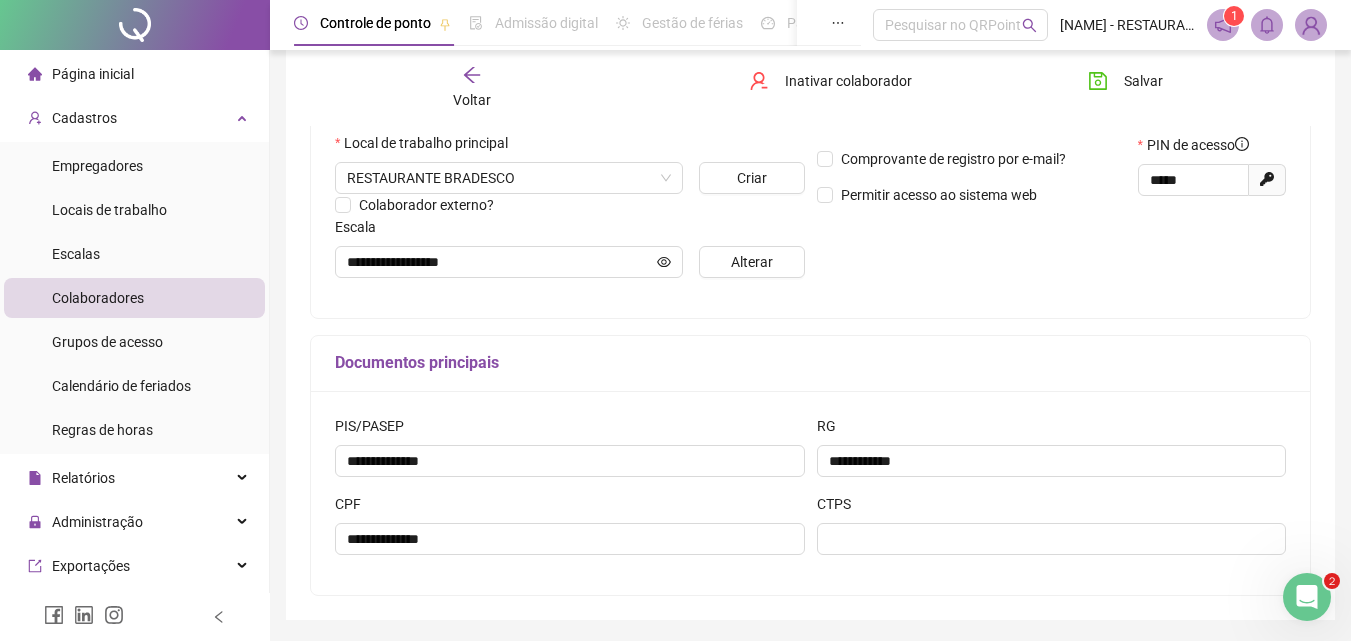 scroll, scrollTop: 444, scrollLeft: 0, axis: vertical 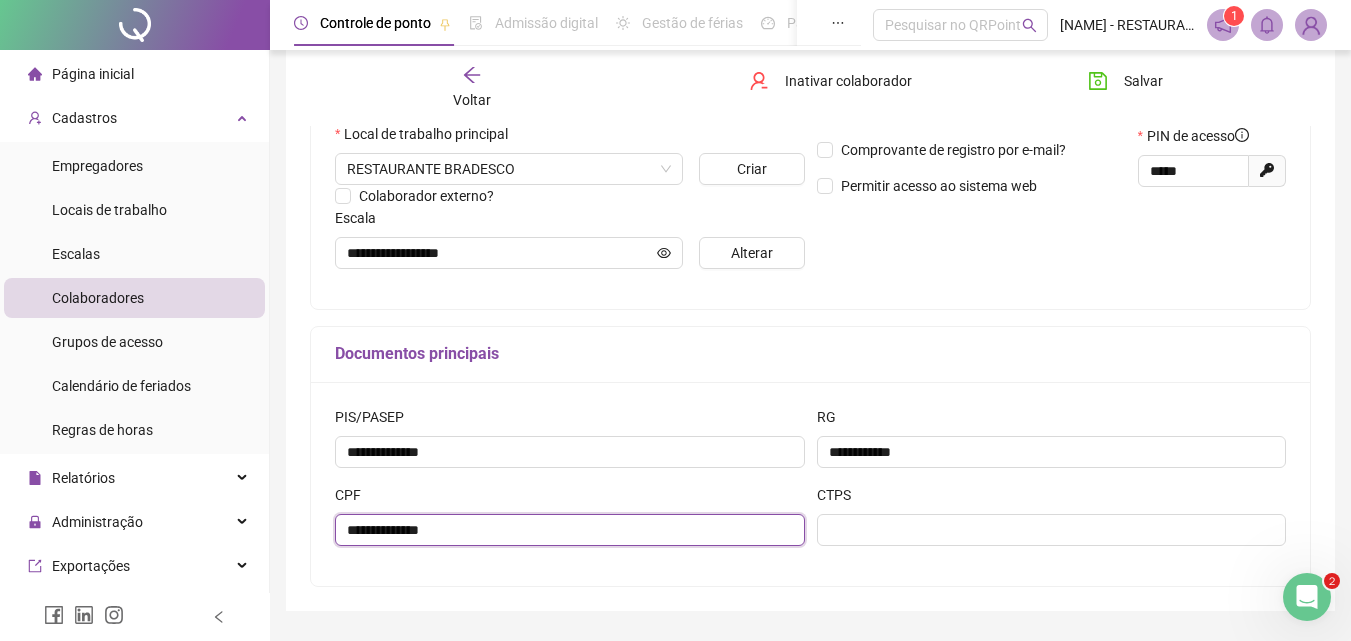 click on "**********" at bounding box center [570, 530] 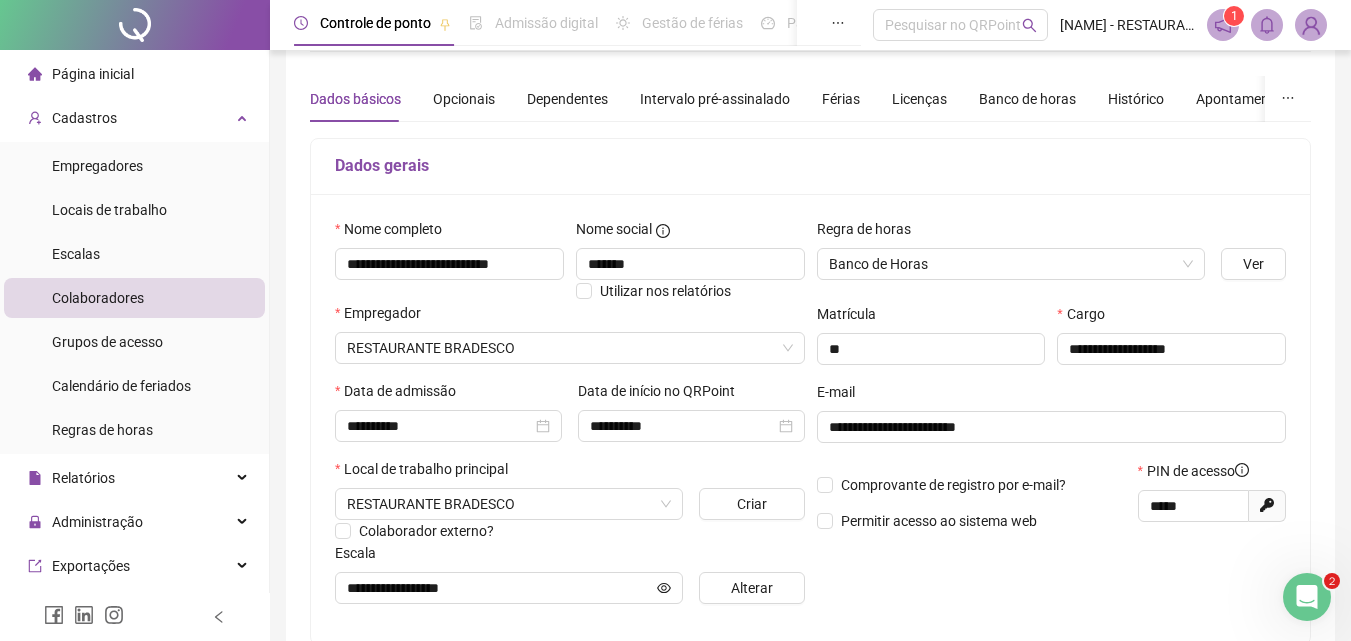 scroll, scrollTop: 0, scrollLeft: 0, axis: both 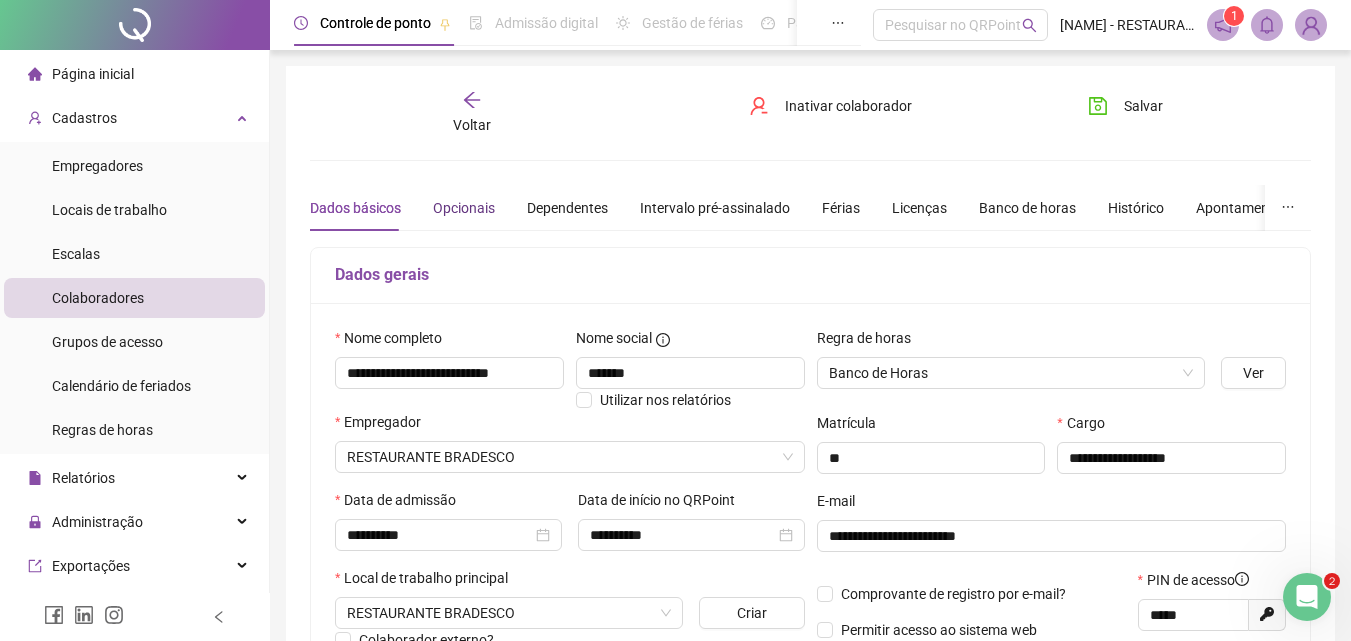 click on "Opcionais" at bounding box center (464, 208) 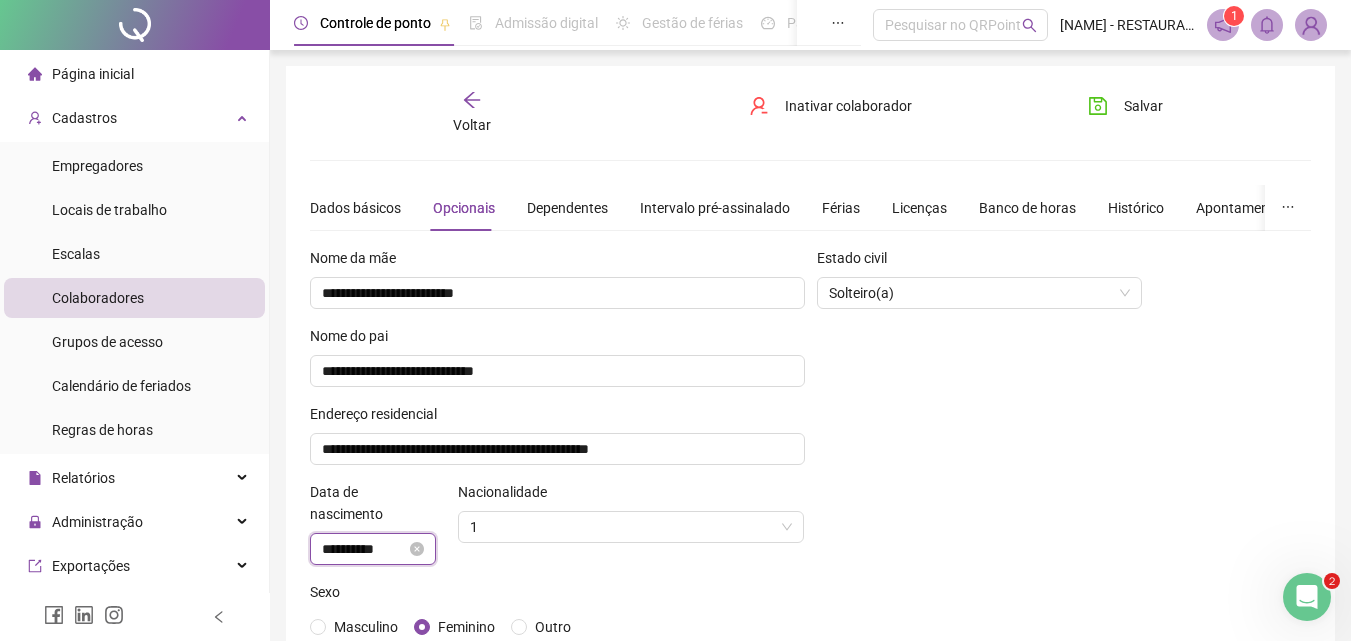 click on "**********" at bounding box center (364, 549) 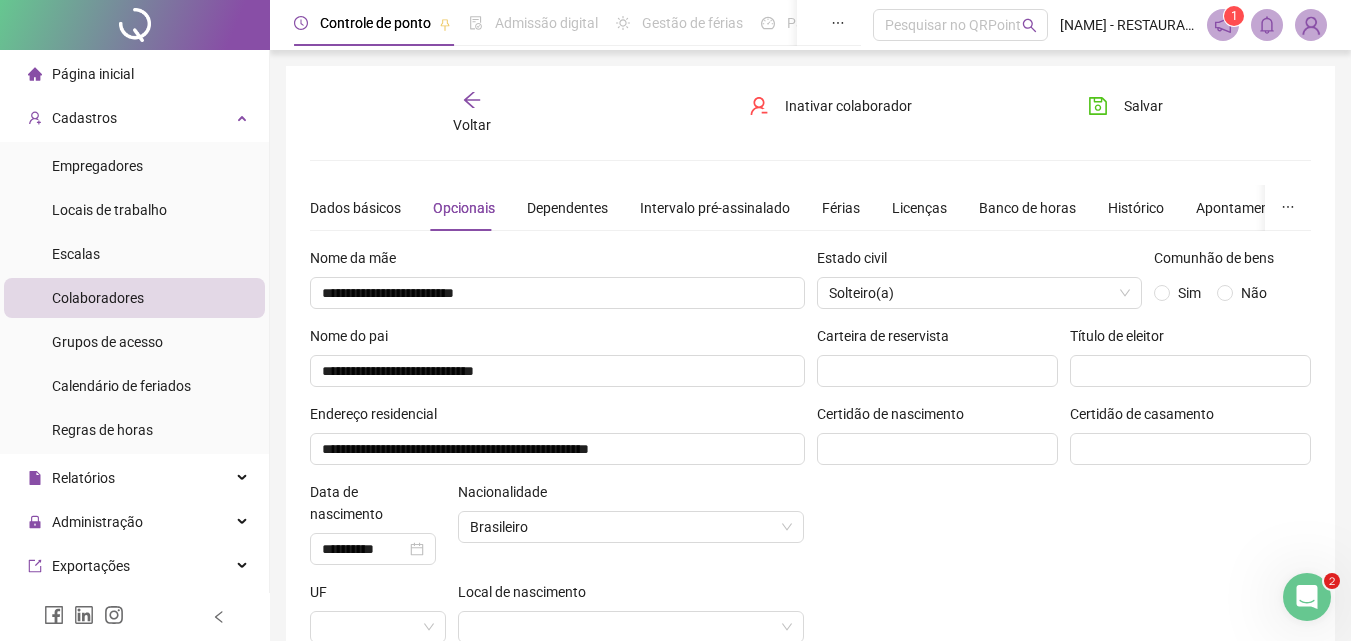 click on "Estado civil Solteiro(a) Comunhão de bens Sim Não Carteira de reservista Título de eleitor Certidão de nascimento Certidão de casamento" at bounding box center [1064, 492] 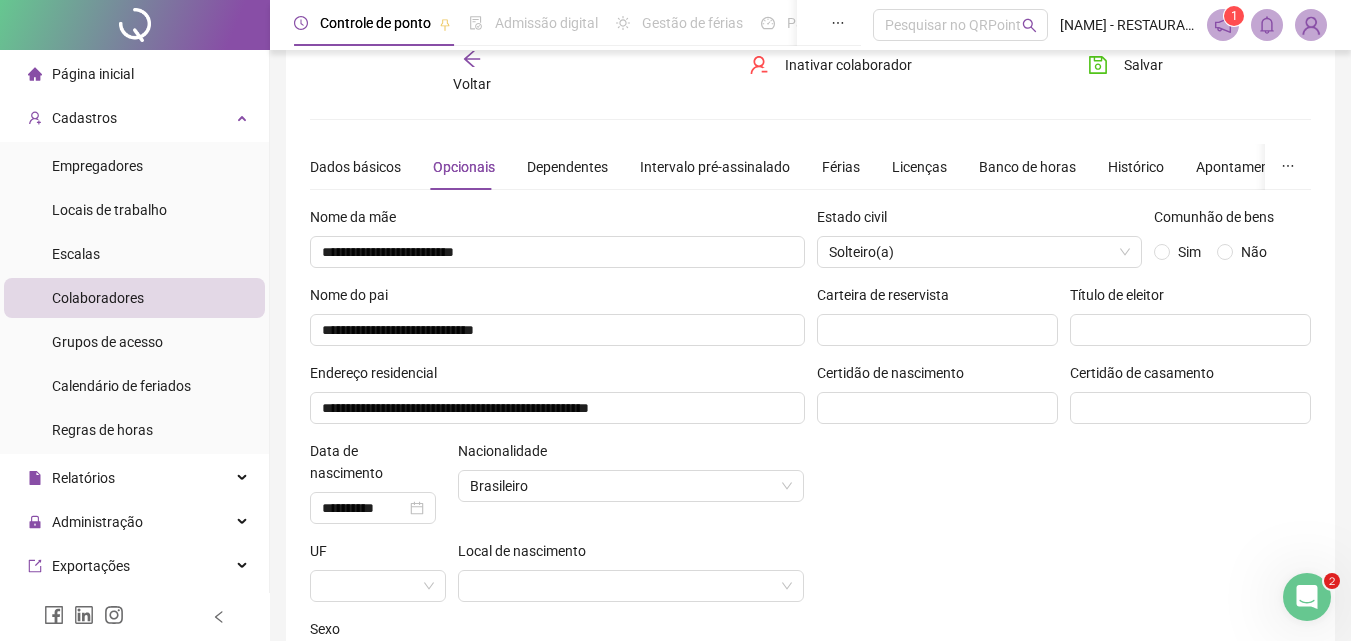 scroll, scrollTop: 36, scrollLeft: 0, axis: vertical 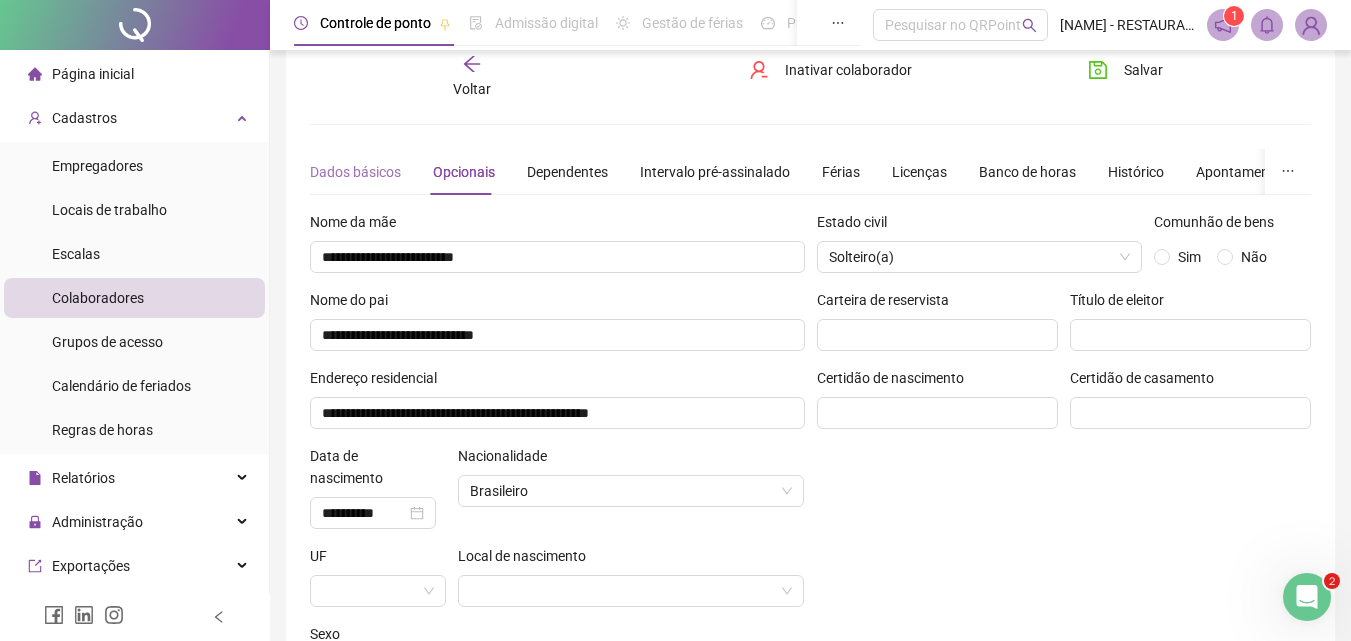 click on "Dados básicos" at bounding box center [355, 172] 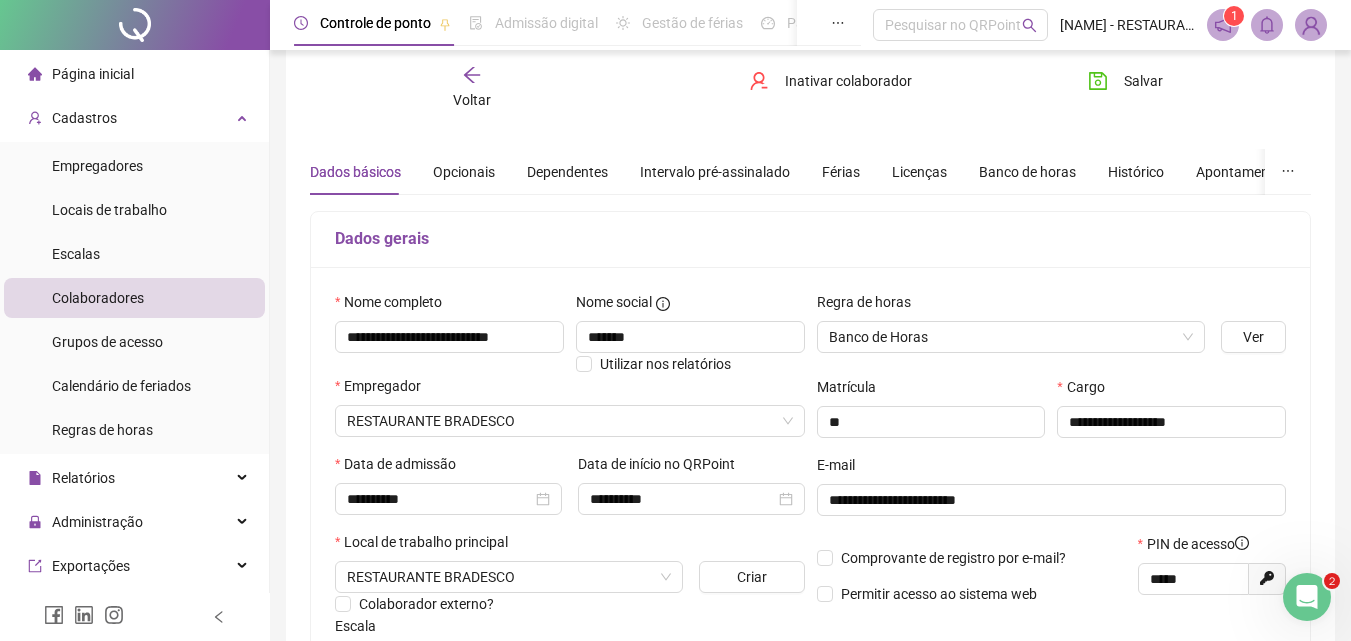 scroll, scrollTop: 178, scrollLeft: 0, axis: vertical 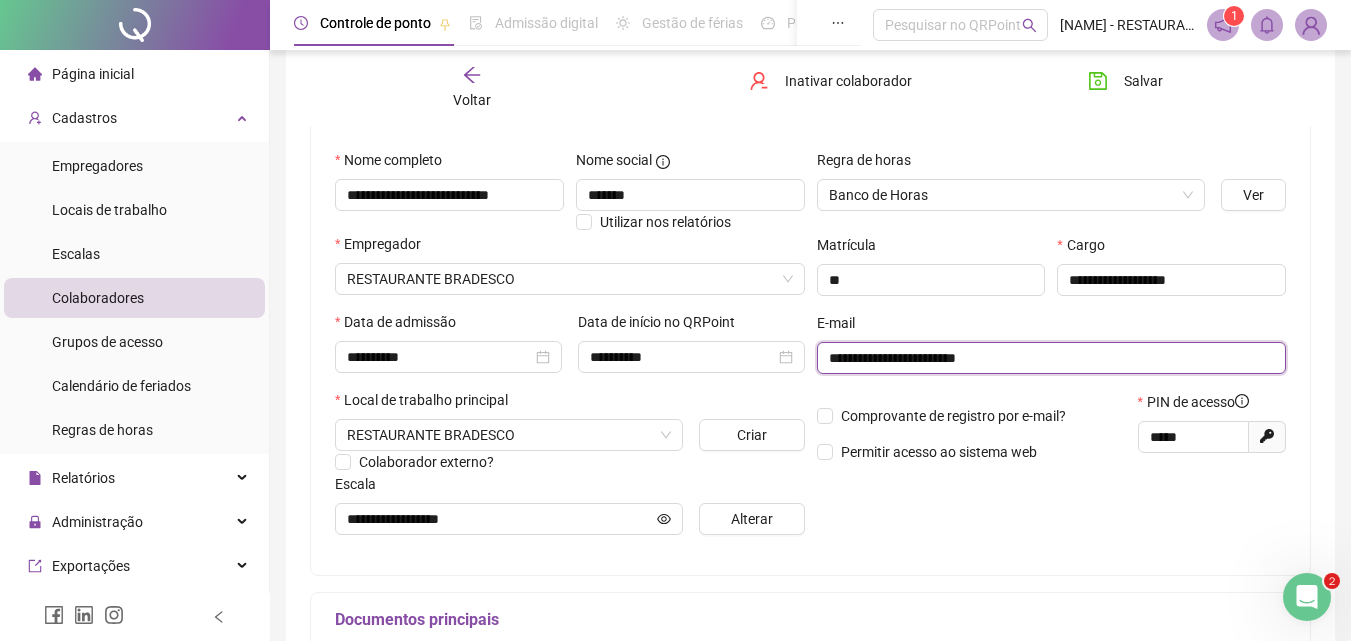 click on "**********" at bounding box center [1050, 358] 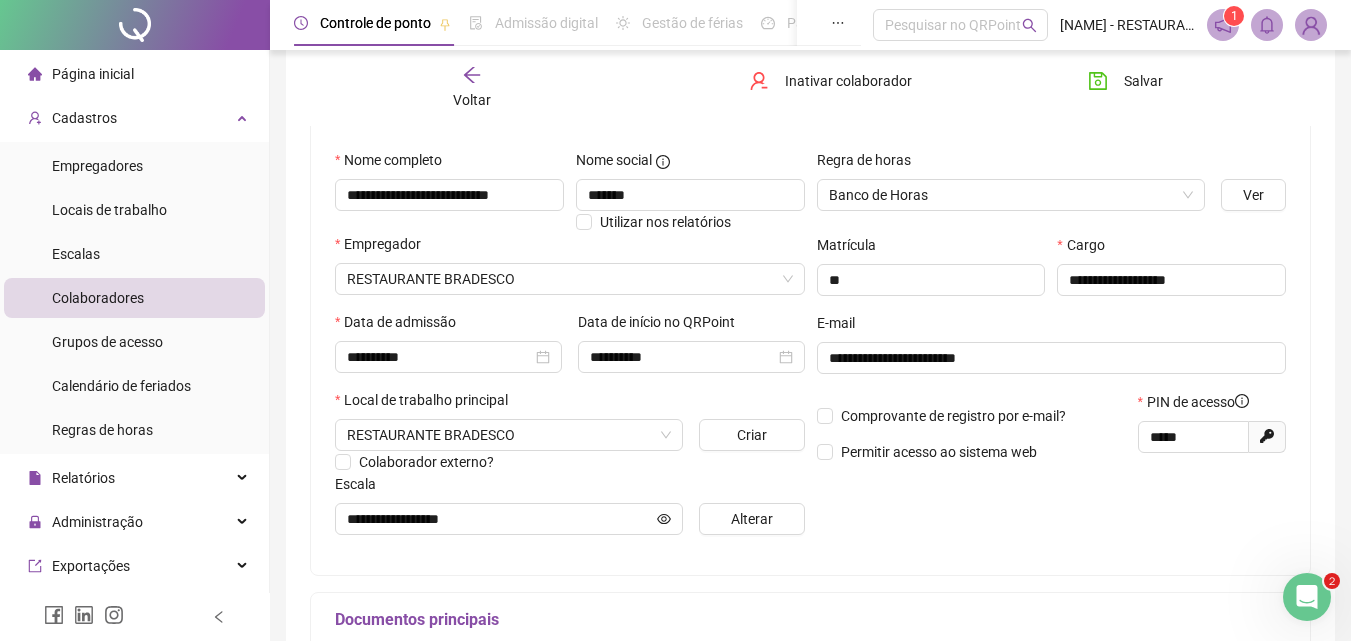 click 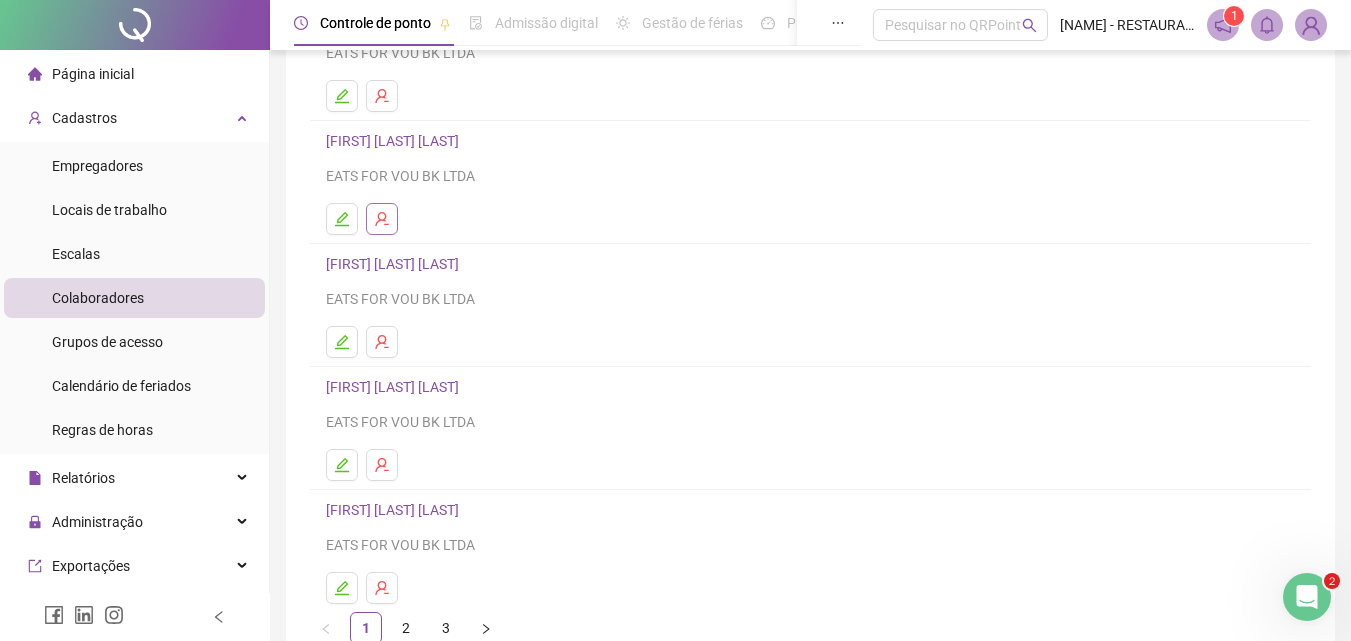 scroll, scrollTop: 326, scrollLeft: 0, axis: vertical 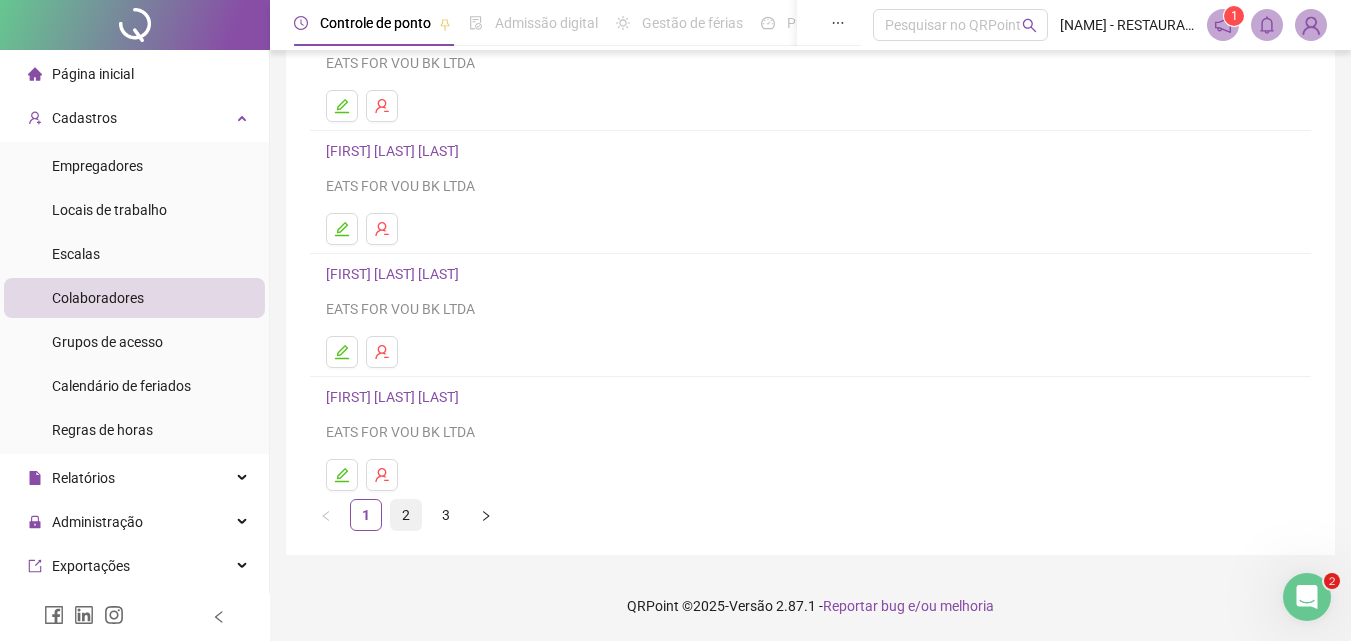 click on "2" at bounding box center (406, 515) 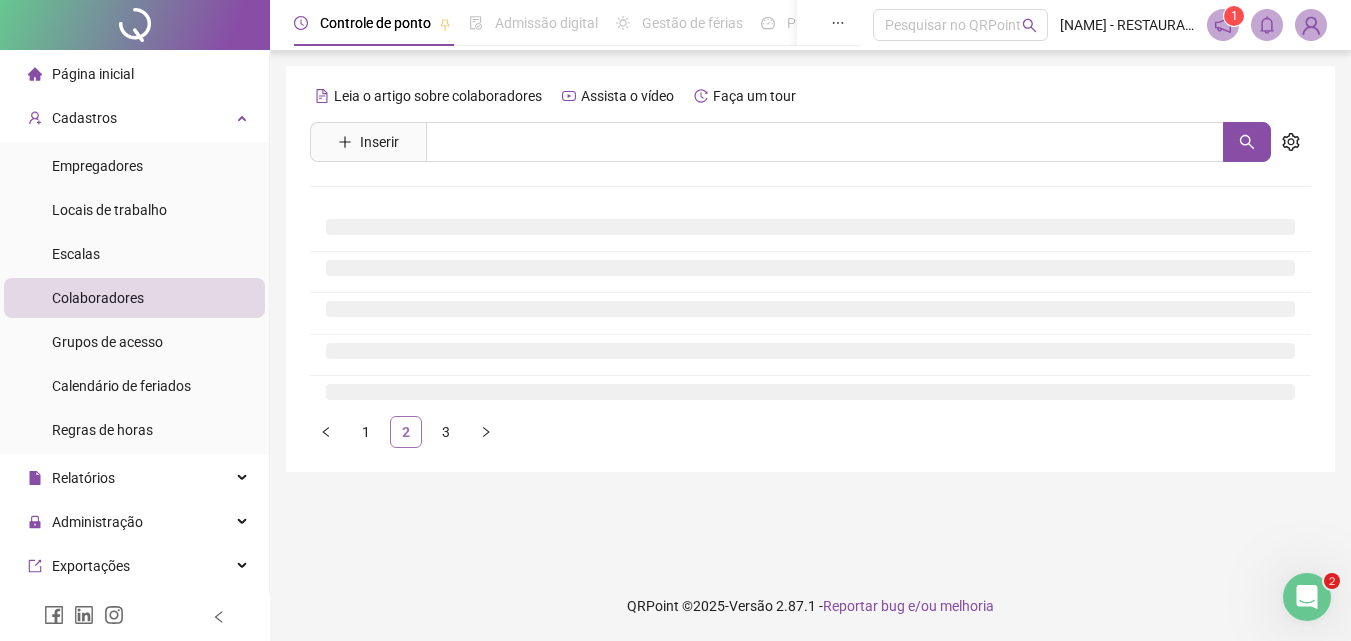 scroll, scrollTop: 0, scrollLeft: 0, axis: both 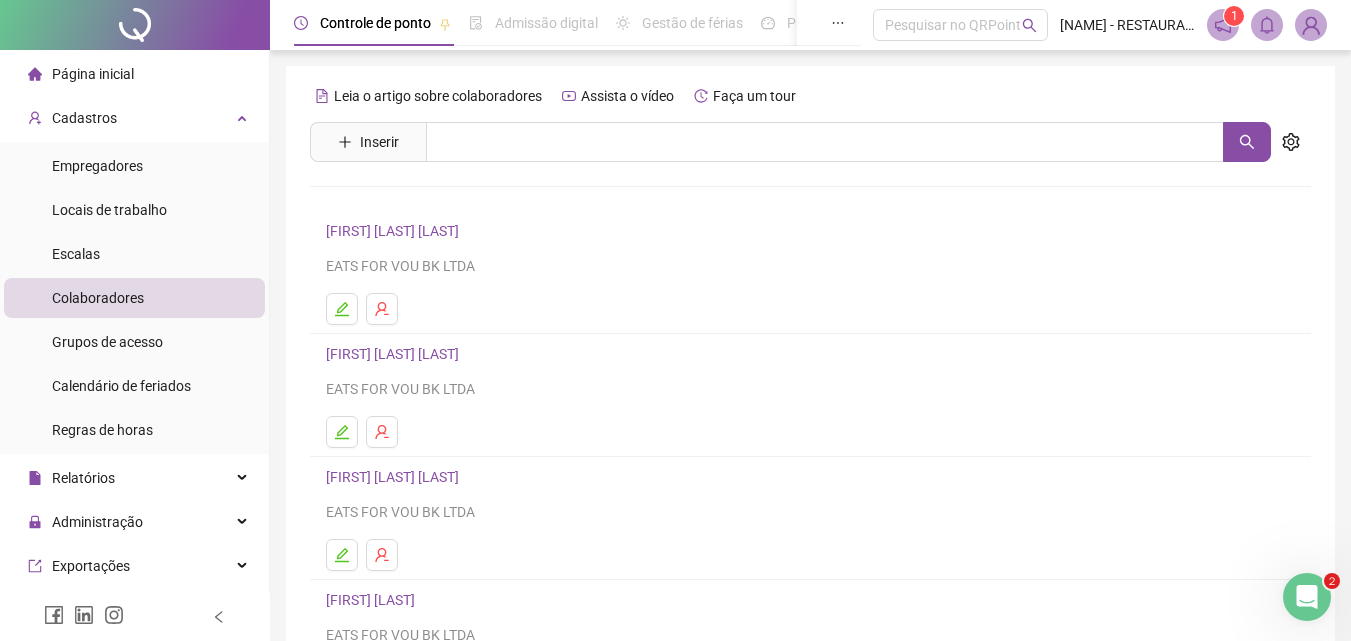 click on "[FIRST] [LAST] [LAST]" at bounding box center [395, 231] 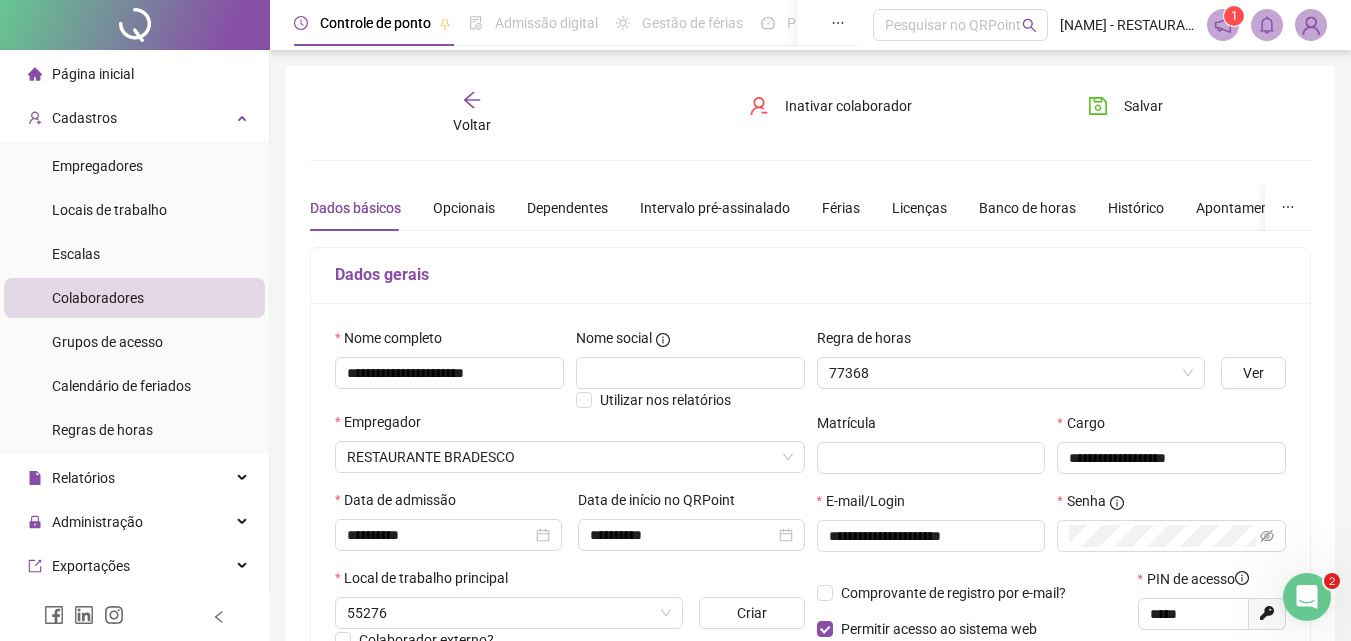 type on "**********" 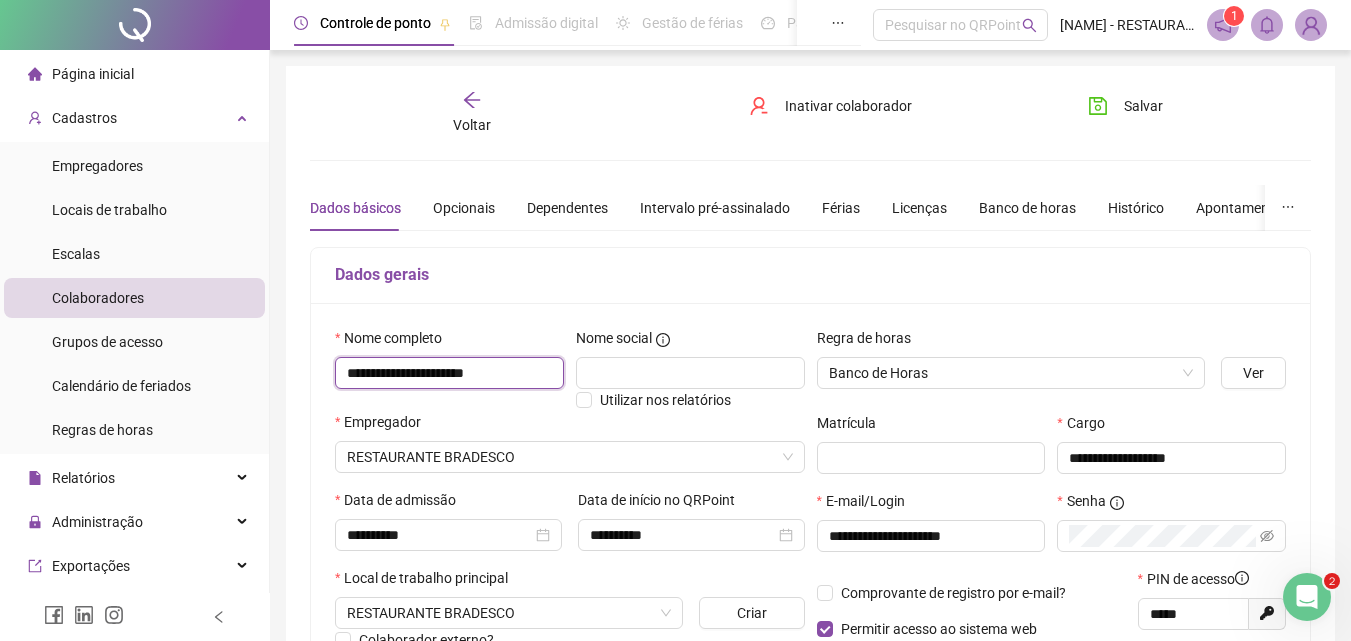 click on "**********" at bounding box center [449, 373] 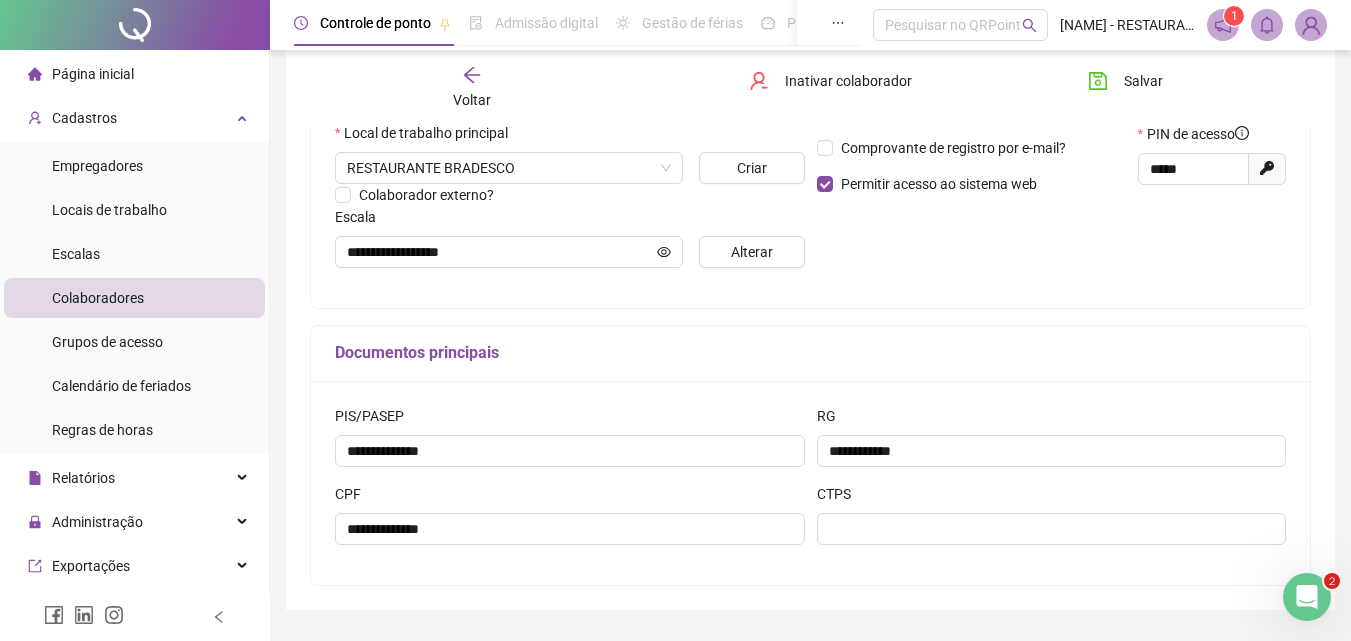 scroll, scrollTop: 446, scrollLeft: 0, axis: vertical 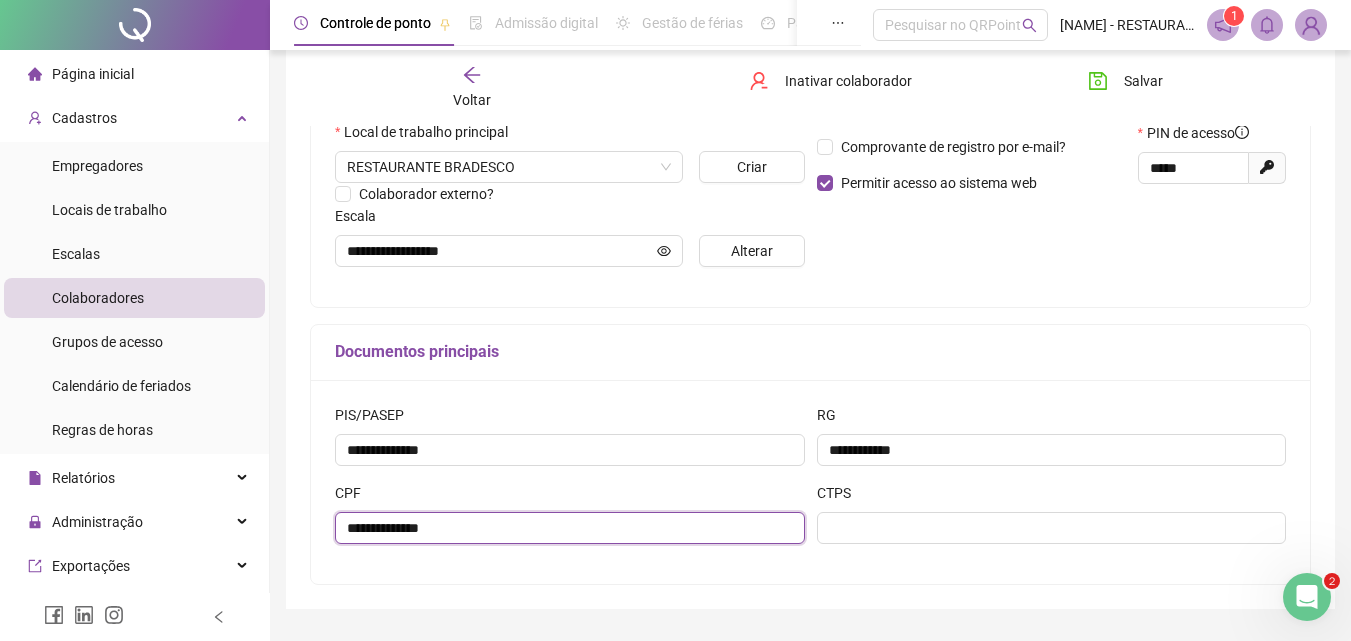 click on "**********" at bounding box center [570, 528] 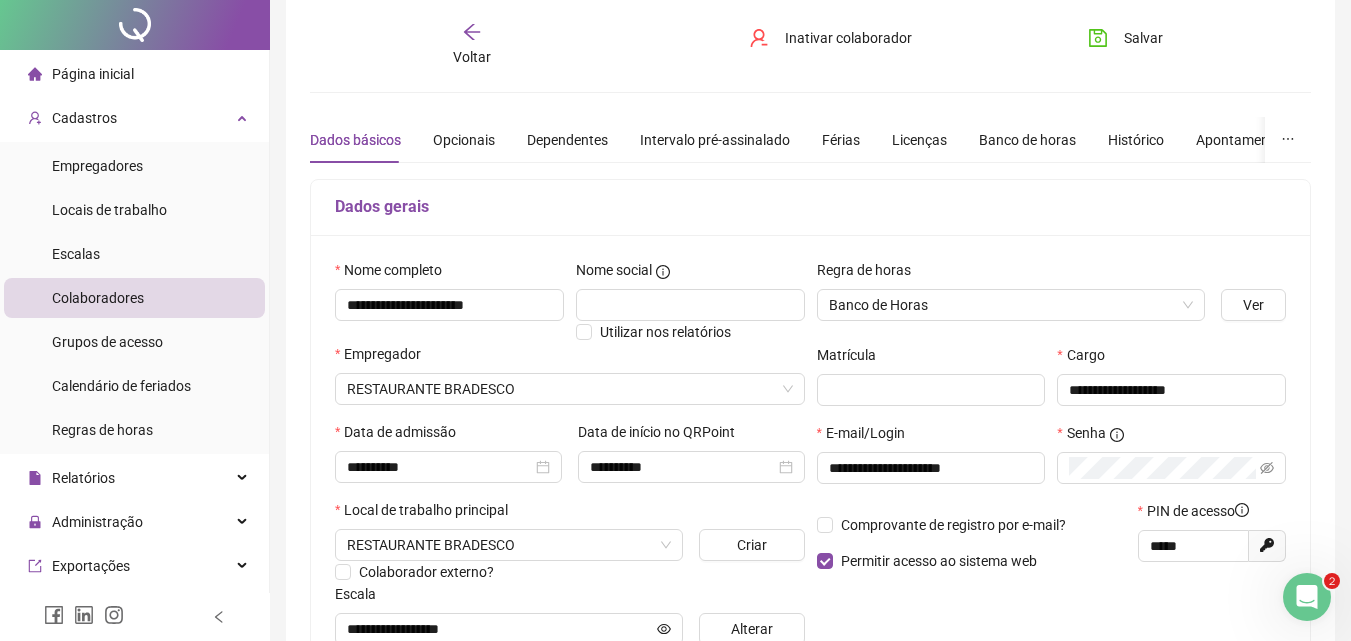 scroll, scrollTop: 0, scrollLeft: 0, axis: both 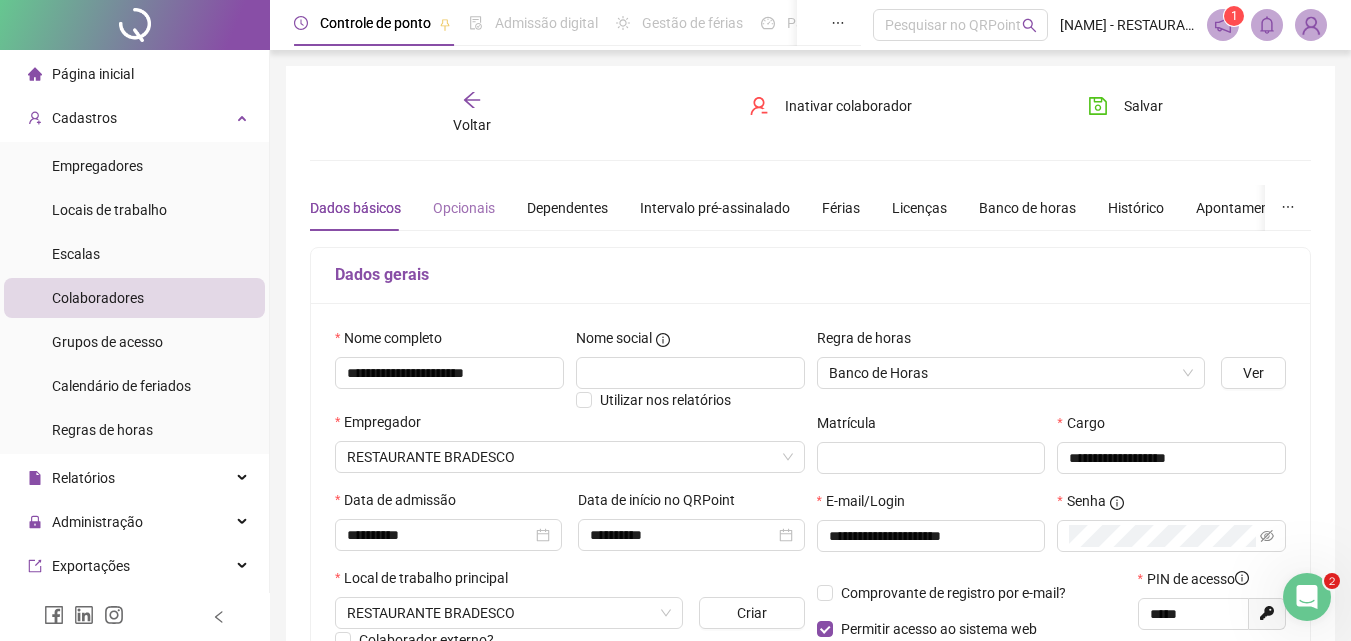 click on "Opcionais" at bounding box center [464, 208] 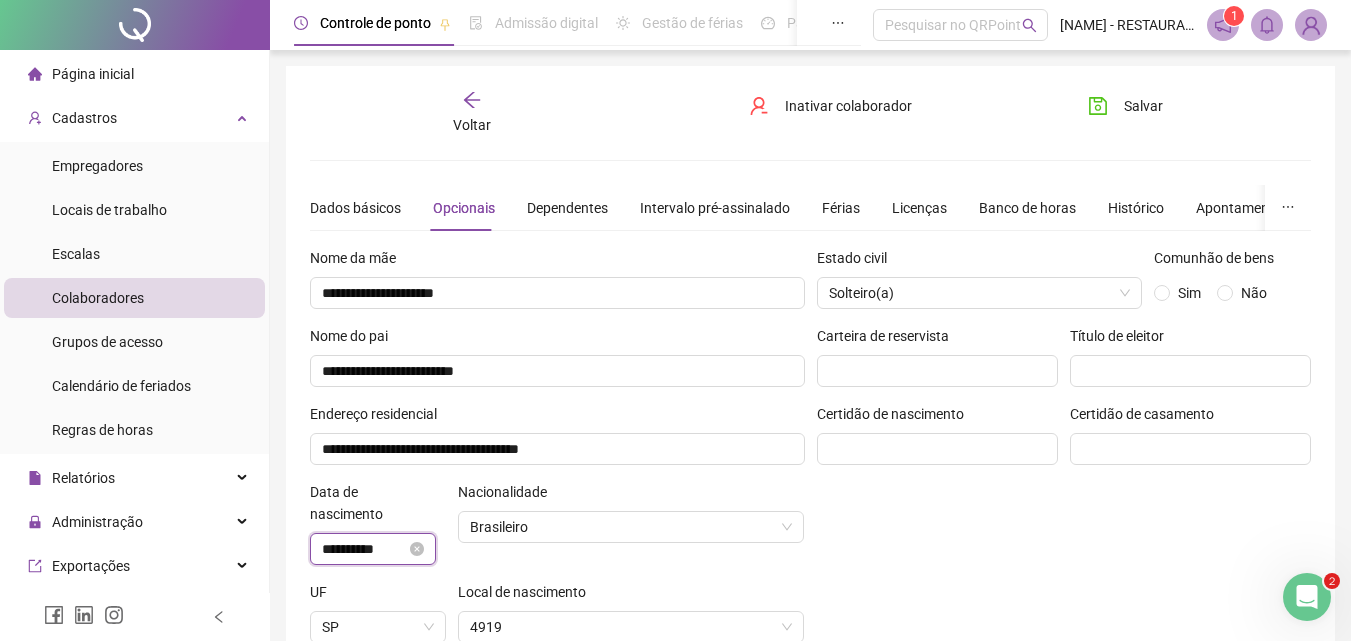 click on "**********" at bounding box center (364, 549) 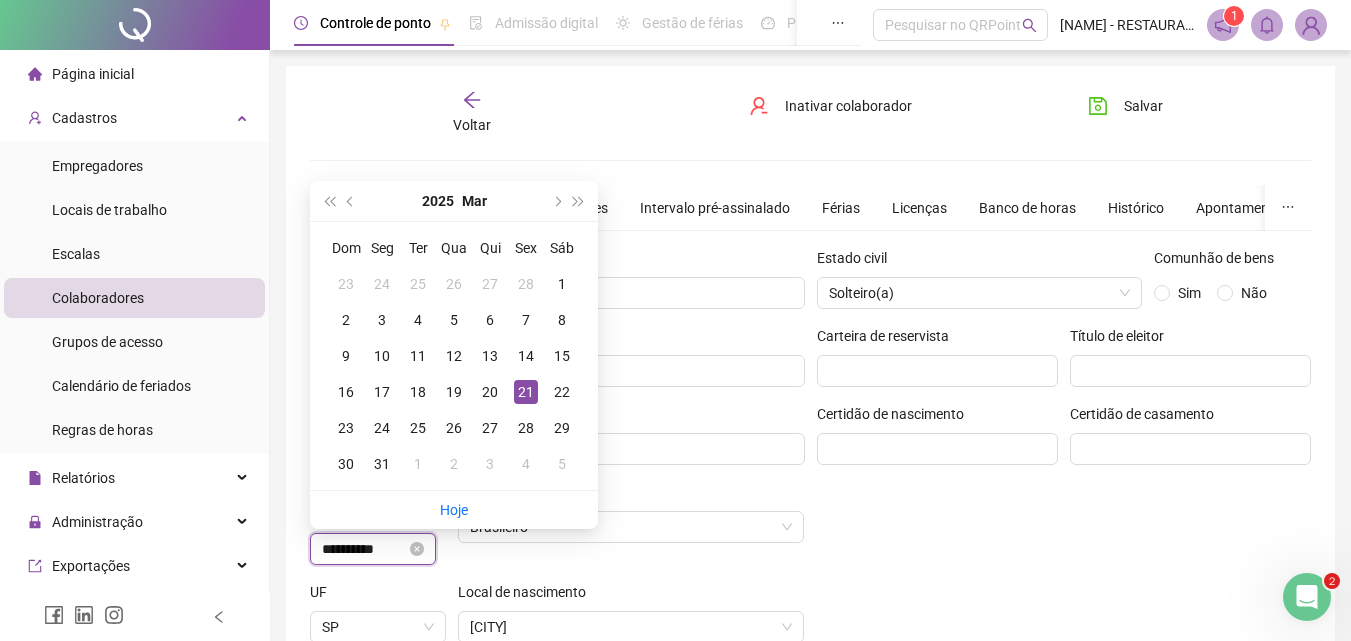 click on "**********" at bounding box center [364, 549] 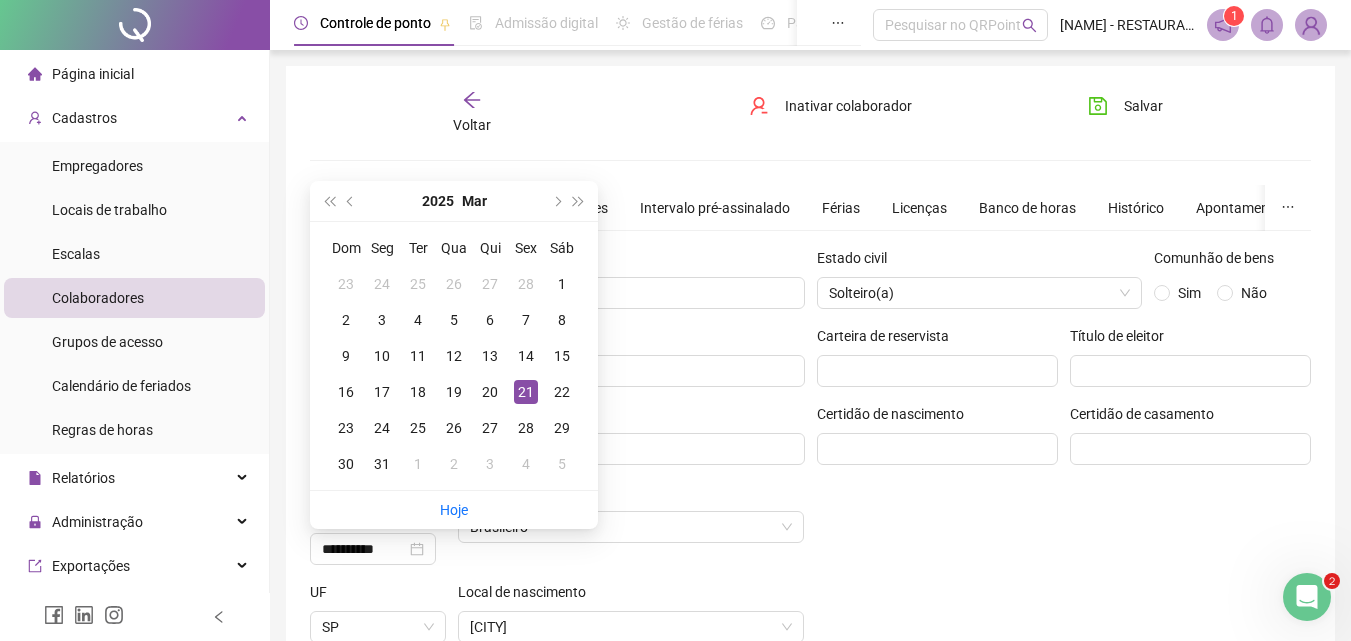 click on "Estado civil Solteiro(a) Comunhão de bens Sim Não Carteira de reservista Título de eleitor Certidão de nascimento Certidão de casamento" at bounding box center (1064, 492) 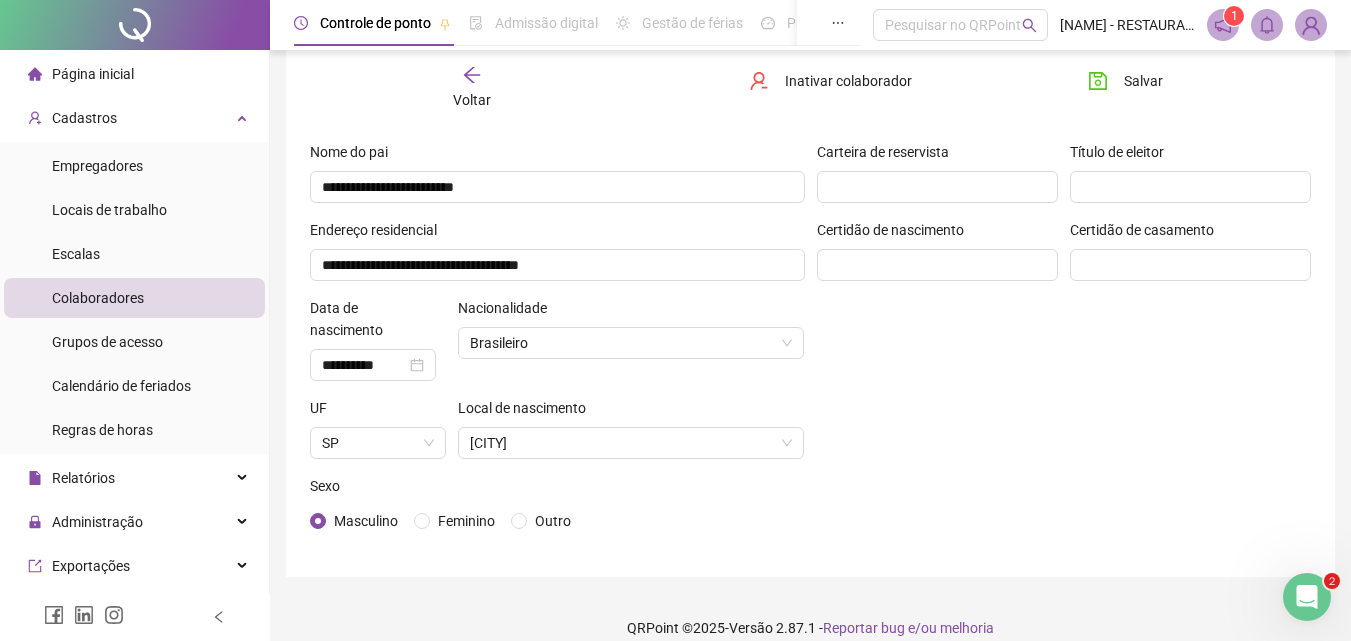 scroll, scrollTop: 206, scrollLeft: 0, axis: vertical 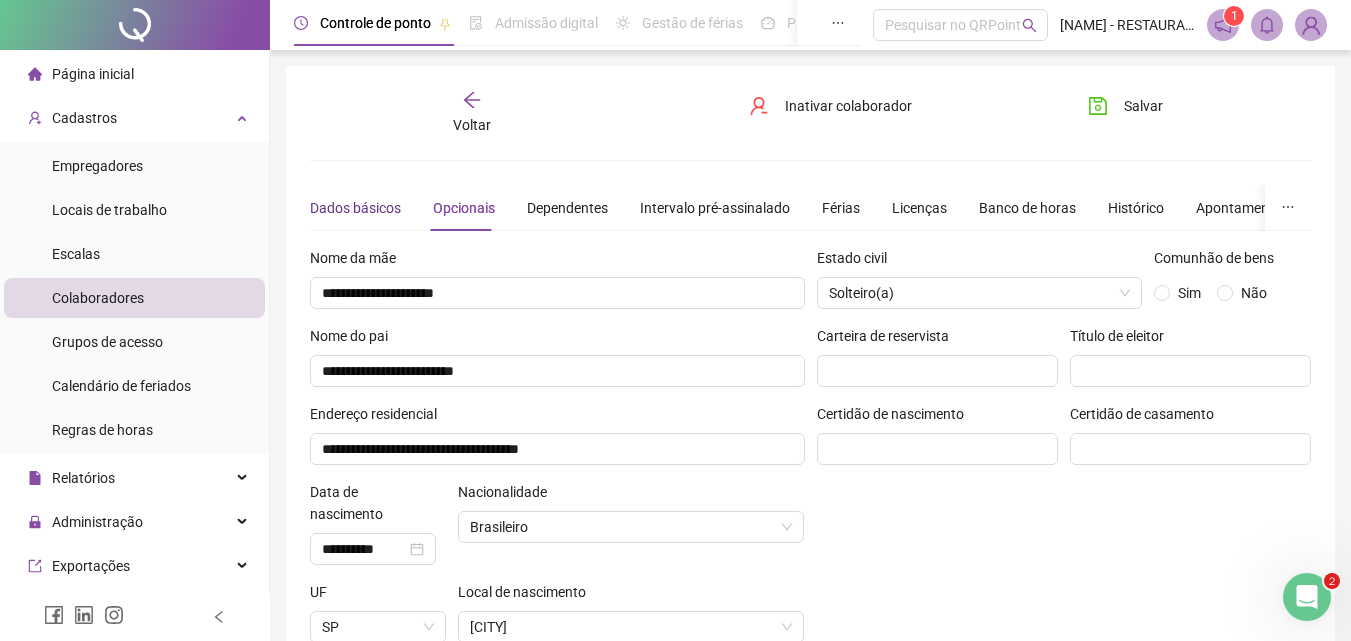 click on "Dados básicos" at bounding box center (355, 208) 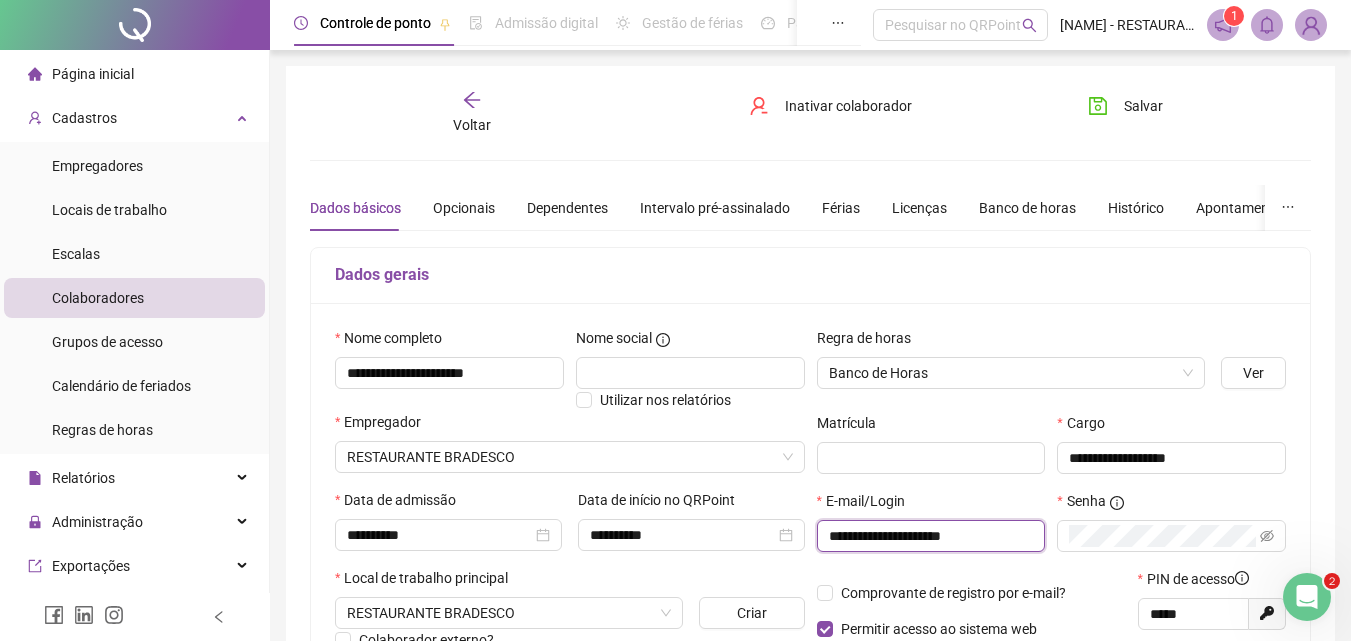 click on "**********" at bounding box center [929, 536] 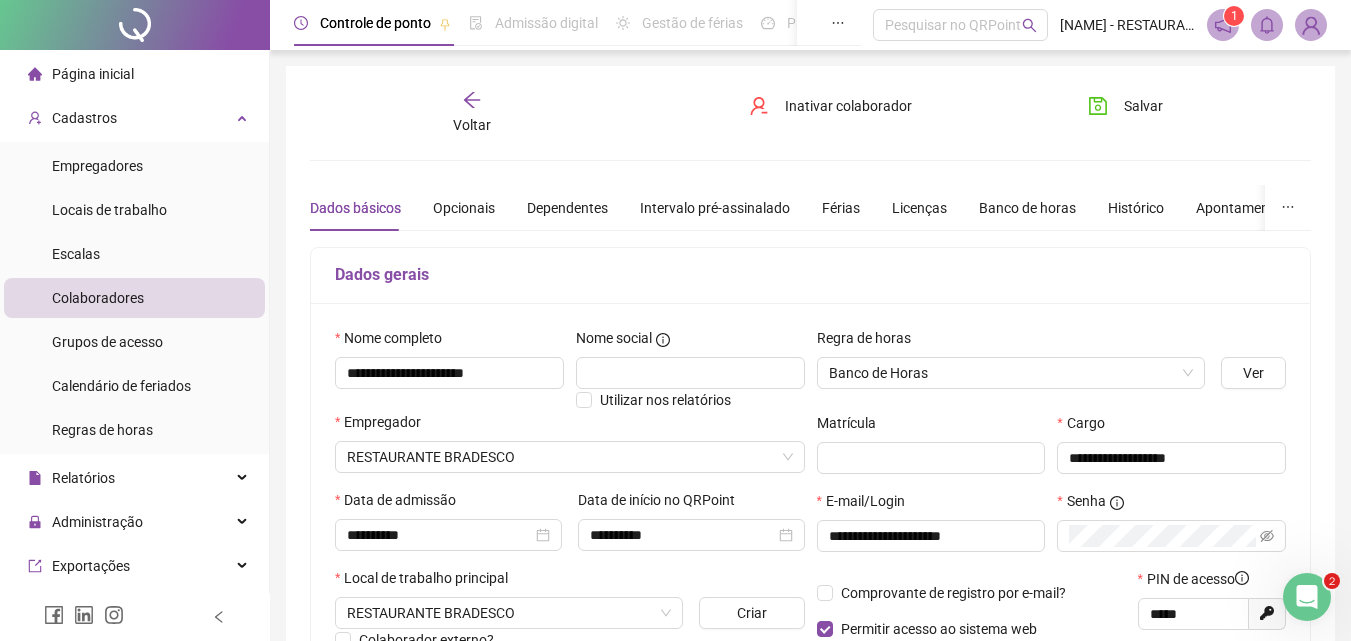 click on "Voltar" at bounding box center (472, 125) 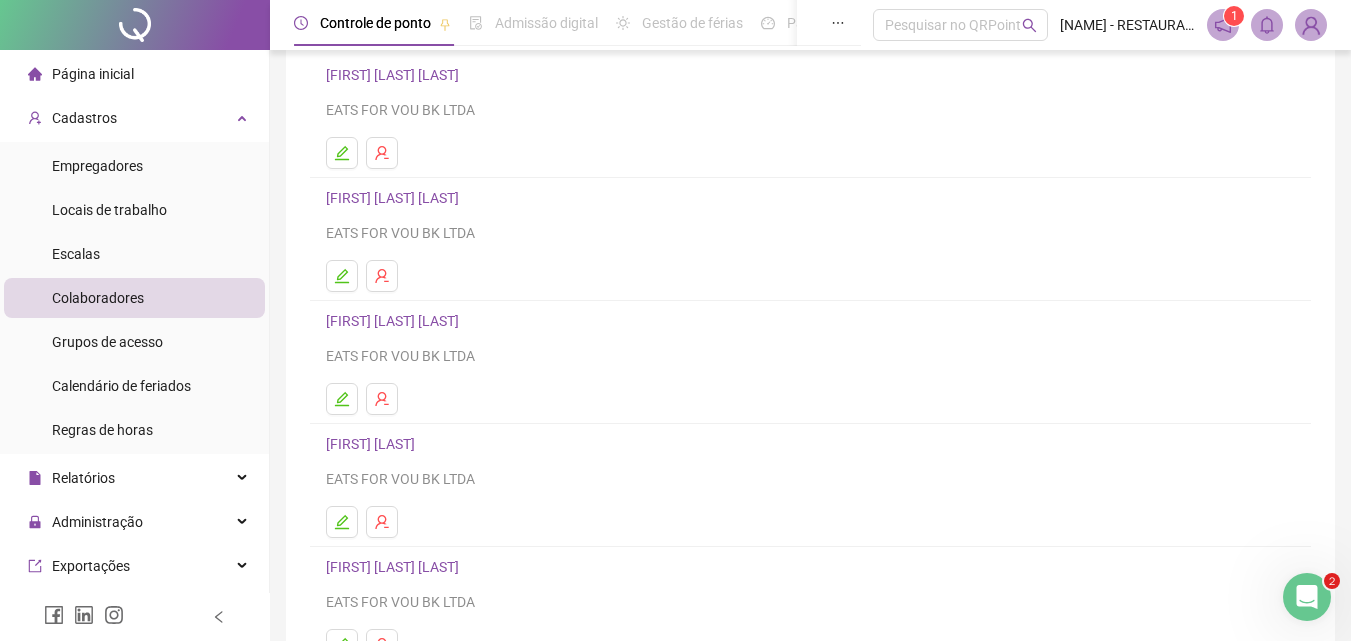 scroll, scrollTop: 14, scrollLeft: 0, axis: vertical 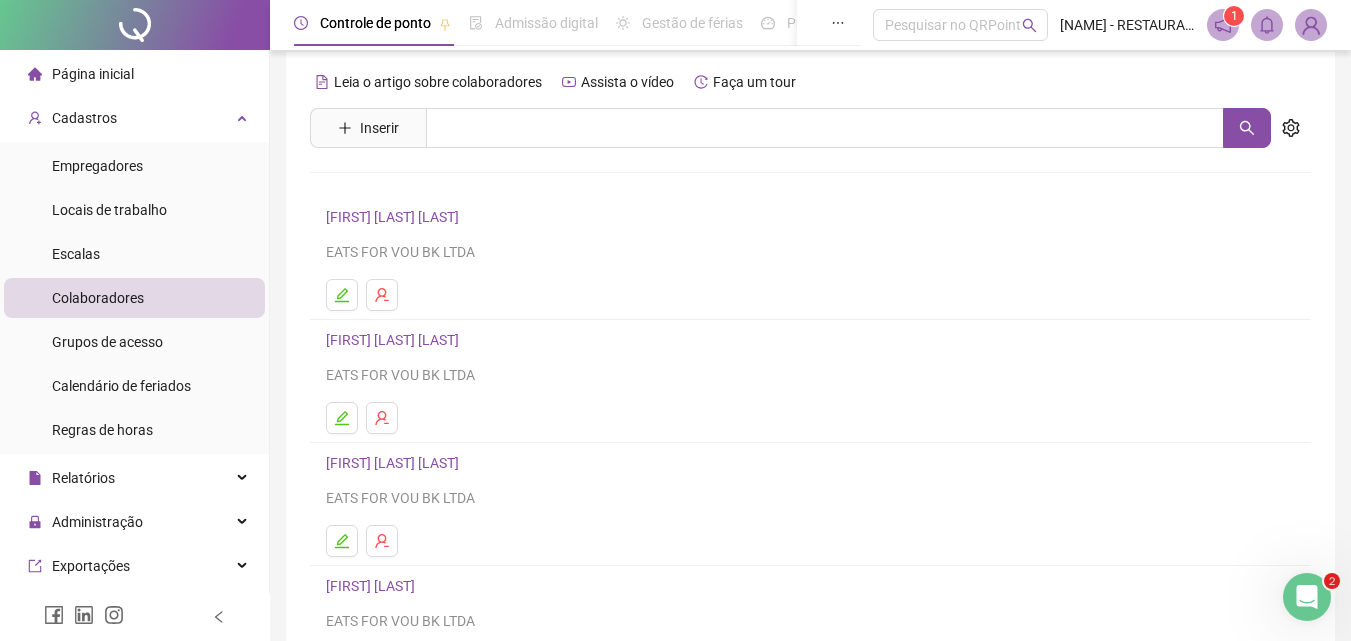 click on "[FIRST] [LAST] [LAST]" at bounding box center [395, 217] 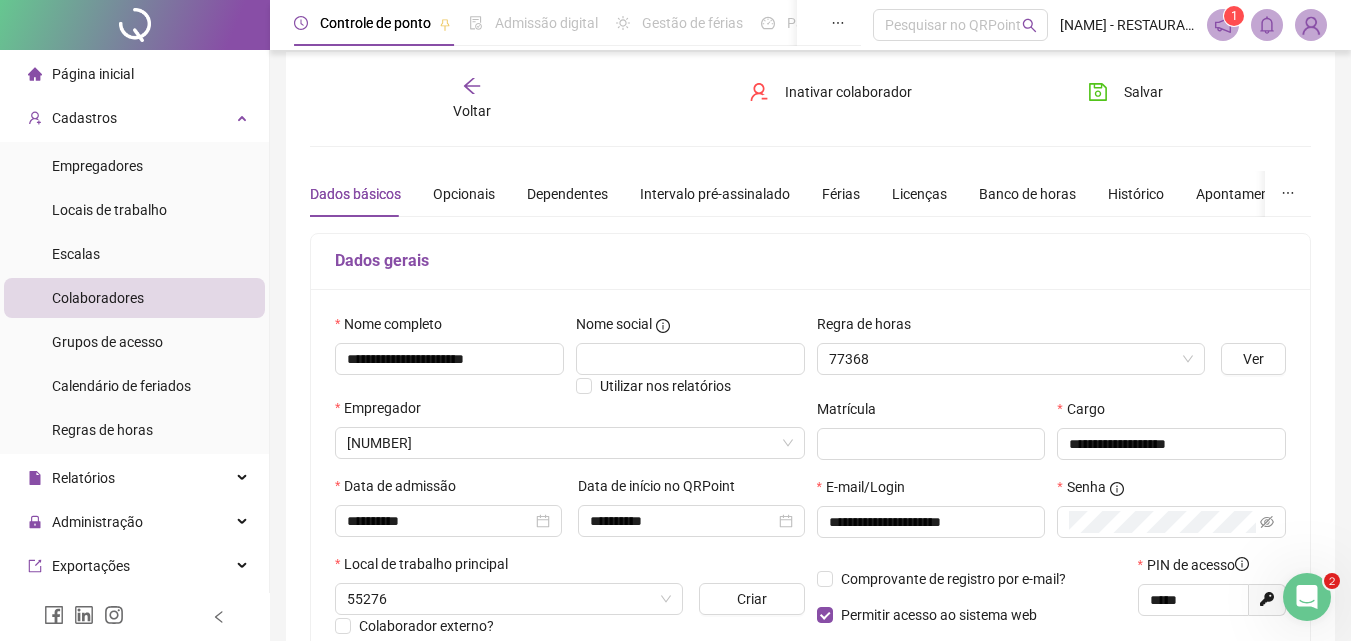 type on "**********" 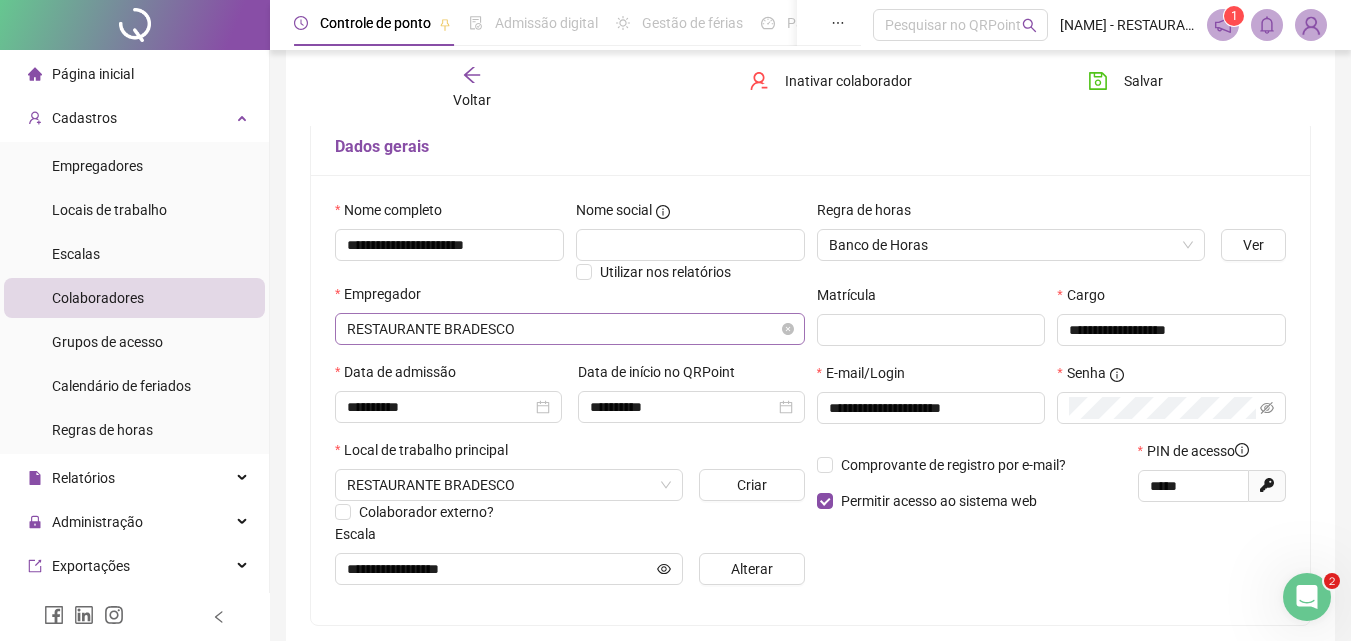 scroll, scrollTop: 129, scrollLeft: 0, axis: vertical 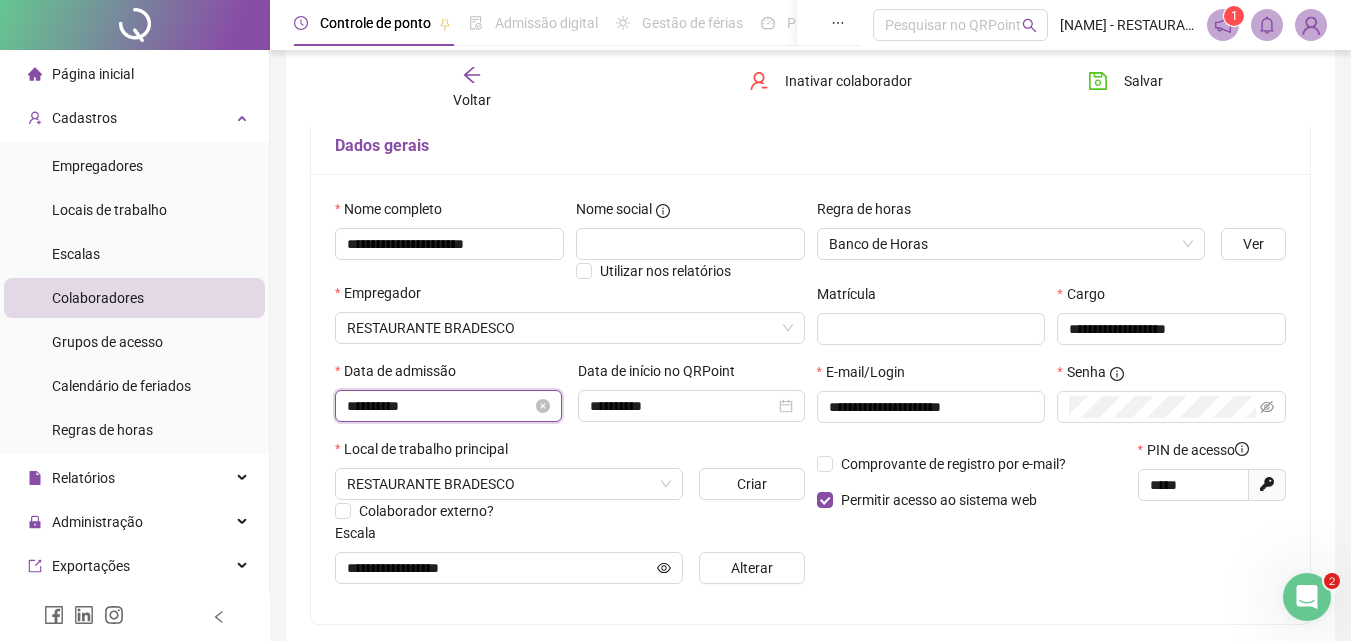 click on "**********" at bounding box center (439, 406) 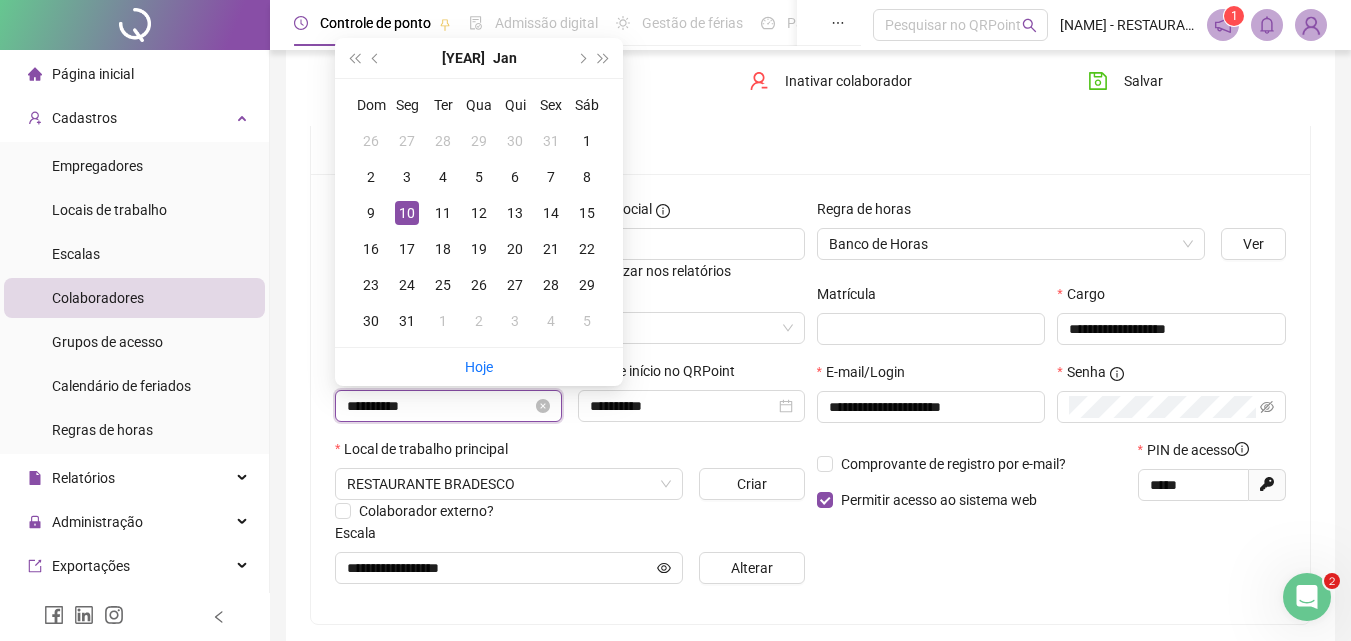 click on "**********" at bounding box center (439, 406) 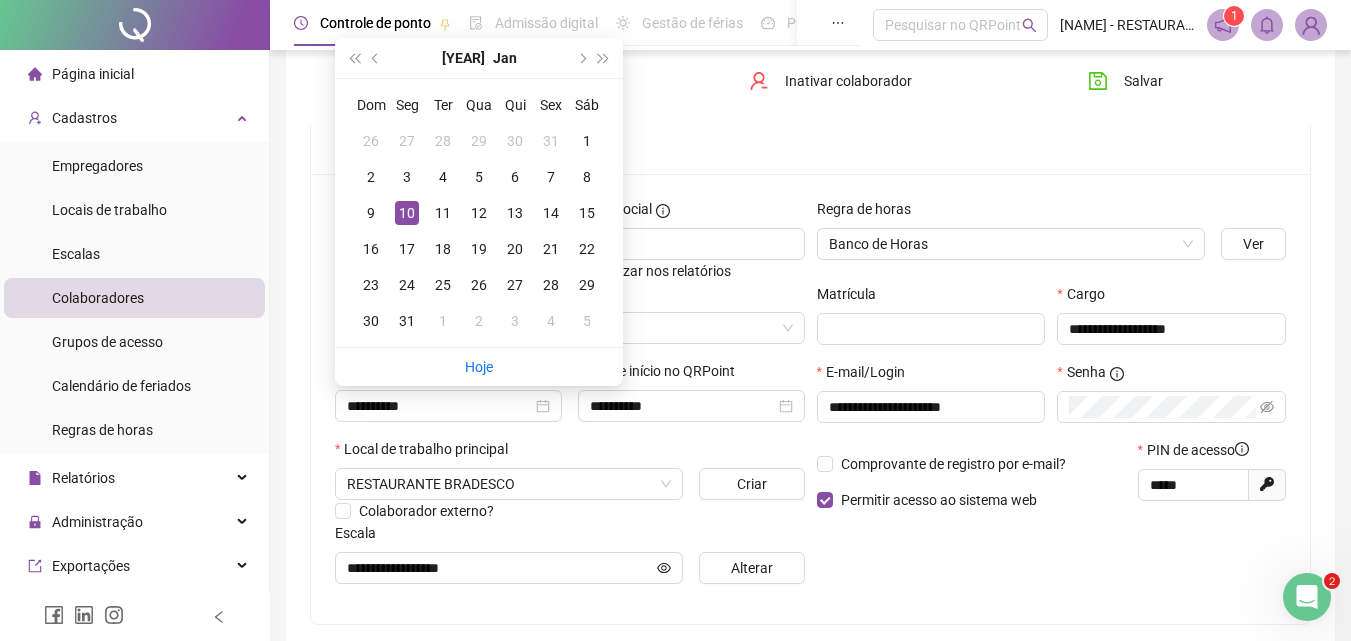 click on "Local de trabalho principal" at bounding box center [570, 453] 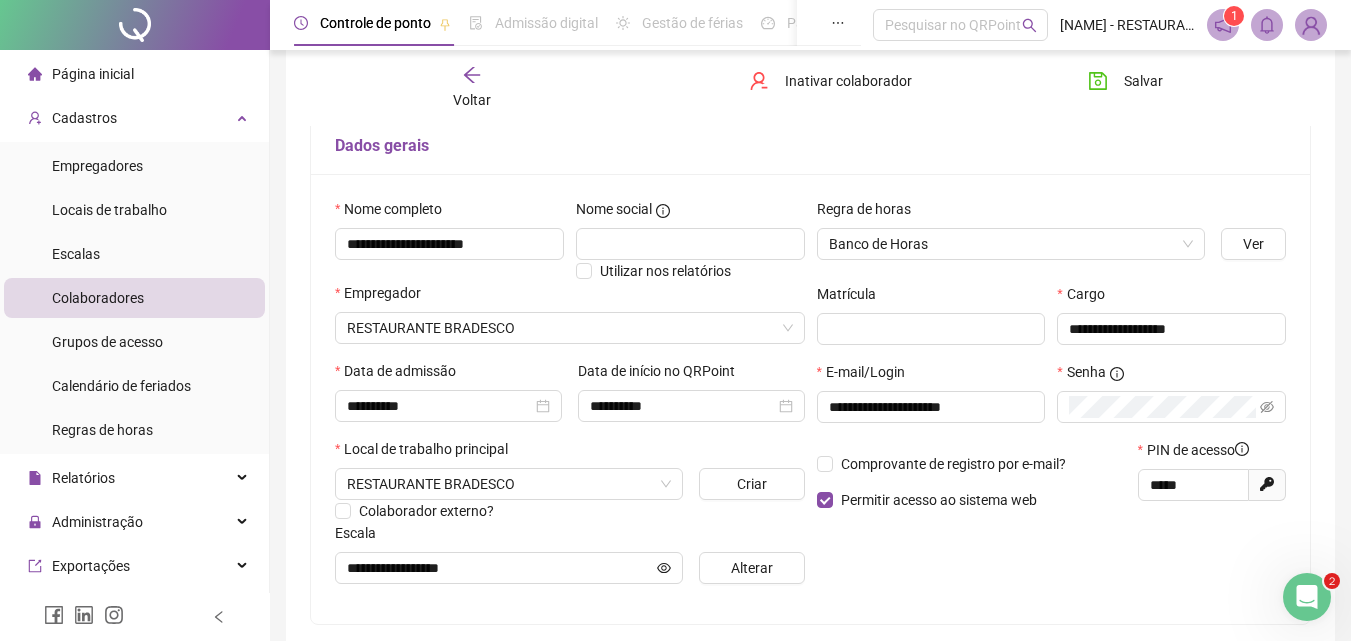 click on "Dados gerais" at bounding box center [810, 147] 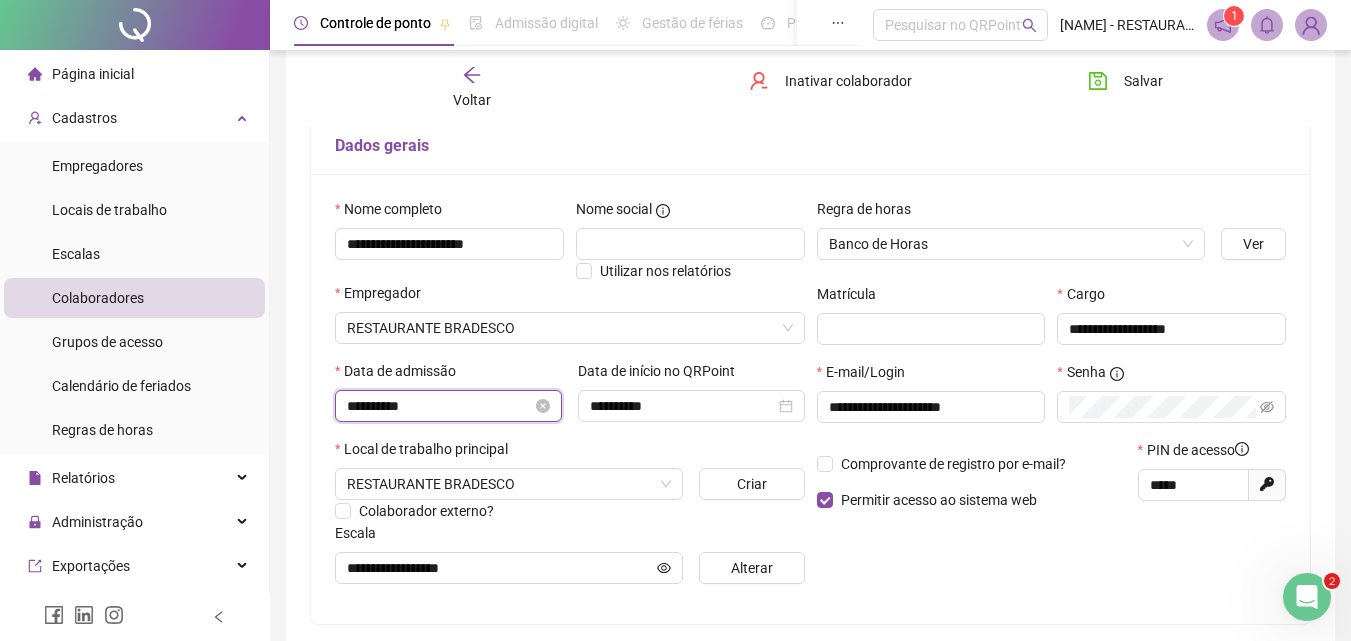 click on "**********" at bounding box center (439, 406) 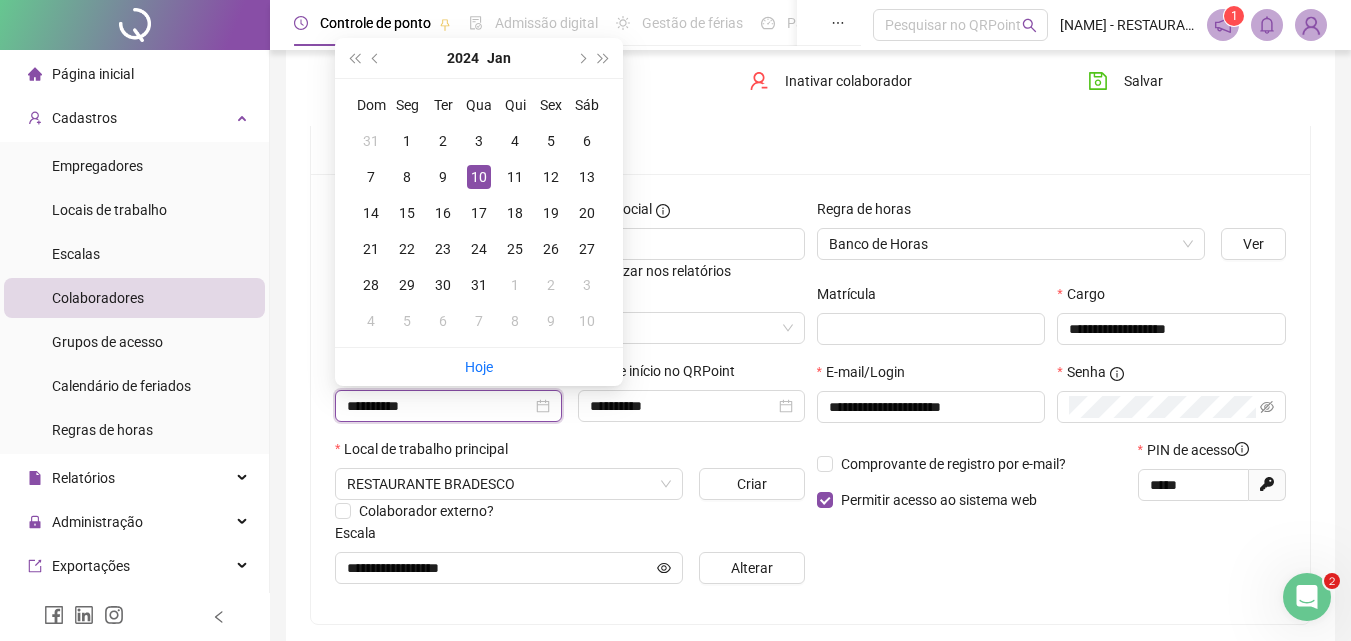 type on "**********" 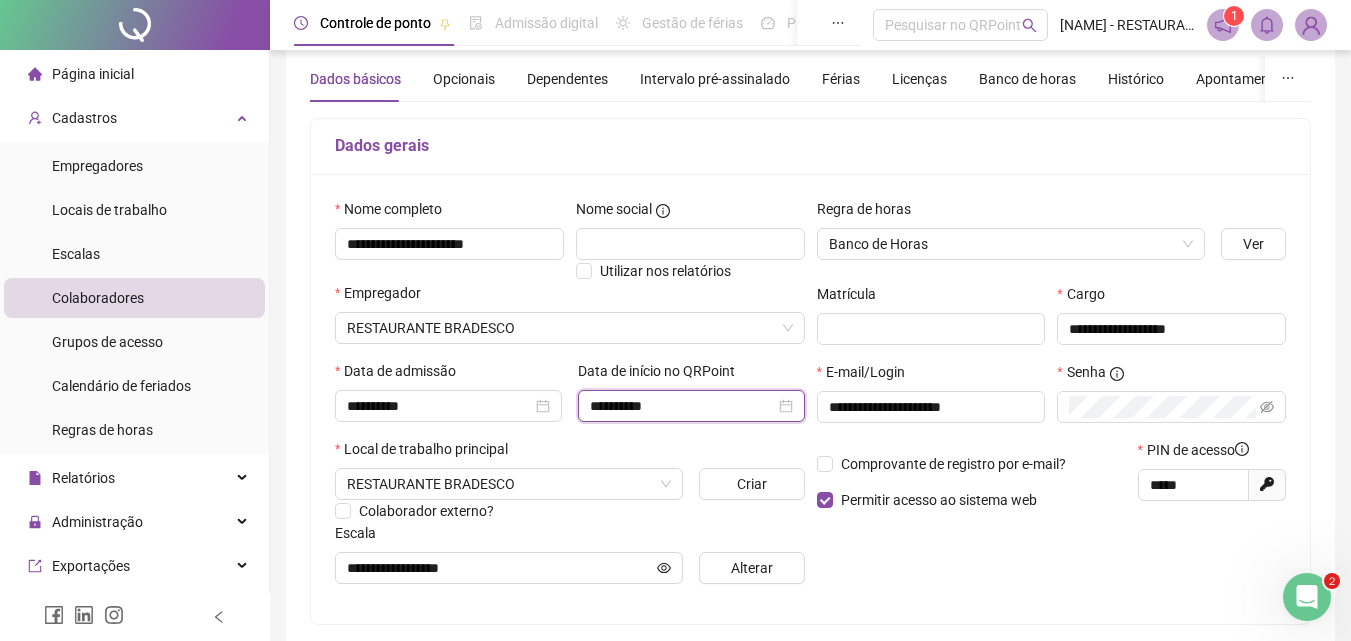 scroll, scrollTop: 0, scrollLeft: 0, axis: both 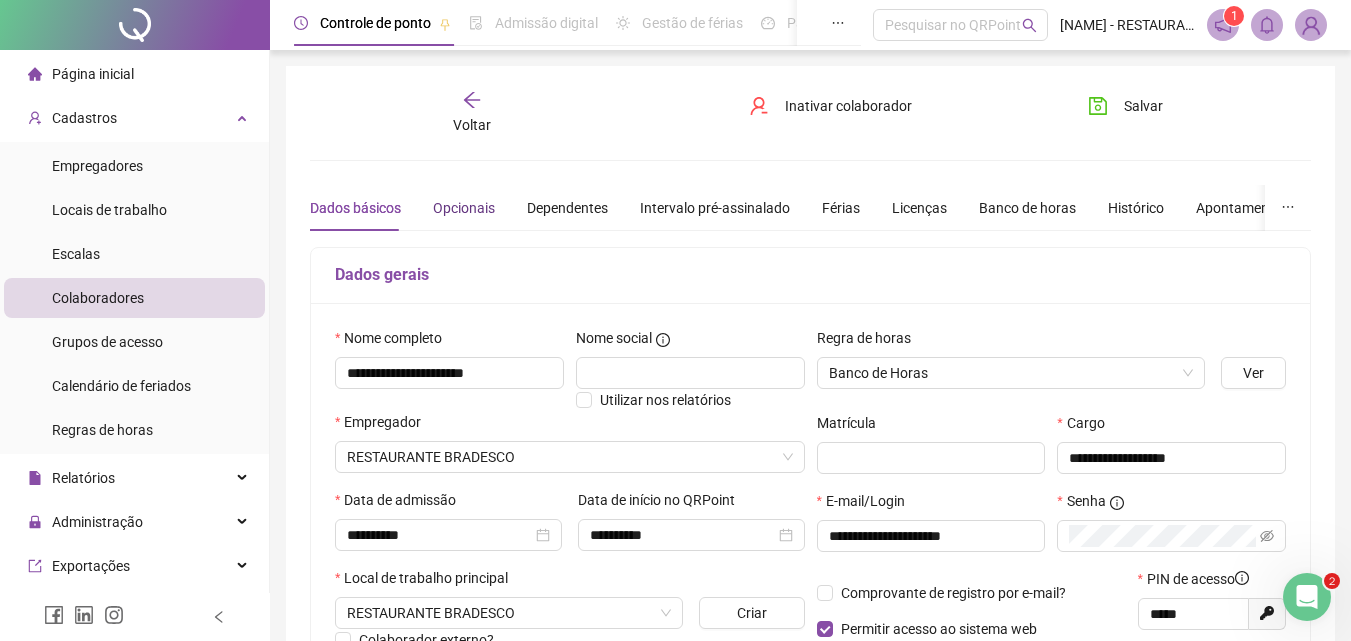 click on "Opcionais" at bounding box center [464, 208] 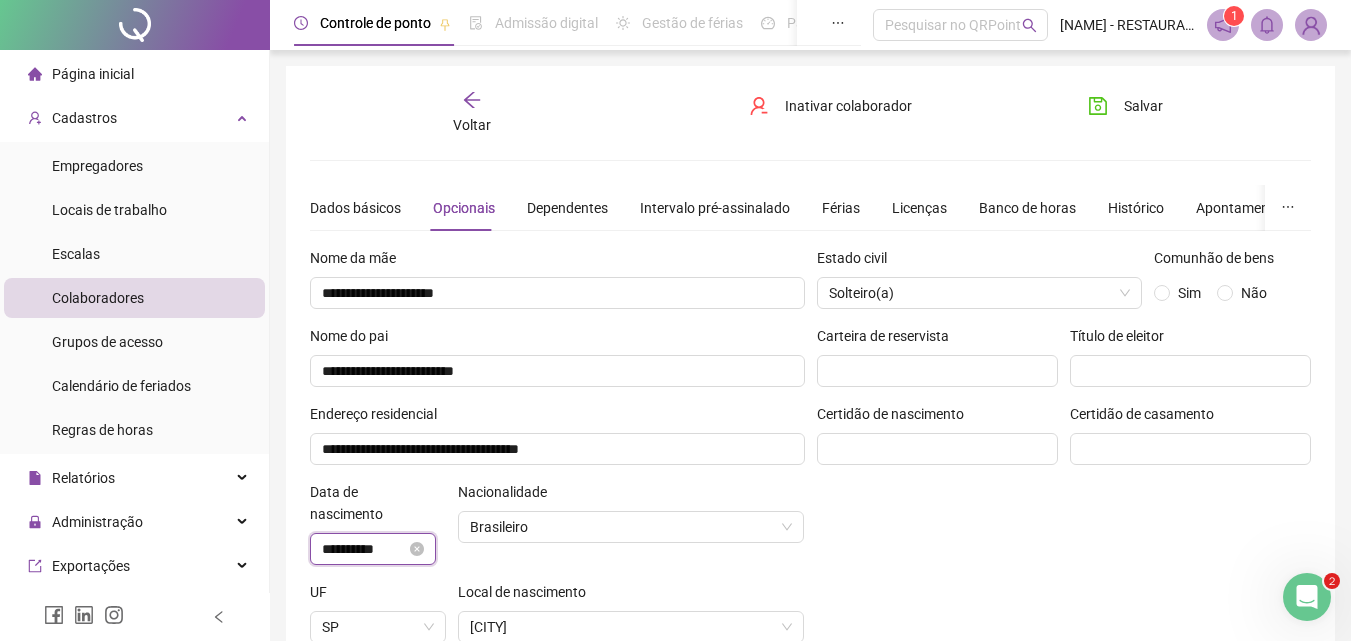 click on "**********" at bounding box center (364, 549) 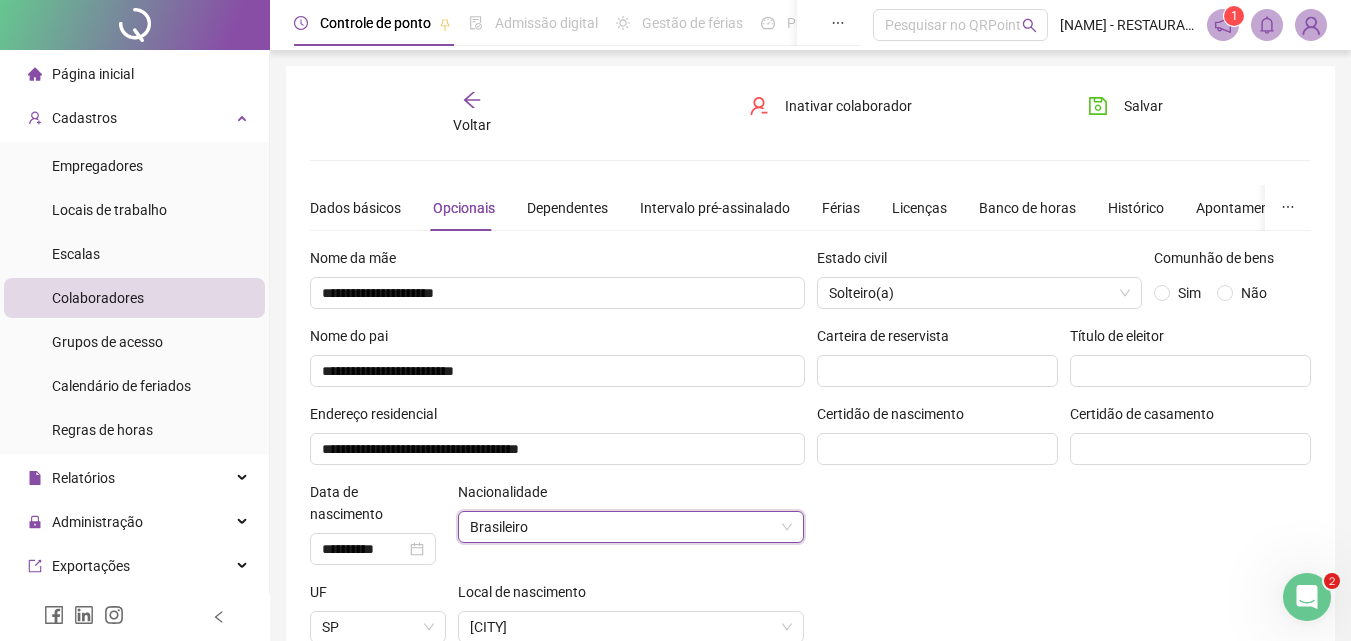 click on "Estado civil Solteiro(a) Comunhão de bens Sim Não Carteira de reservista Título de eleitor Certidão de nascimento Certidão de casamento" at bounding box center [1064, 492] 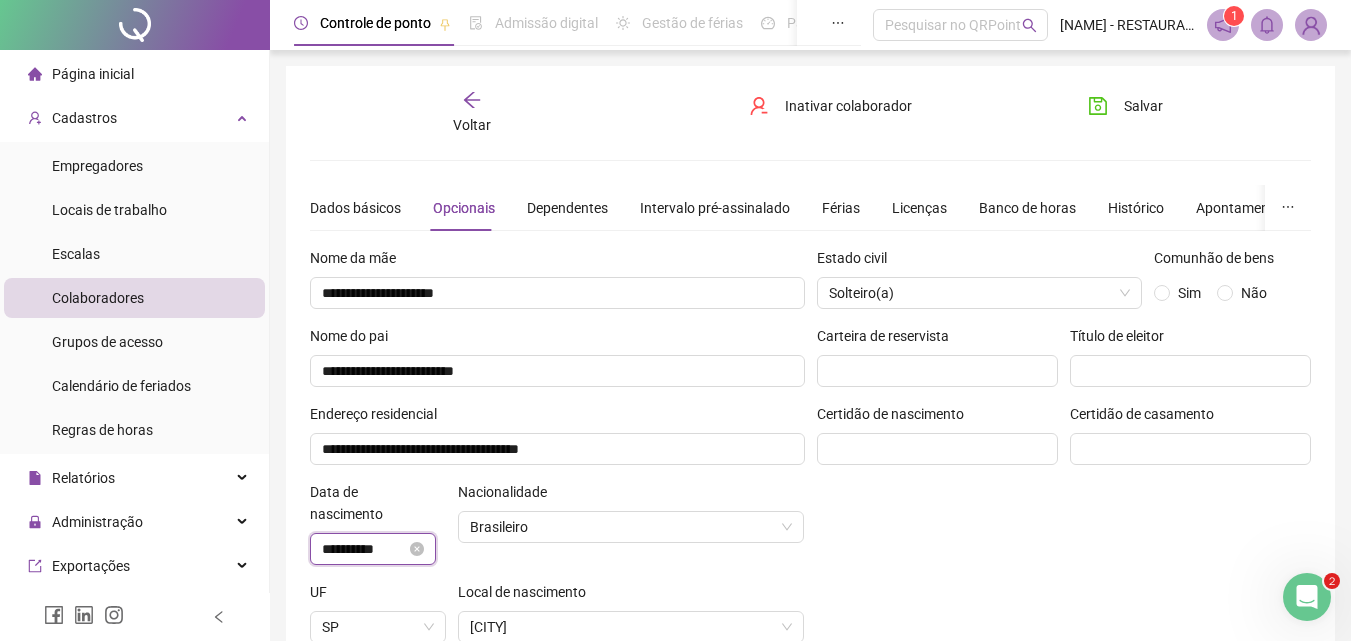 click on "**********" at bounding box center [364, 549] 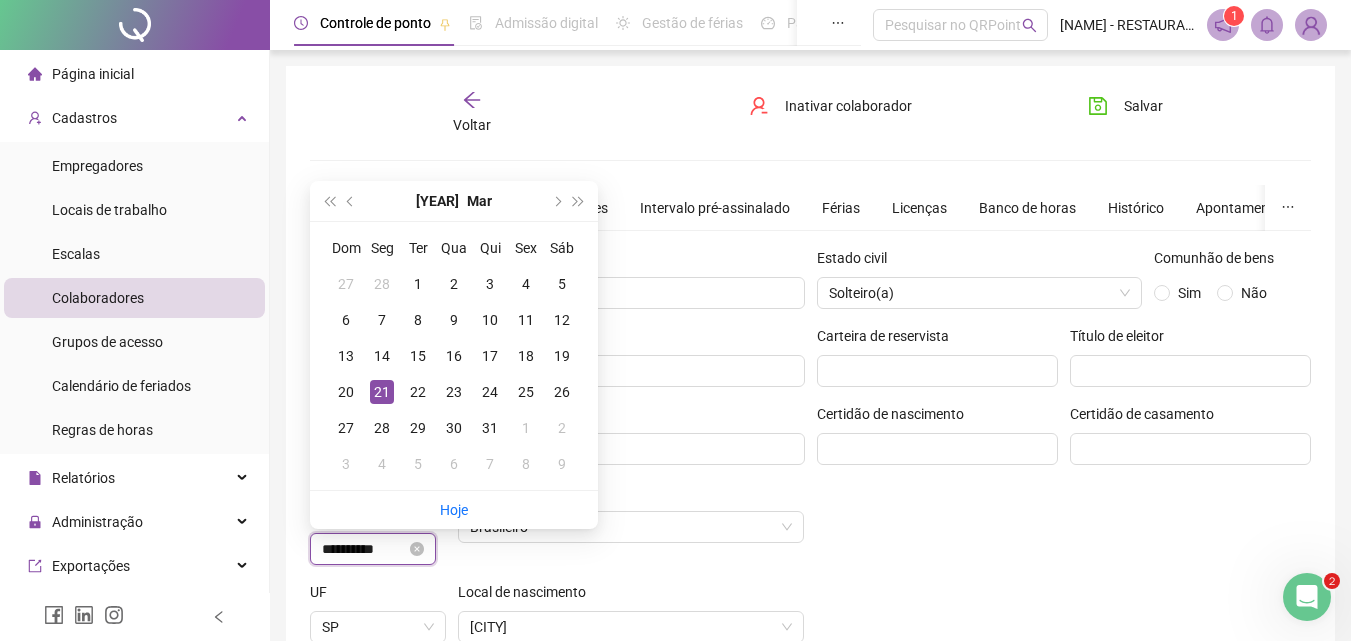 click on "**********" at bounding box center (364, 549) 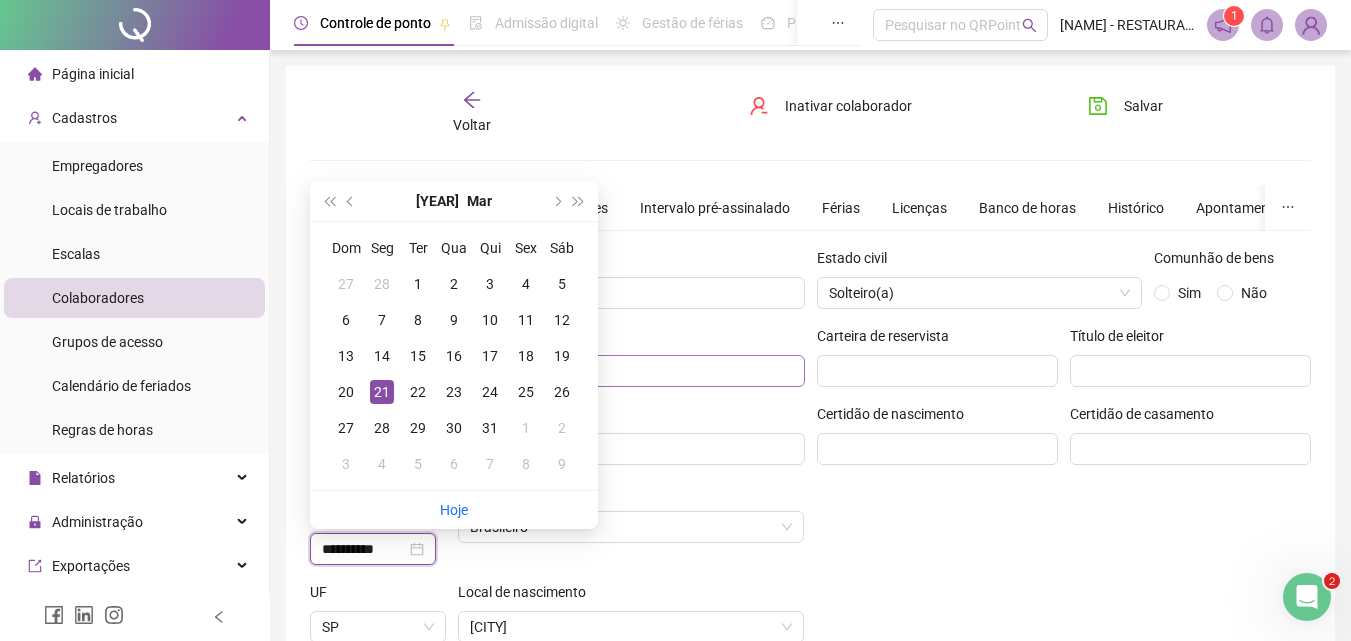 type on "**********" 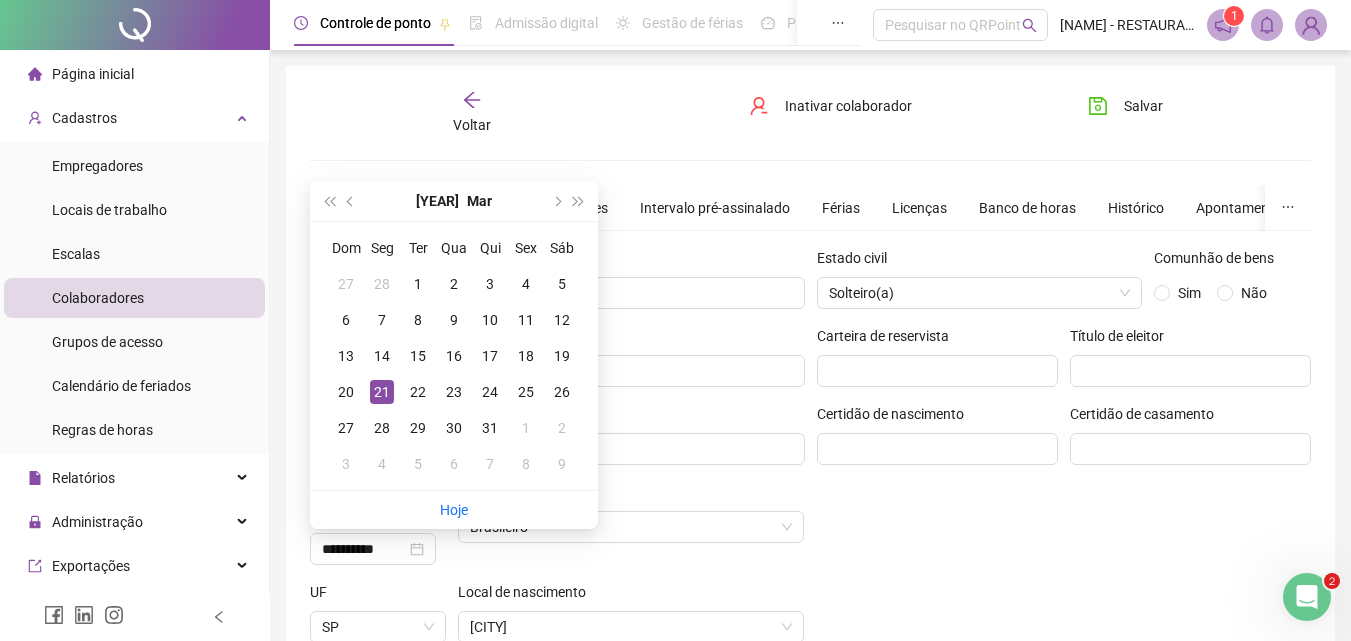 click on "Estado civil Solteiro(a) Comunhão de bens Sim Não Carteira de reservista Título de eleitor Certidão de nascimento Certidão de casamento" at bounding box center [1064, 492] 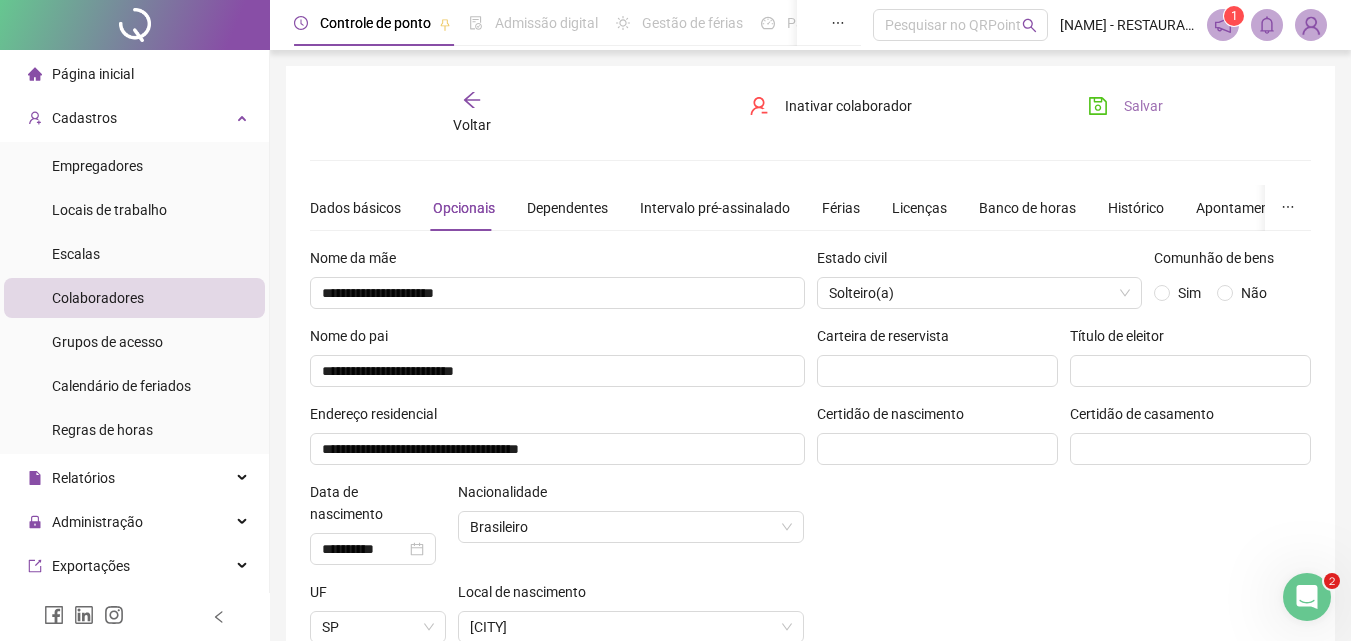click on "Salvar" at bounding box center (1125, 106) 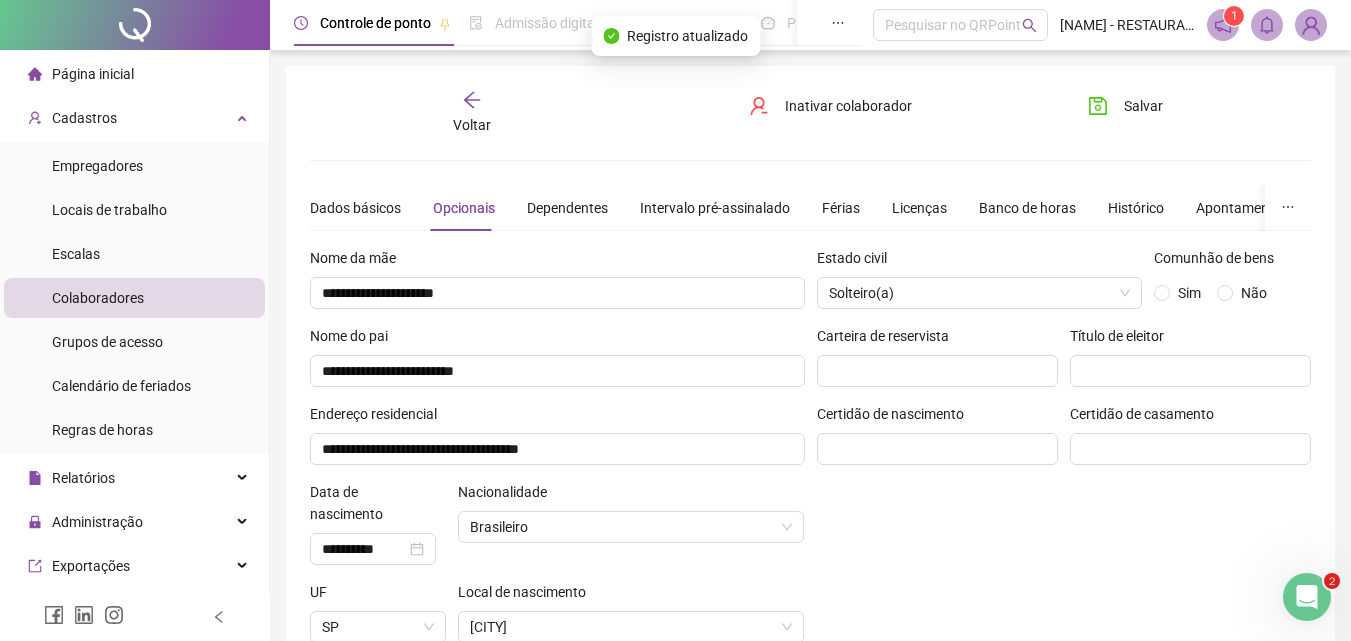 click on "Voltar Inativar colaborador Salvar" at bounding box center [810, 113] 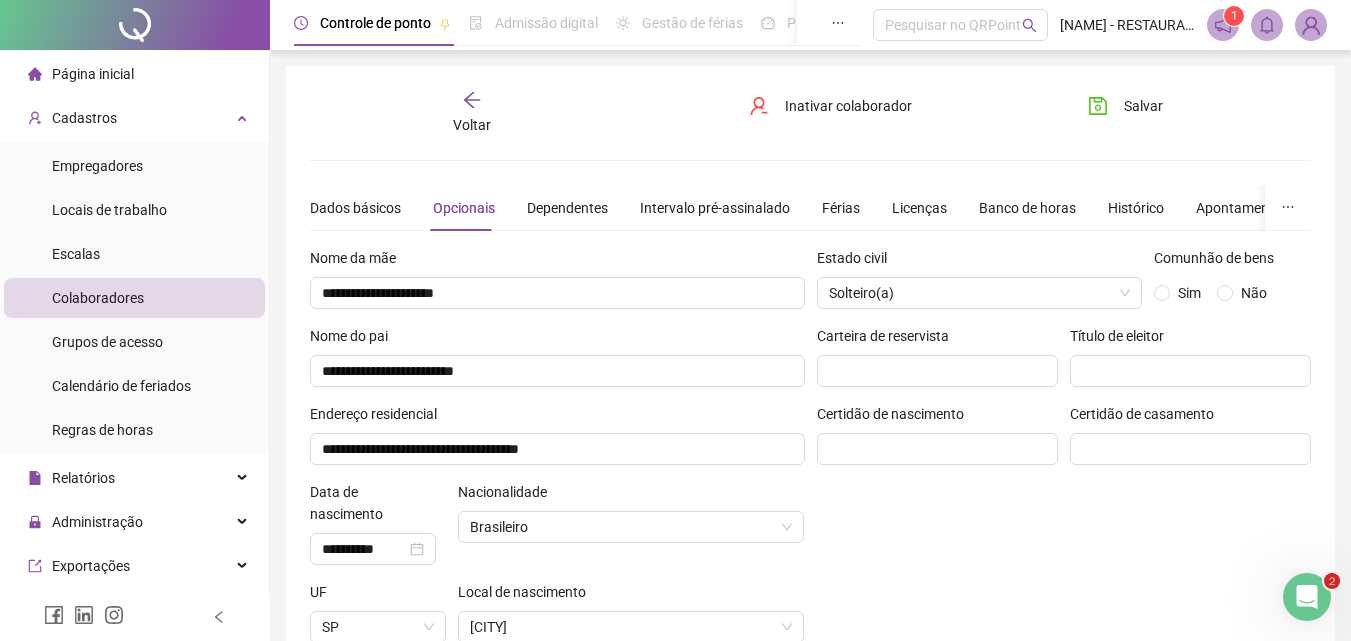 click on "Voltar" at bounding box center (472, 113) 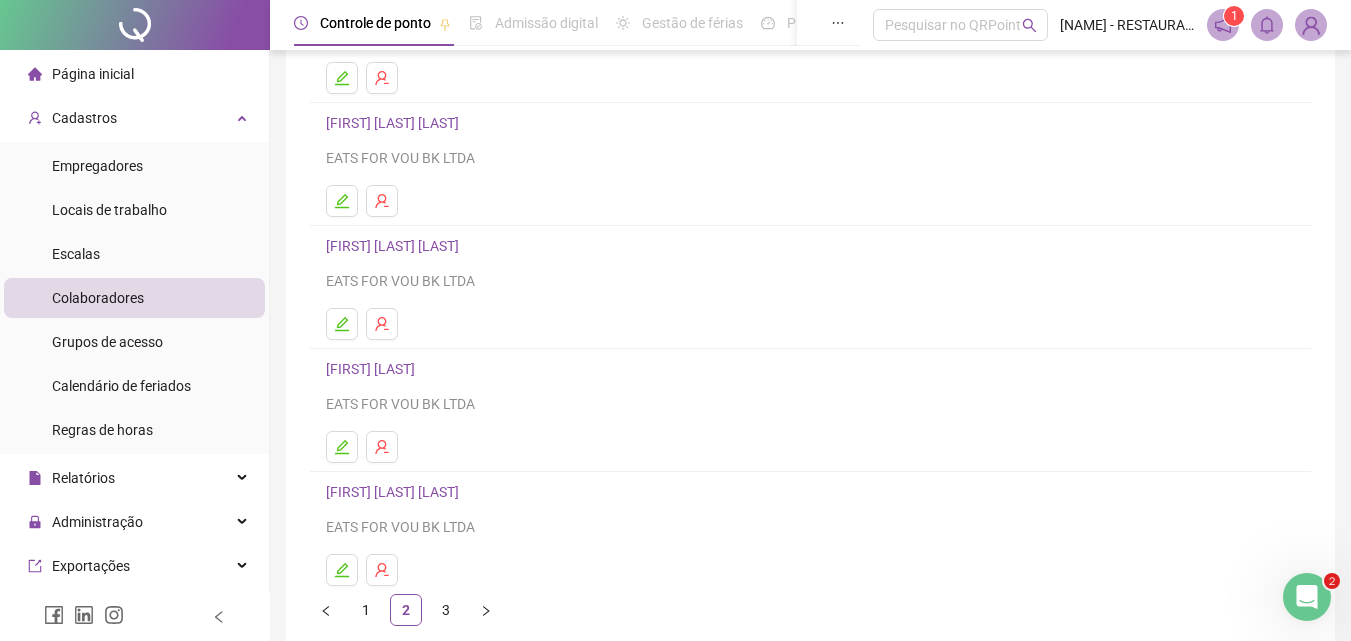scroll, scrollTop: 326, scrollLeft: 0, axis: vertical 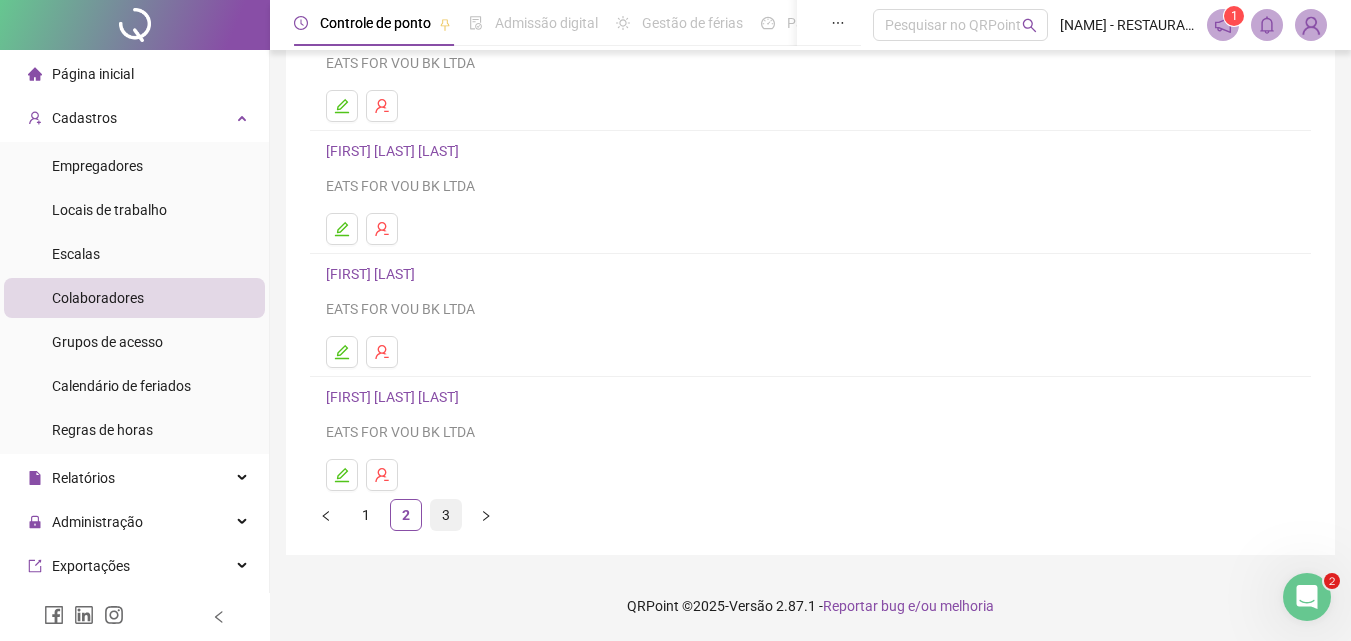 click on "3" at bounding box center [446, 515] 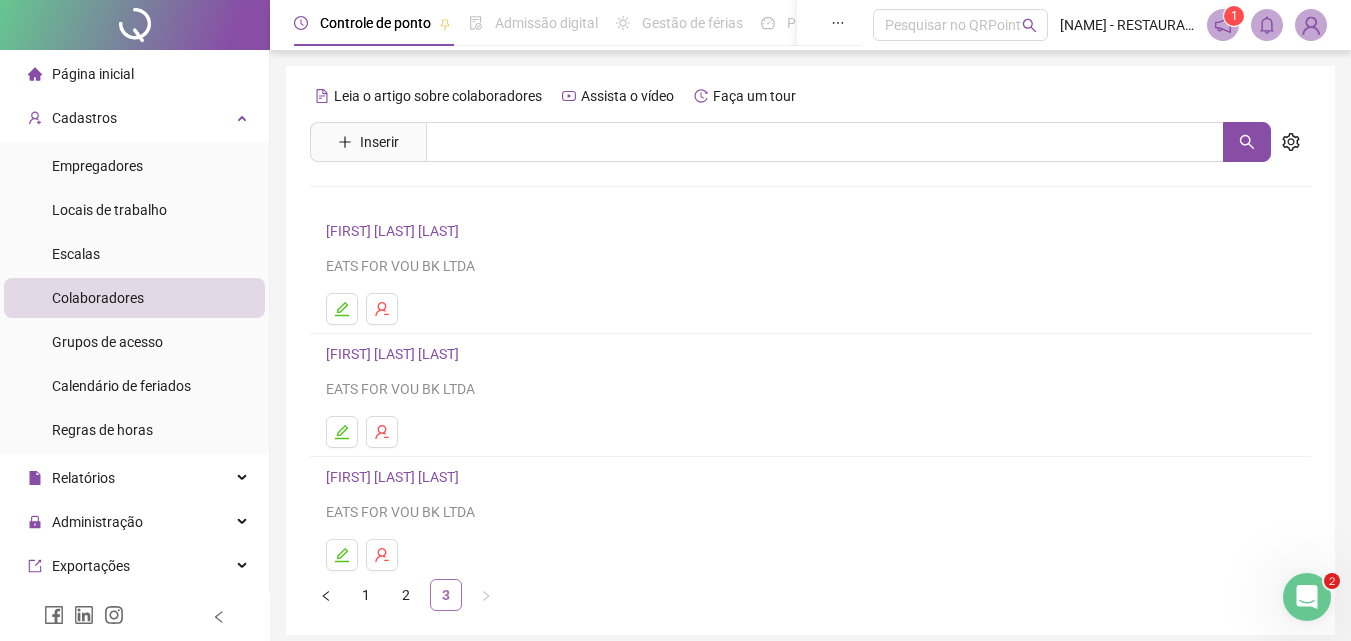 scroll, scrollTop: 80, scrollLeft: 0, axis: vertical 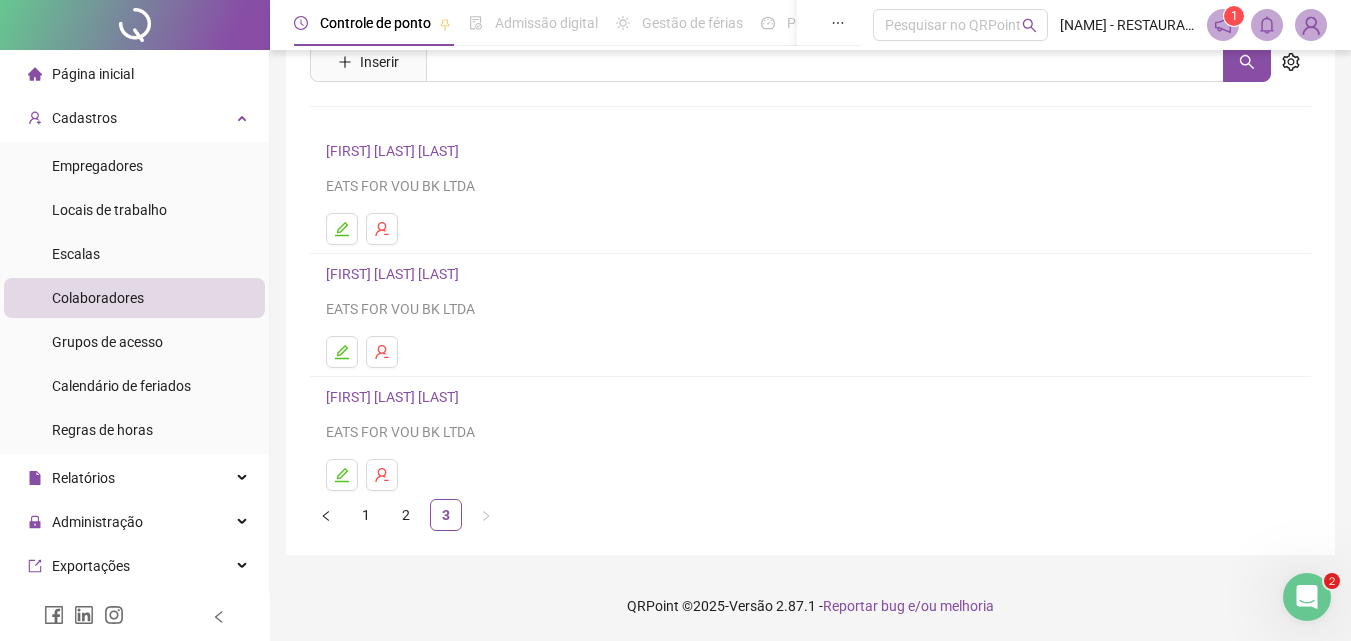 click on "[FIRST] [LAST] [LAST]" at bounding box center [395, 151] 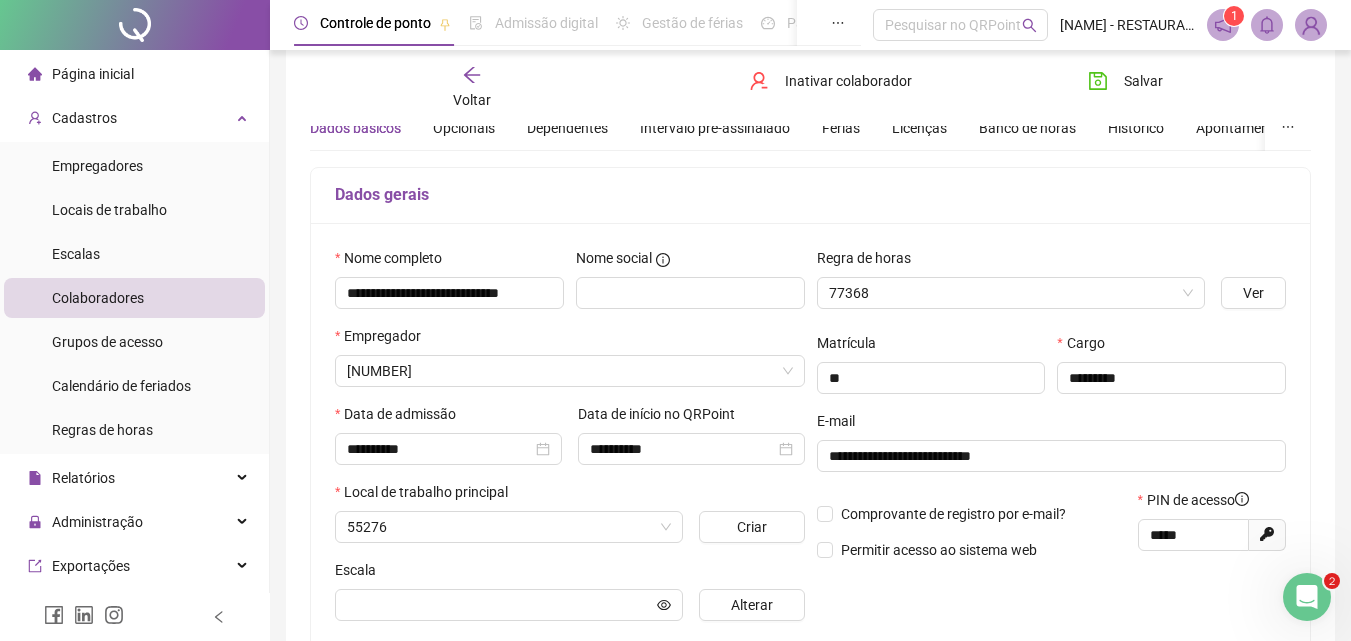 type on "**********" 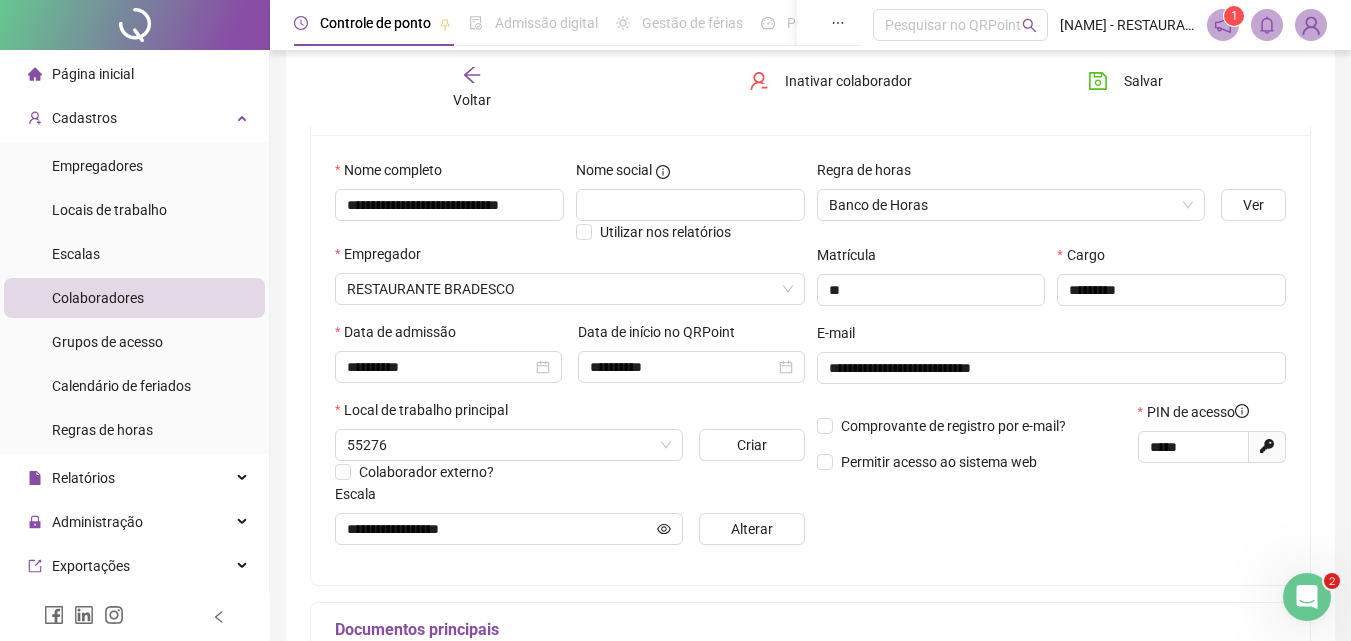 scroll, scrollTop: 167, scrollLeft: 0, axis: vertical 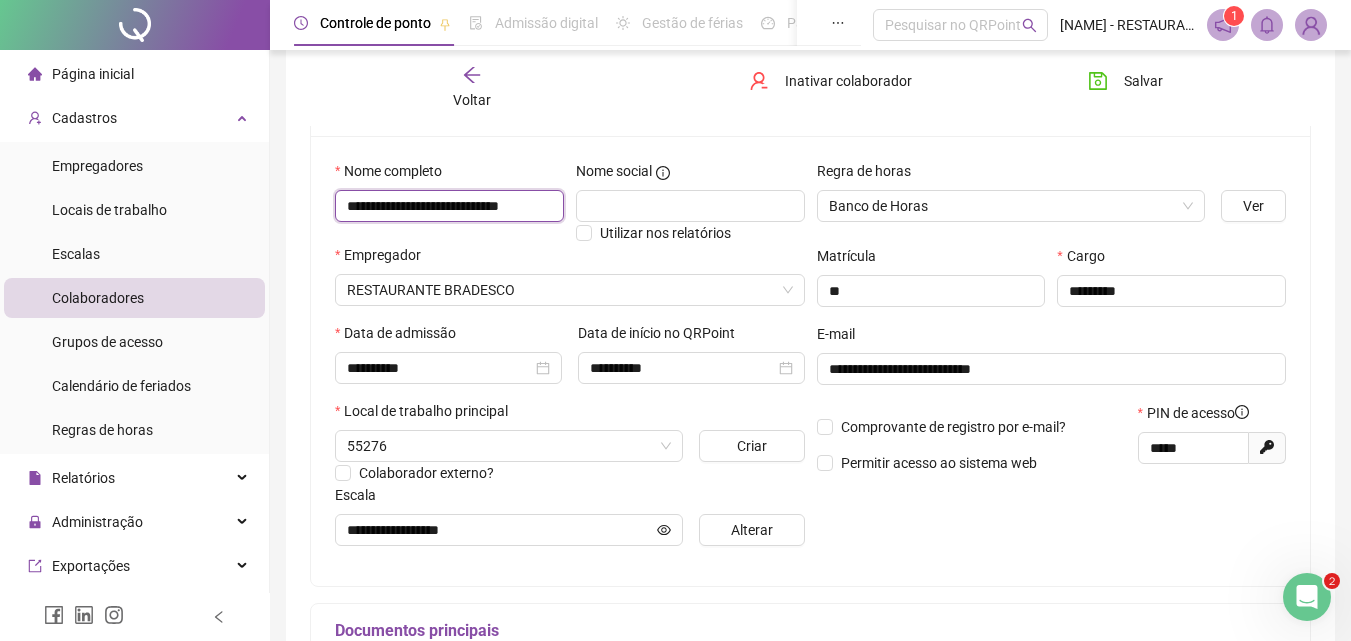 click on "**********" at bounding box center [449, 206] 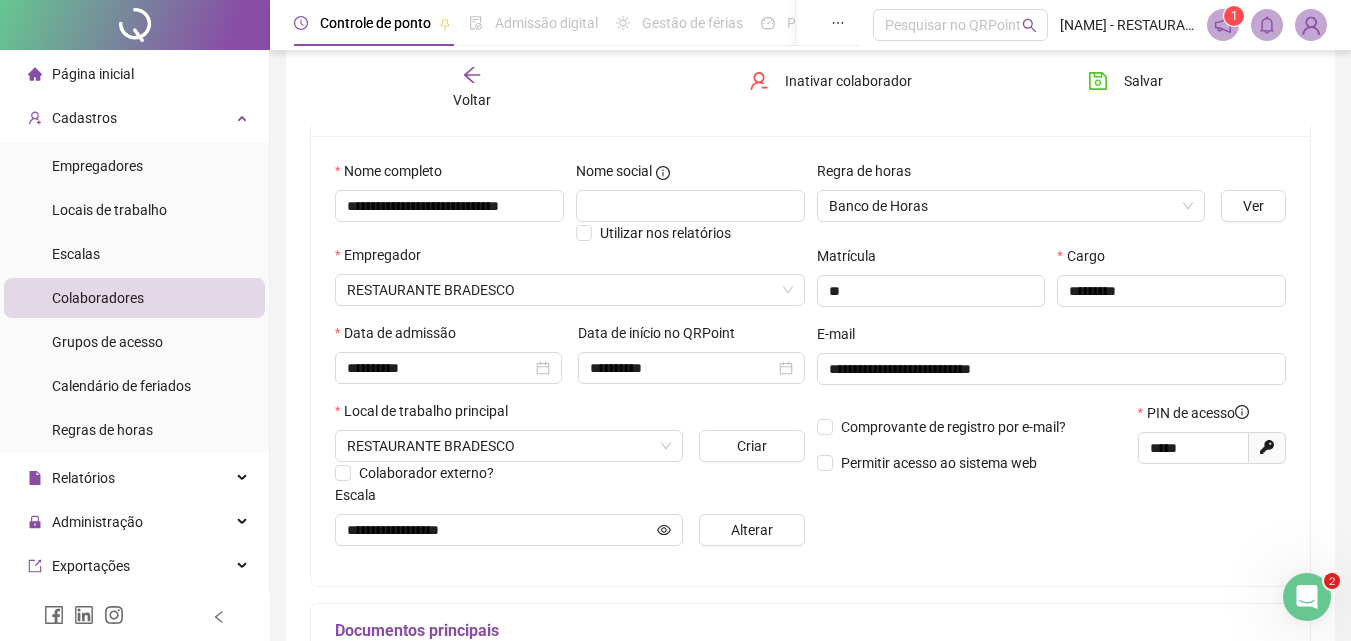 click on "Escala" at bounding box center (570, 499) 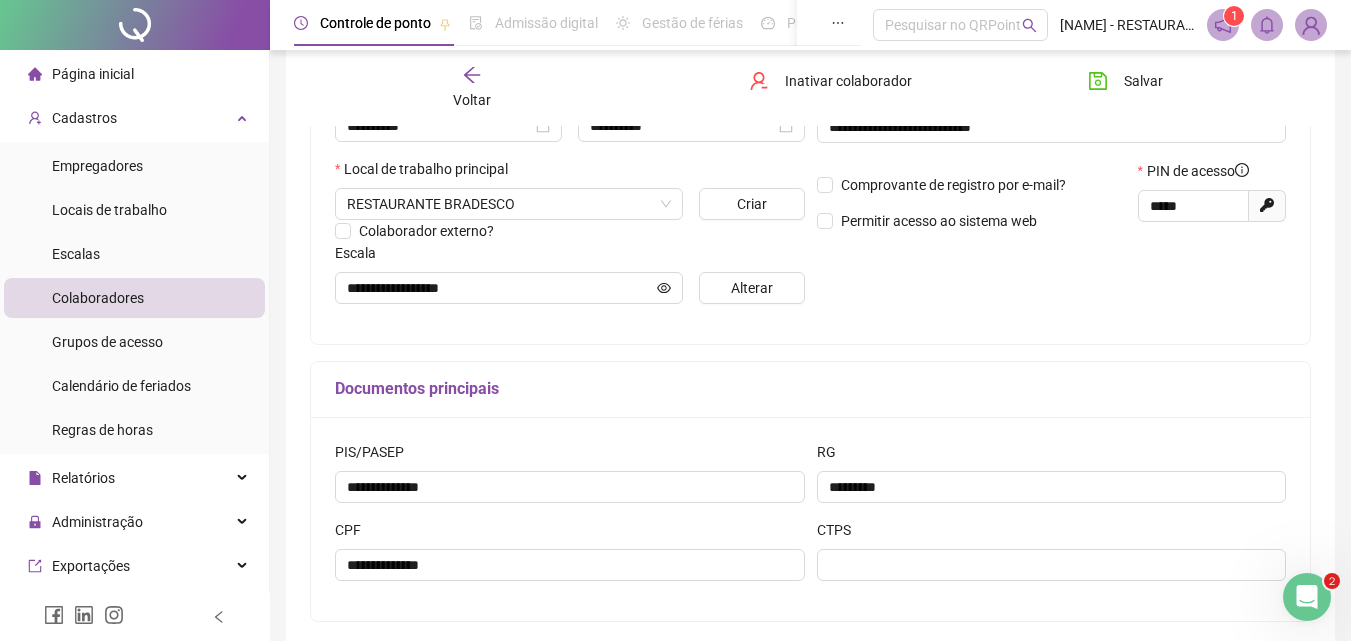 scroll, scrollTop: 410, scrollLeft: 0, axis: vertical 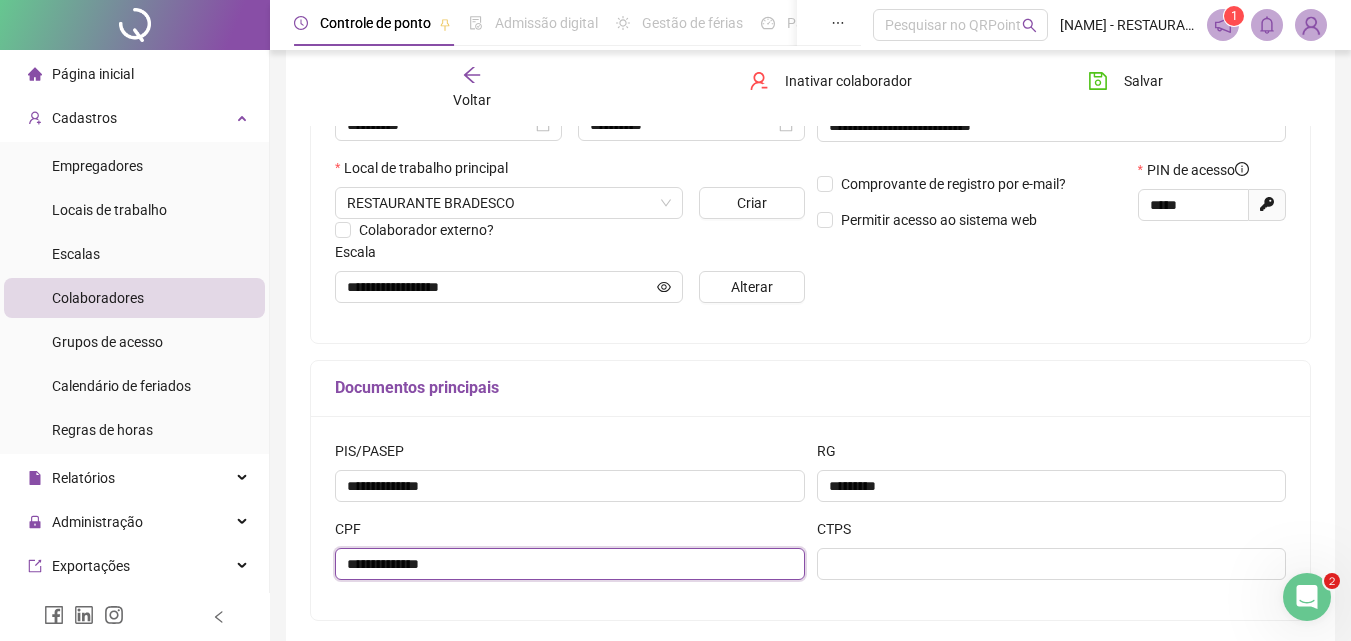 click on "**********" at bounding box center [570, 564] 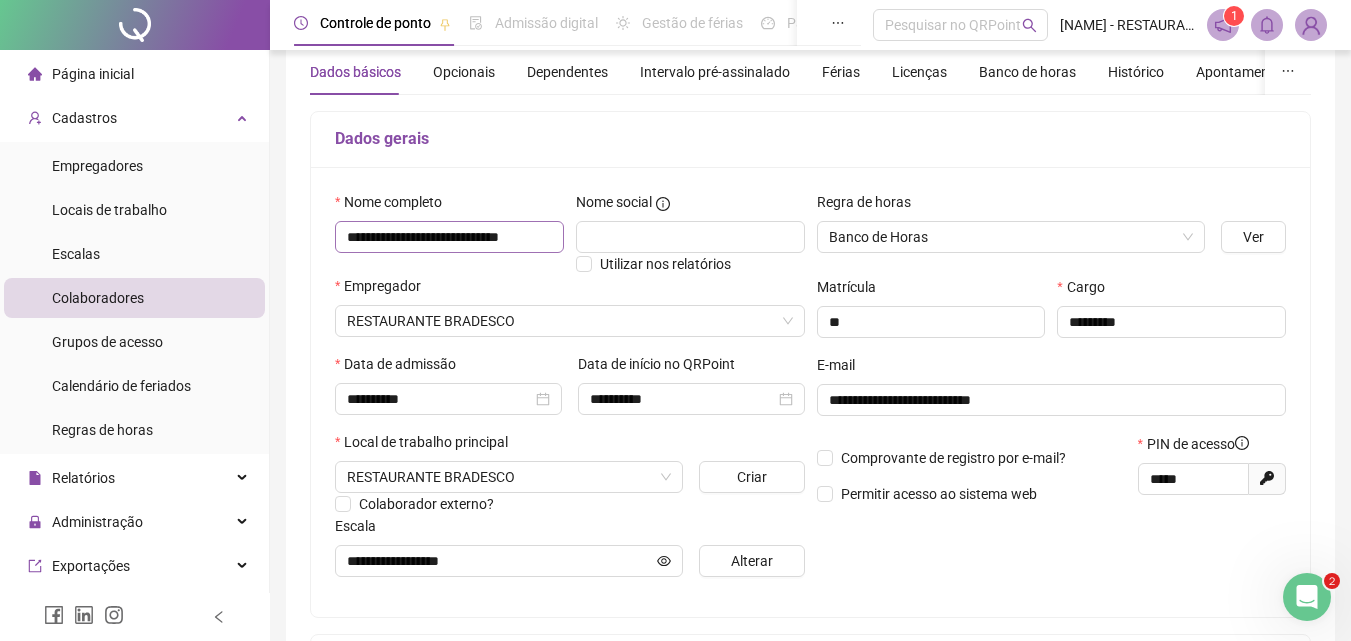 scroll, scrollTop: 0, scrollLeft: 0, axis: both 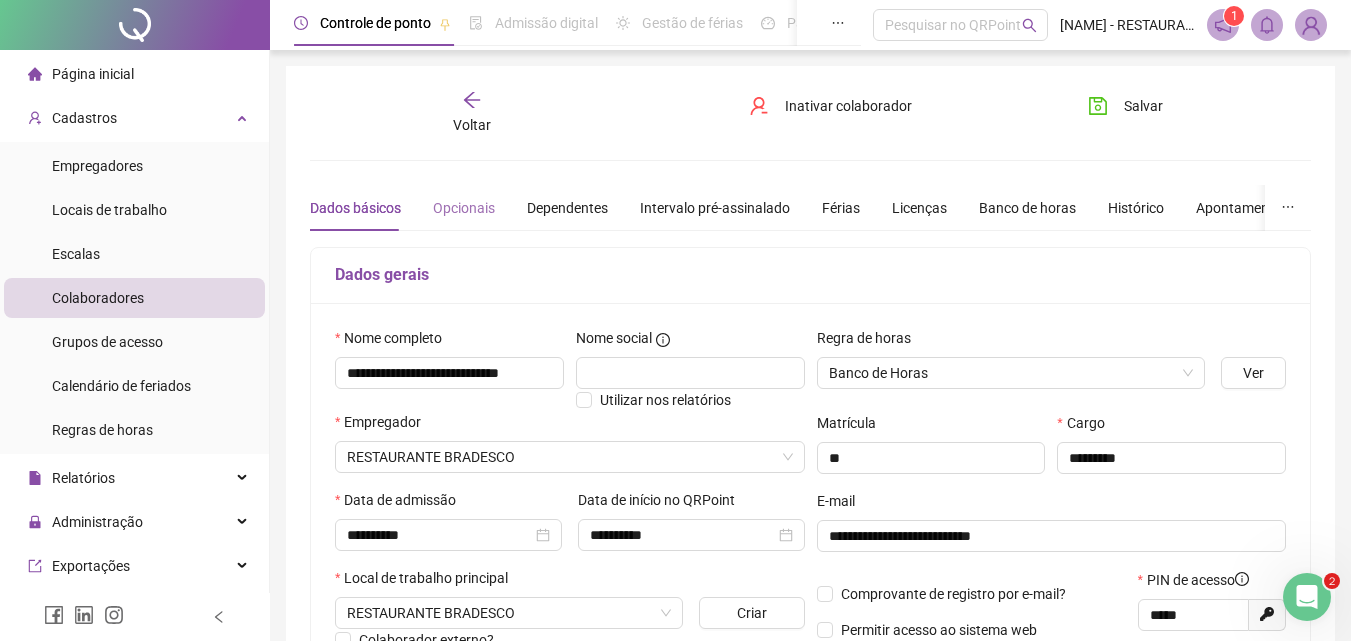 click on "Opcionais" at bounding box center (464, 208) 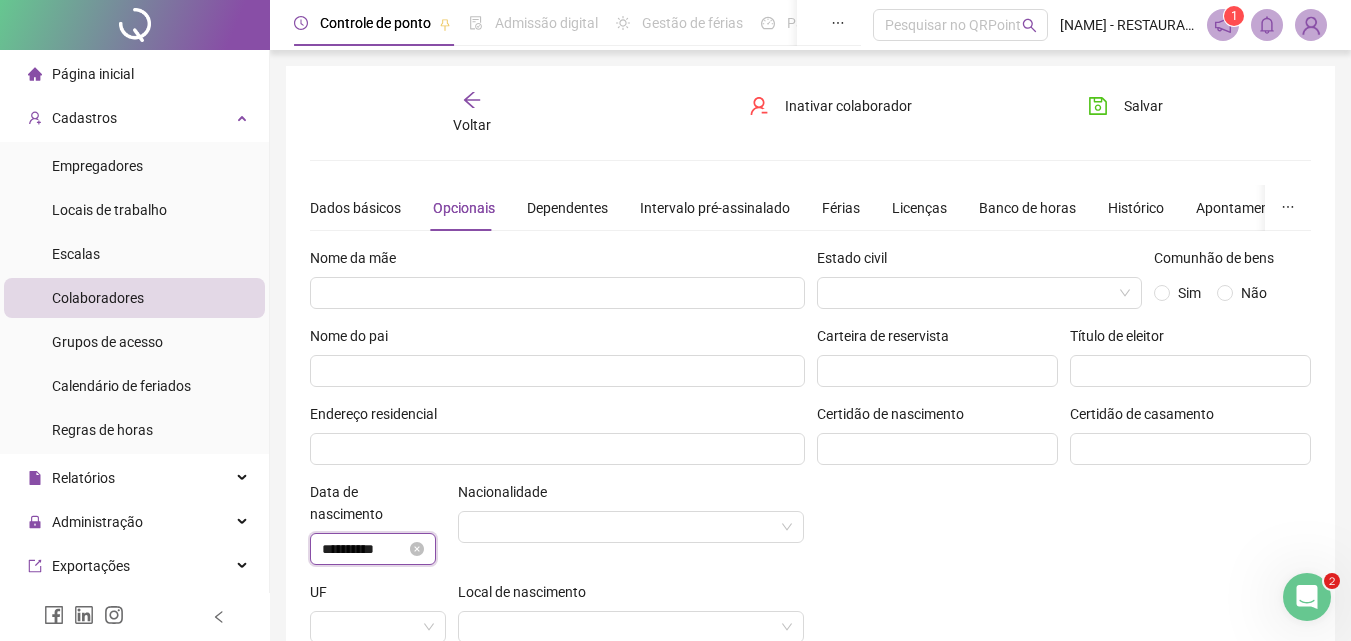 click on "**********" at bounding box center (364, 549) 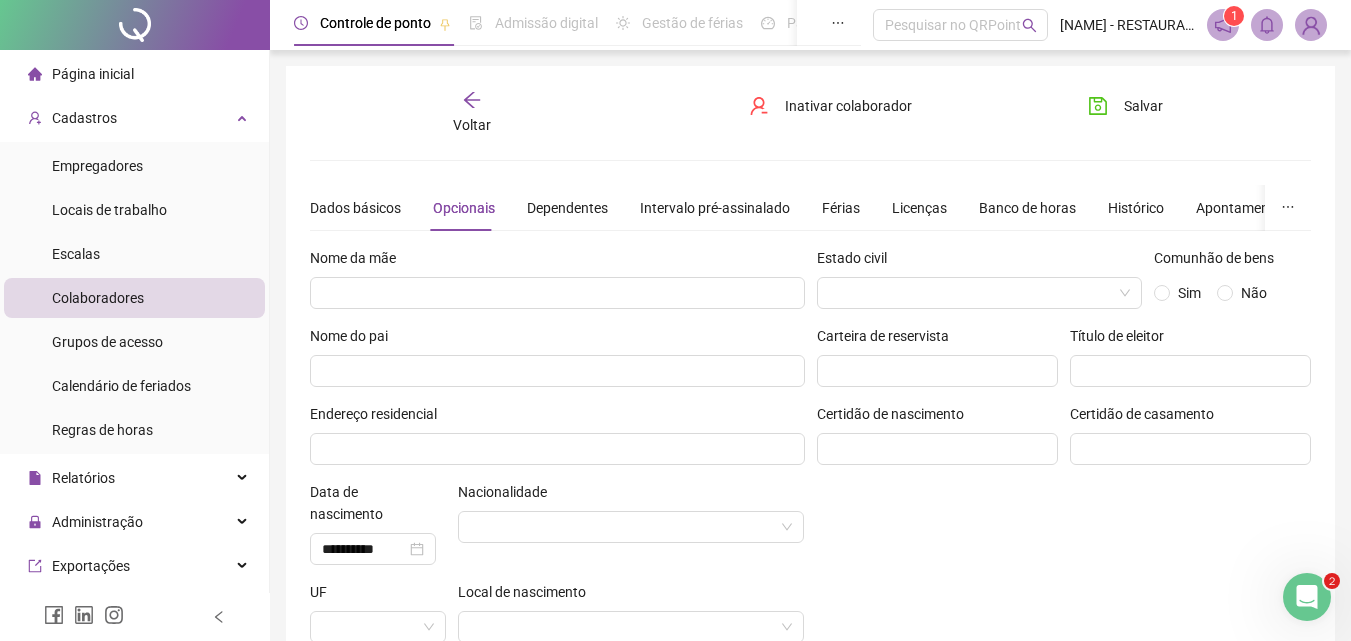 click on "Voltar" at bounding box center [472, 113] 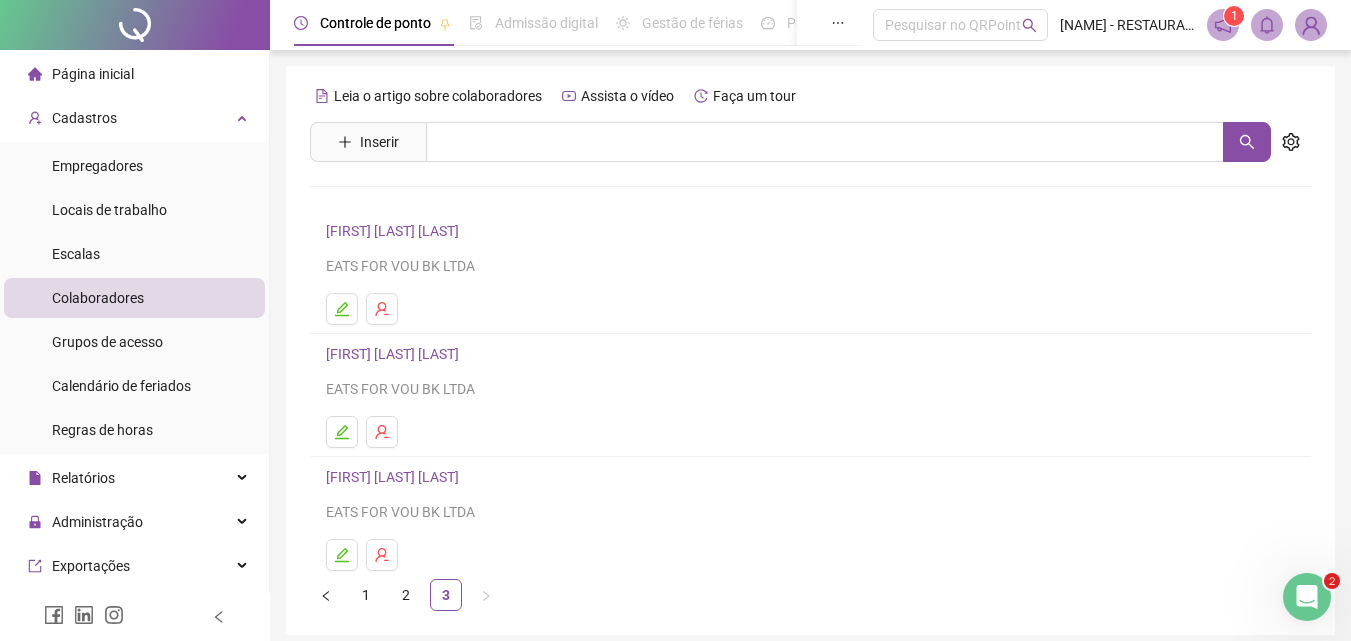 scroll, scrollTop: 80, scrollLeft: 0, axis: vertical 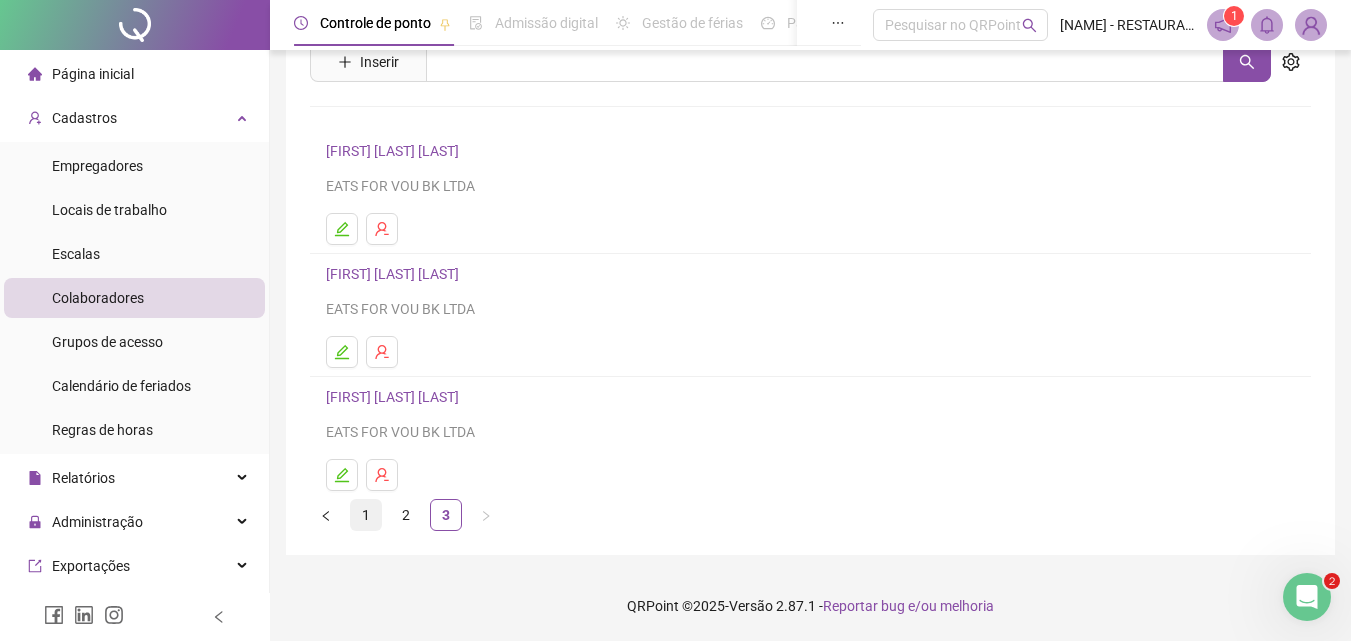 click on "1" at bounding box center [366, 515] 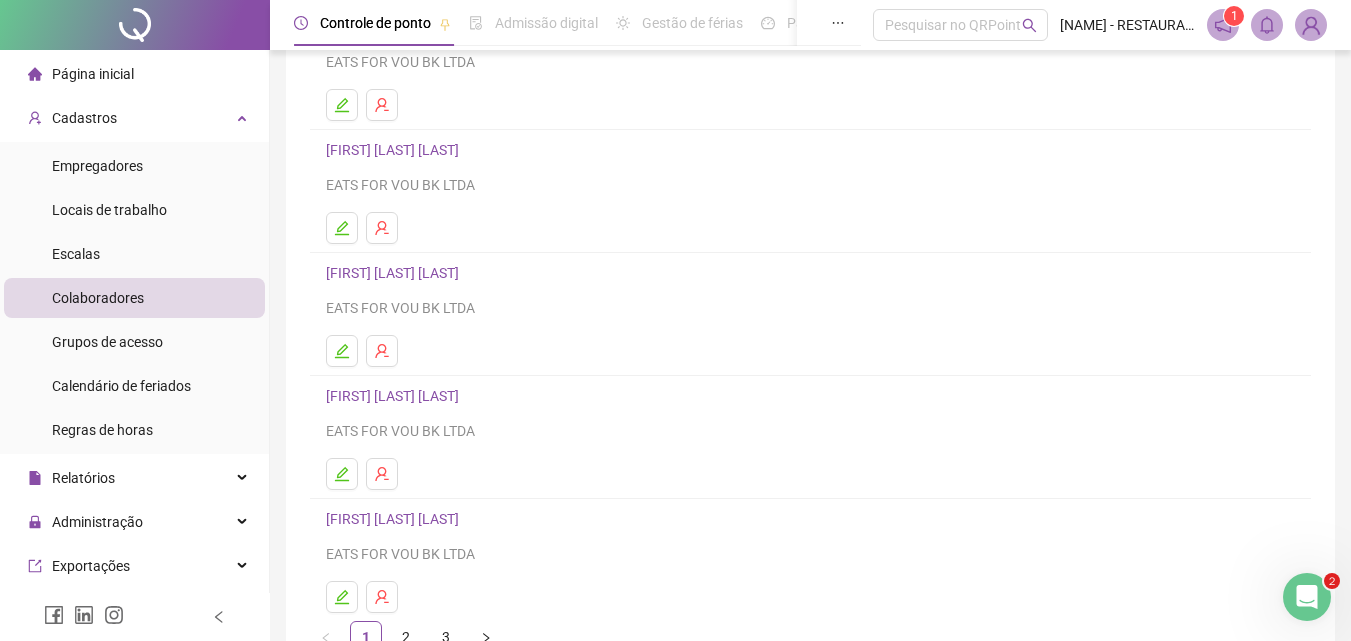 scroll, scrollTop: 205, scrollLeft: 0, axis: vertical 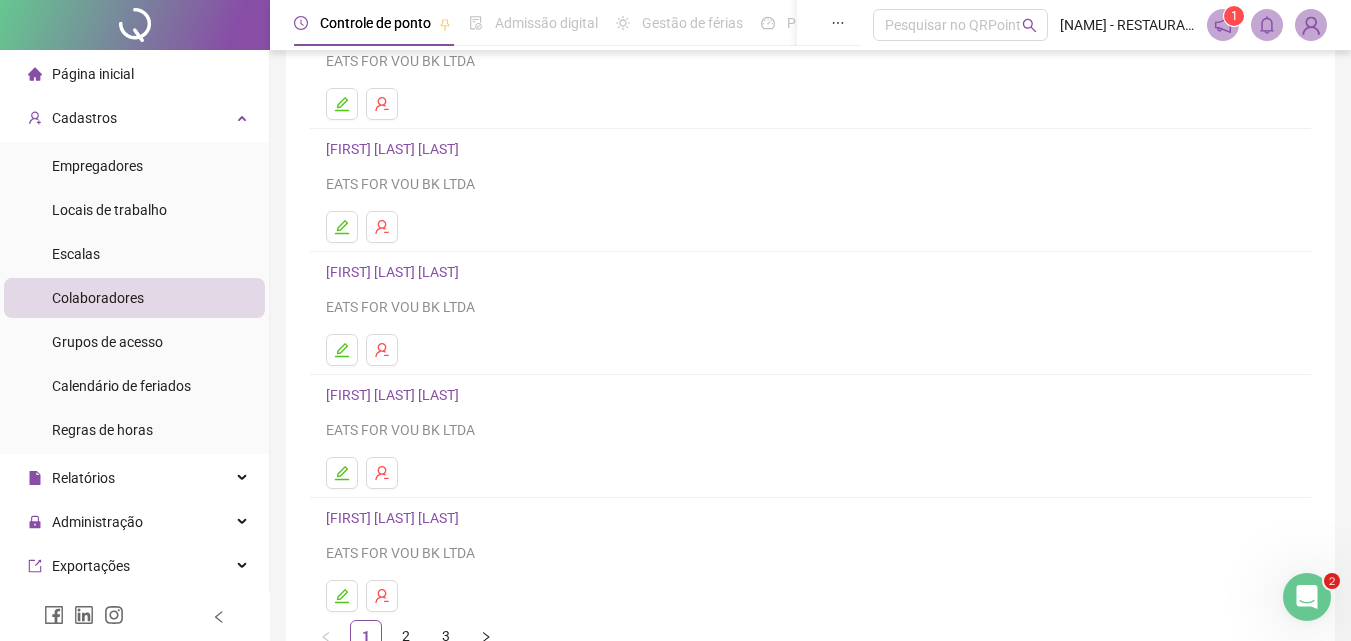 click on "[FIRST] [LAST] [LAST]" at bounding box center (395, 395) 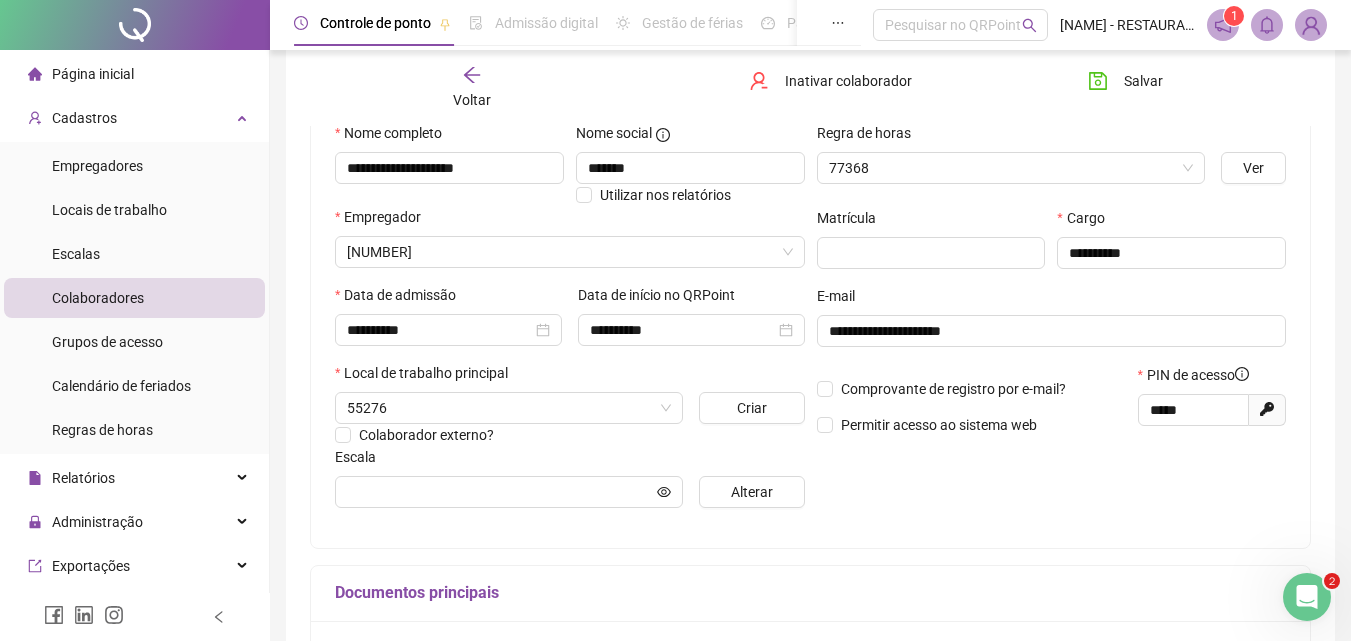 type on "**********" 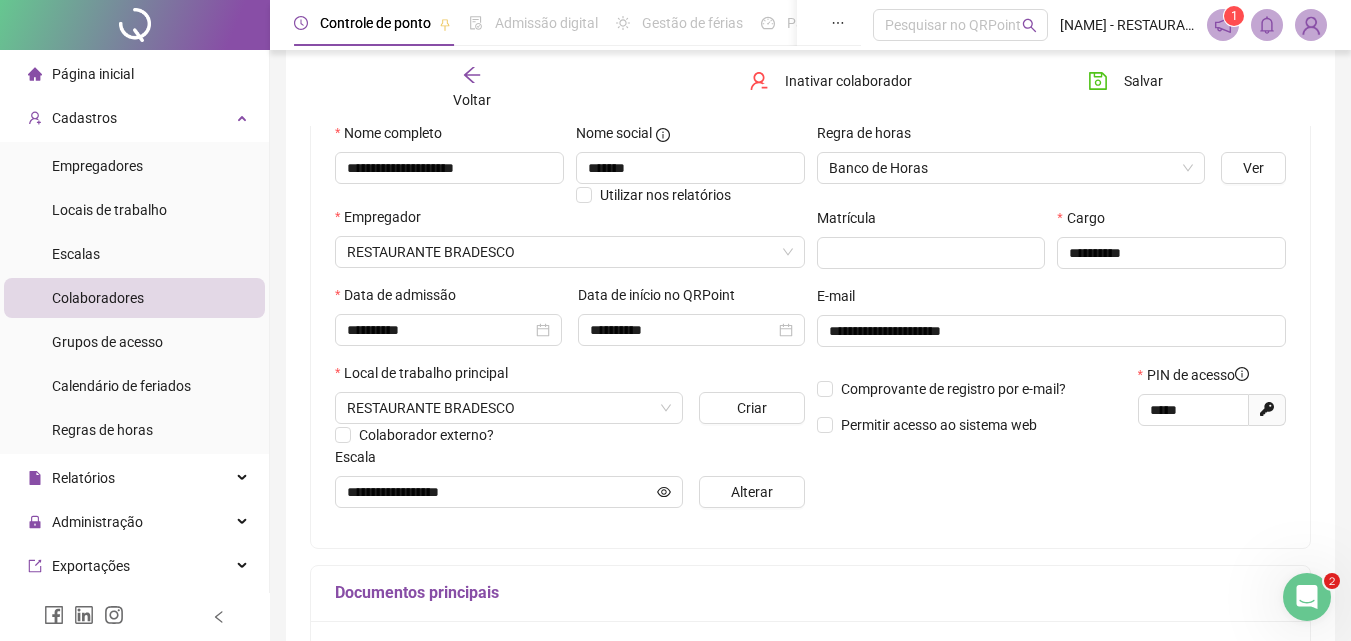 scroll, scrollTop: 215, scrollLeft: 0, axis: vertical 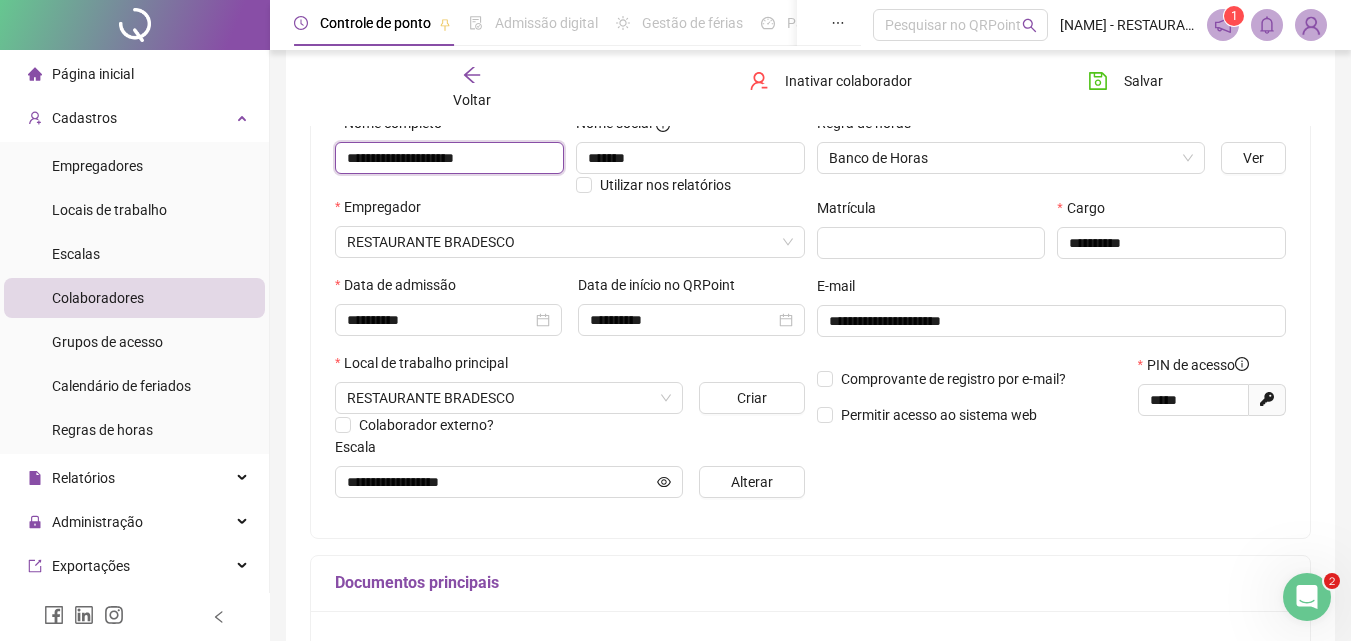 click on "**********" at bounding box center [449, 158] 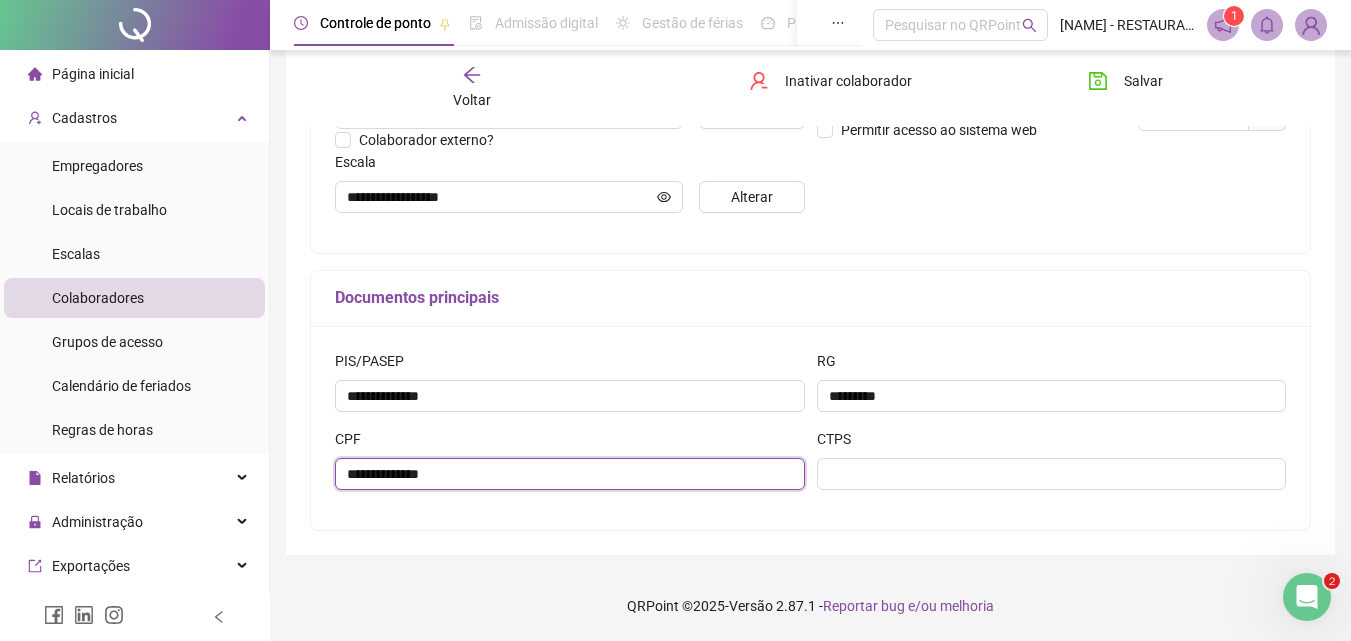 click on "**********" at bounding box center [570, 474] 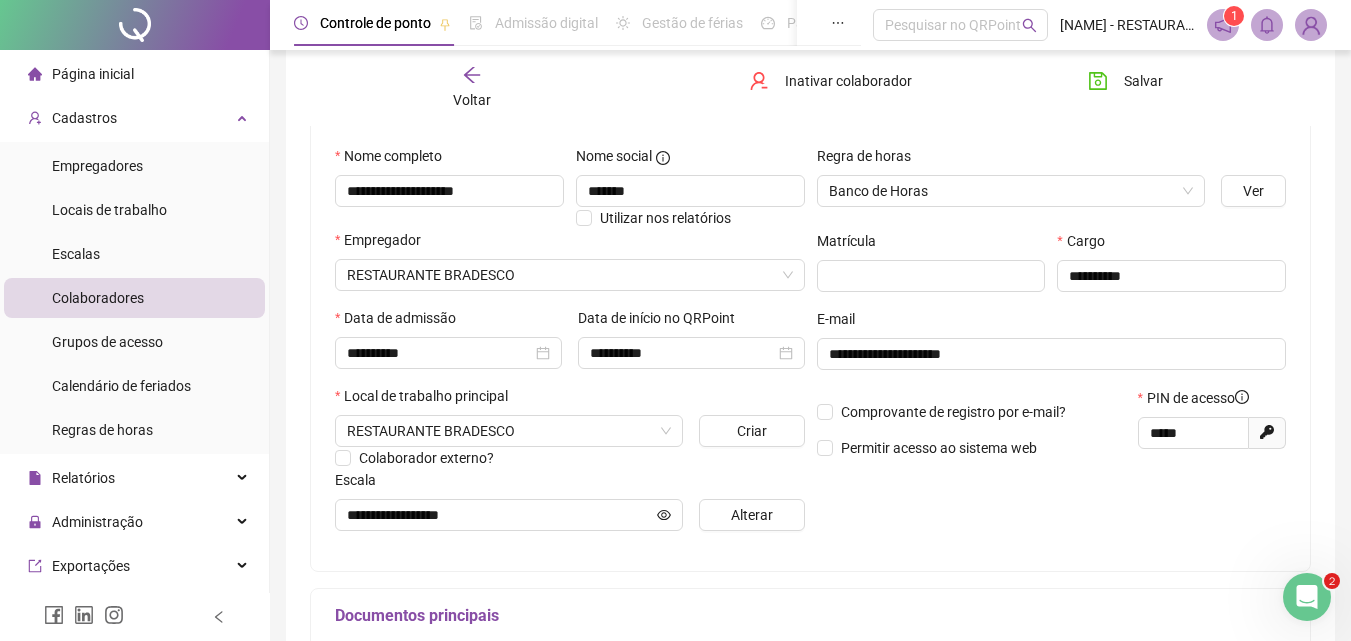 scroll, scrollTop: 181, scrollLeft: 0, axis: vertical 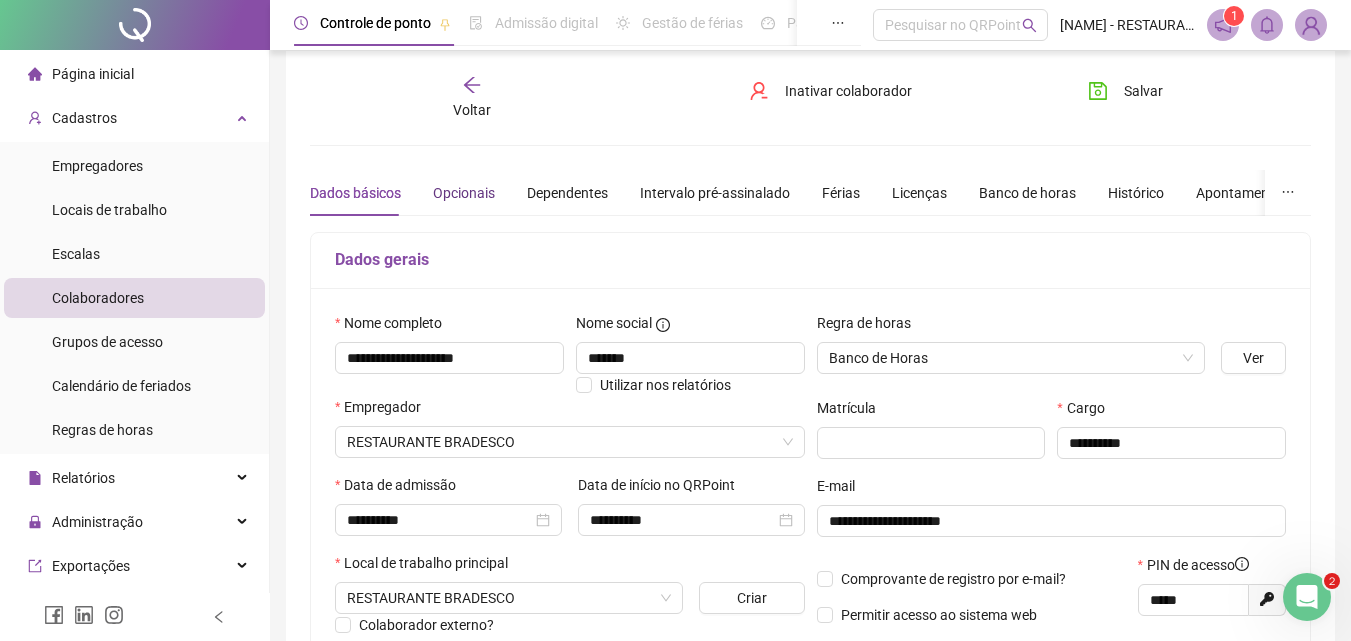 click on "Opcionais" at bounding box center (464, 193) 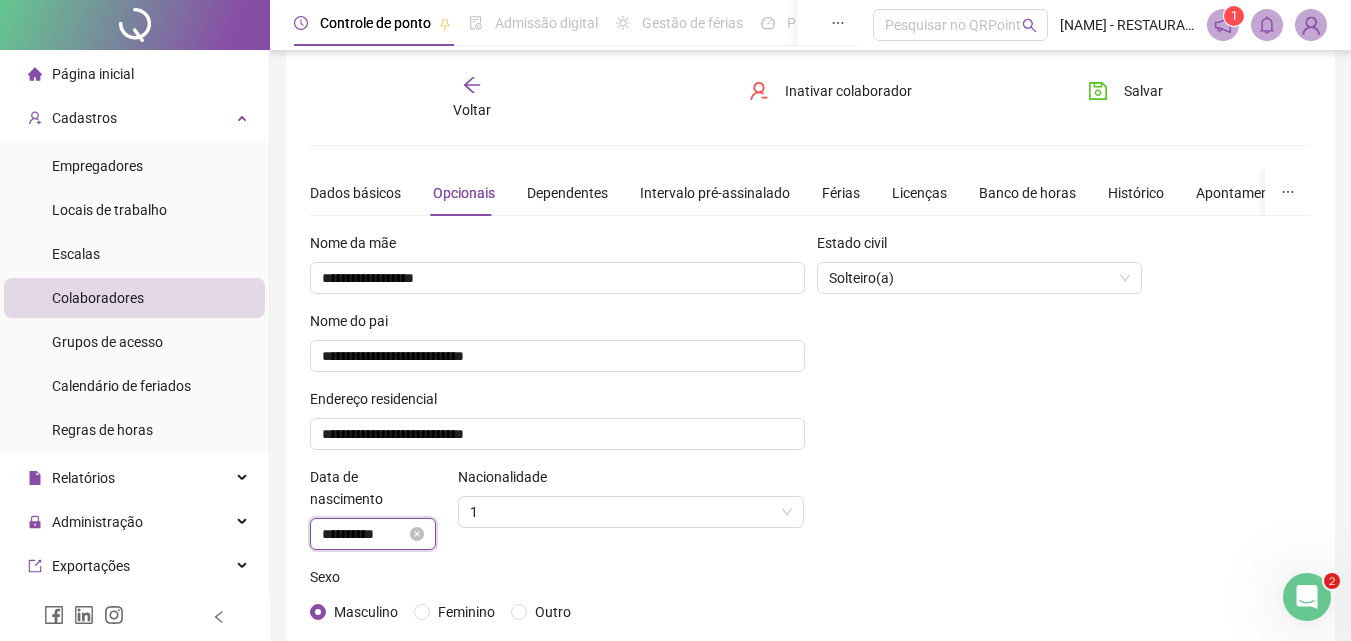 click on "**********" at bounding box center [364, 534] 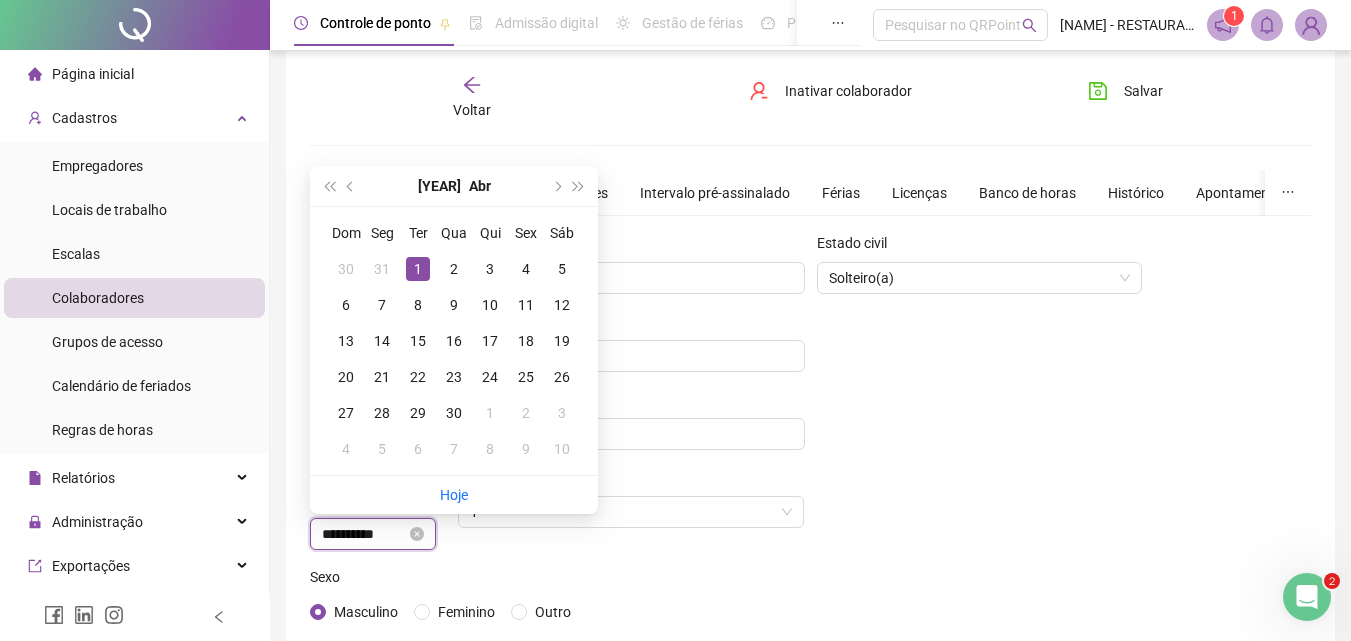 click on "**********" at bounding box center (364, 534) 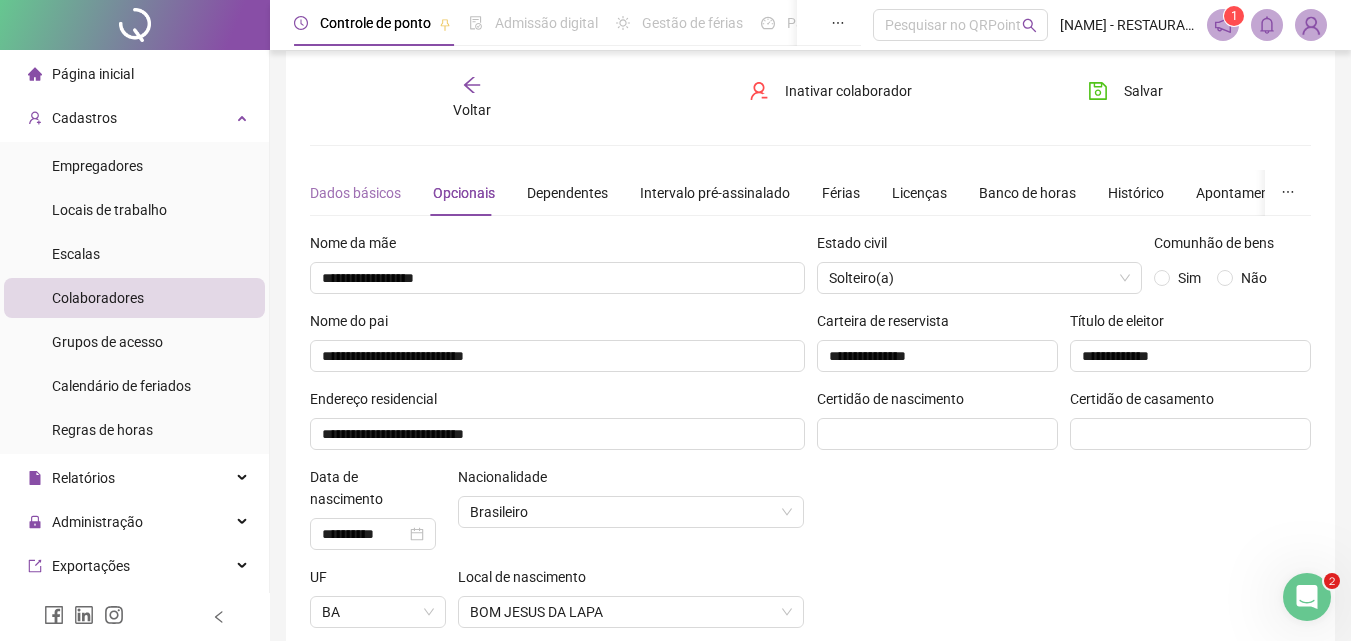 click on "Dados básicos" at bounding box center (355, 193) 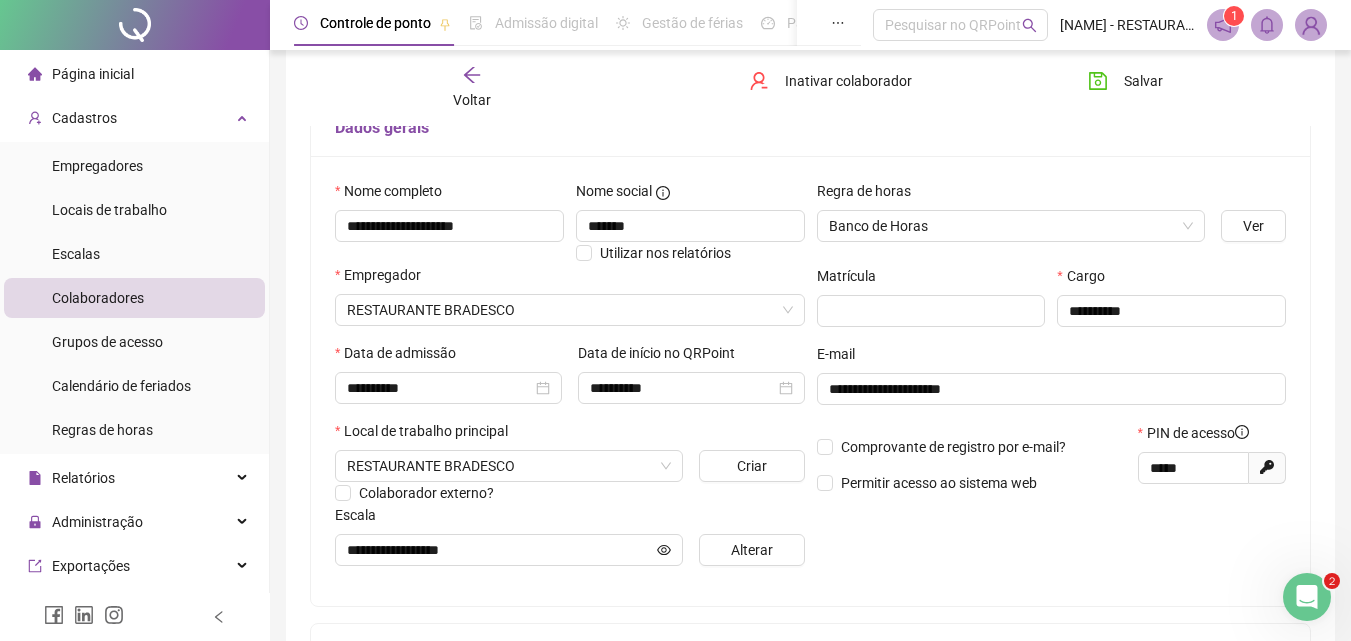 scroll, scrollTop: 148, scrollLeft: 0, axis: vertical 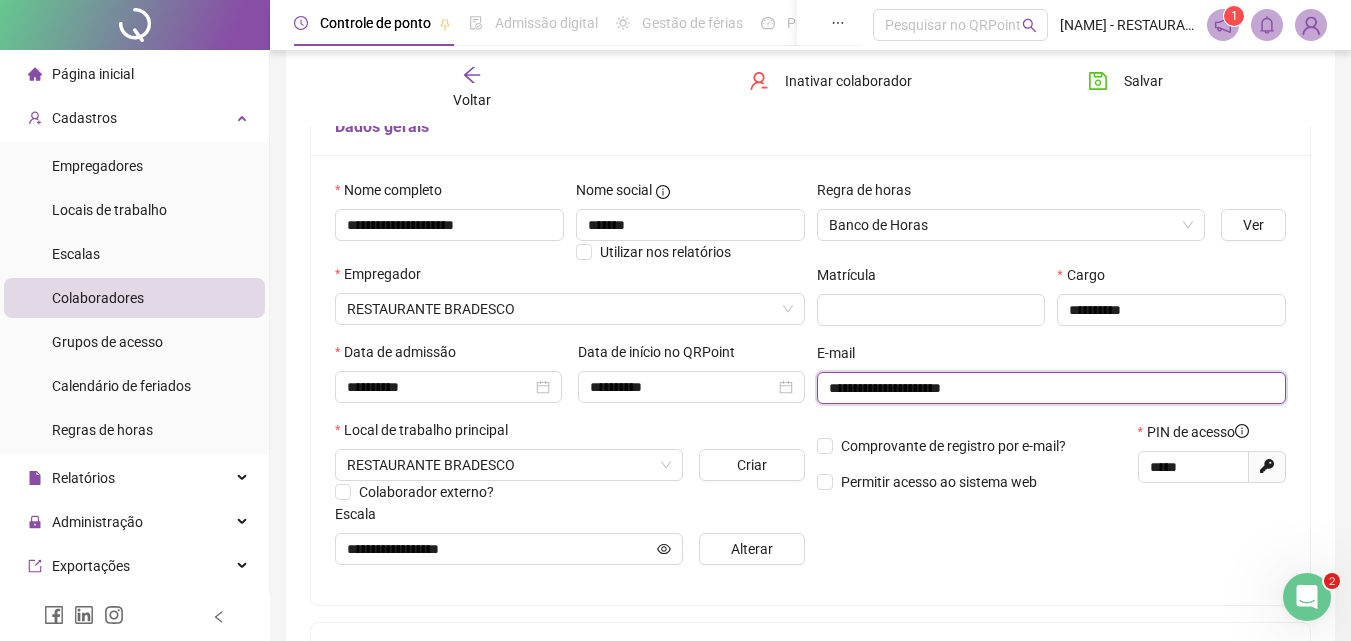 click on "**********" at bounding box center (1050, 388) 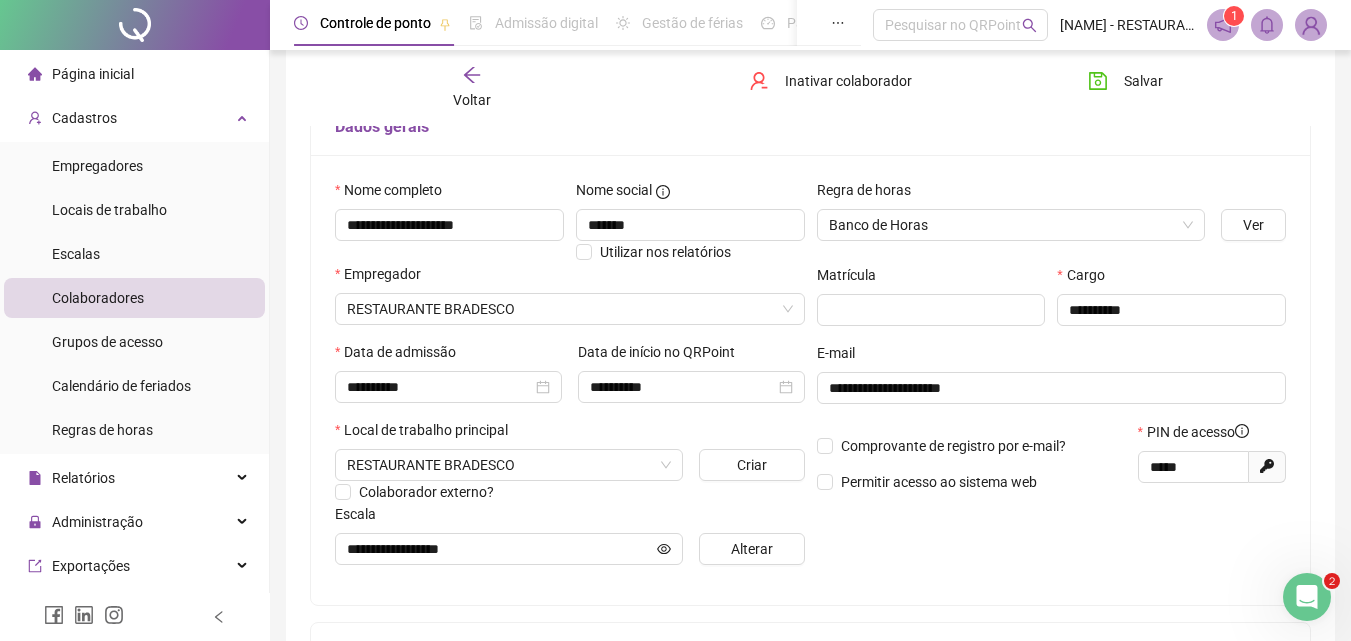 click 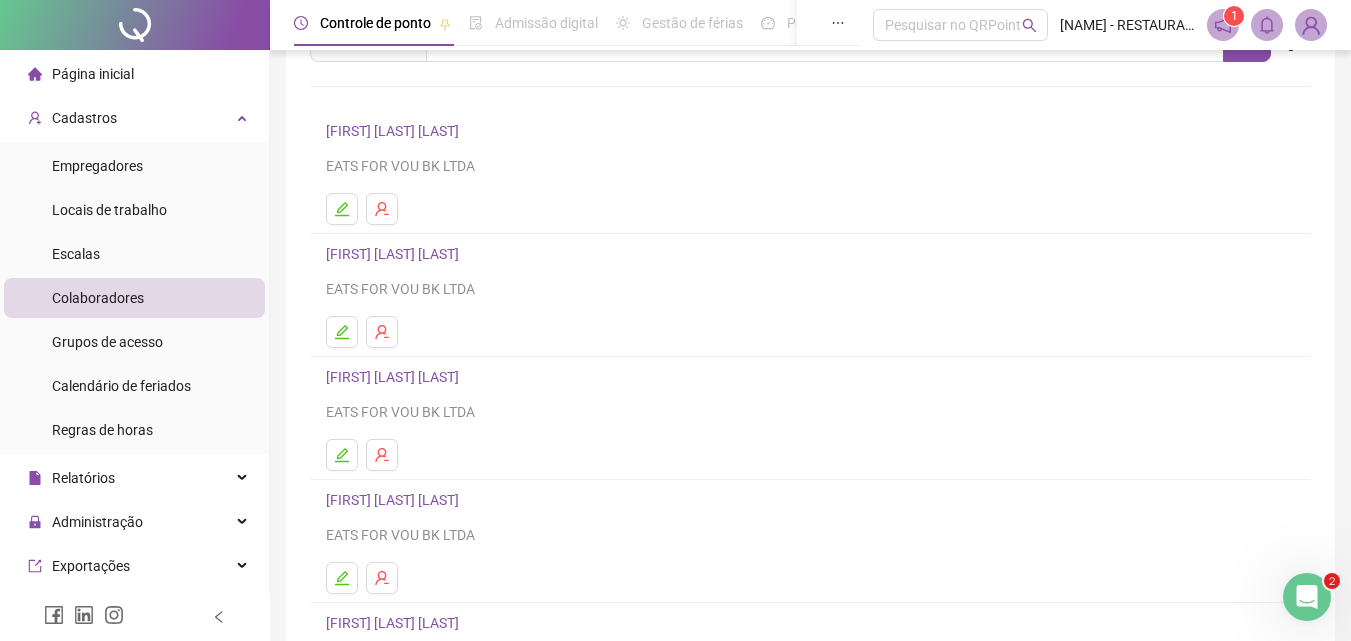 scroll, scrollTop: 326, scrollLeft: 0, axis: vertical 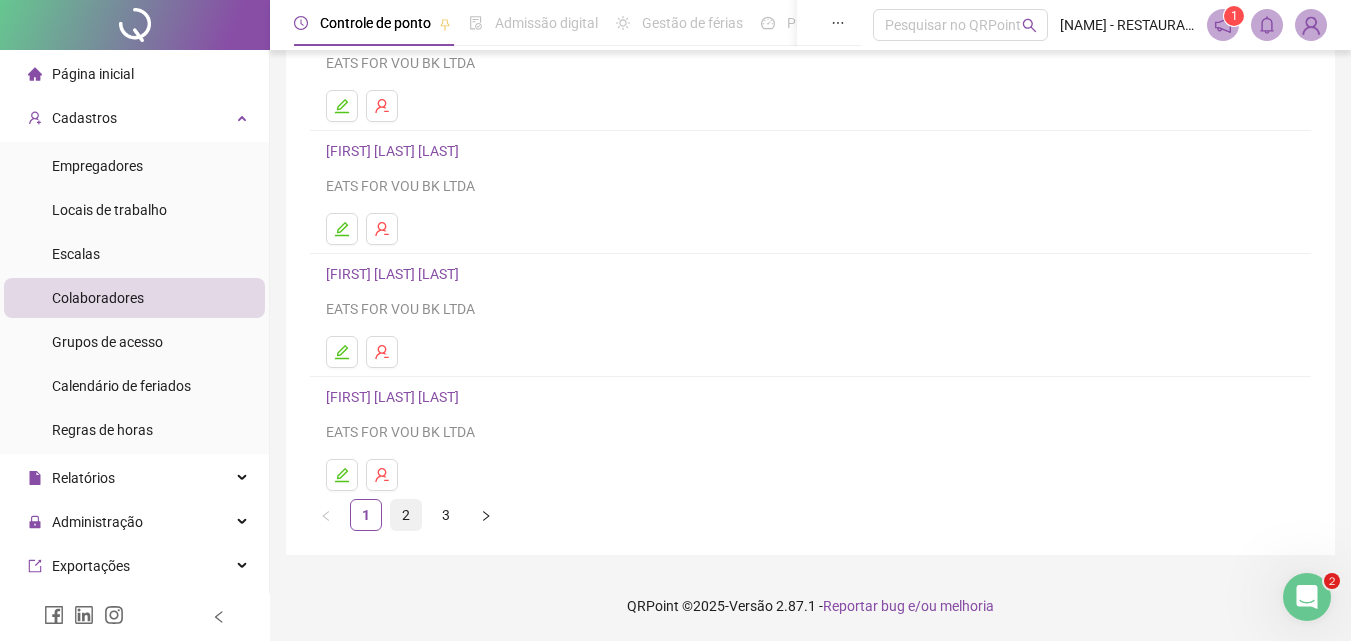 click on "2" at bounding box center [406, 515] 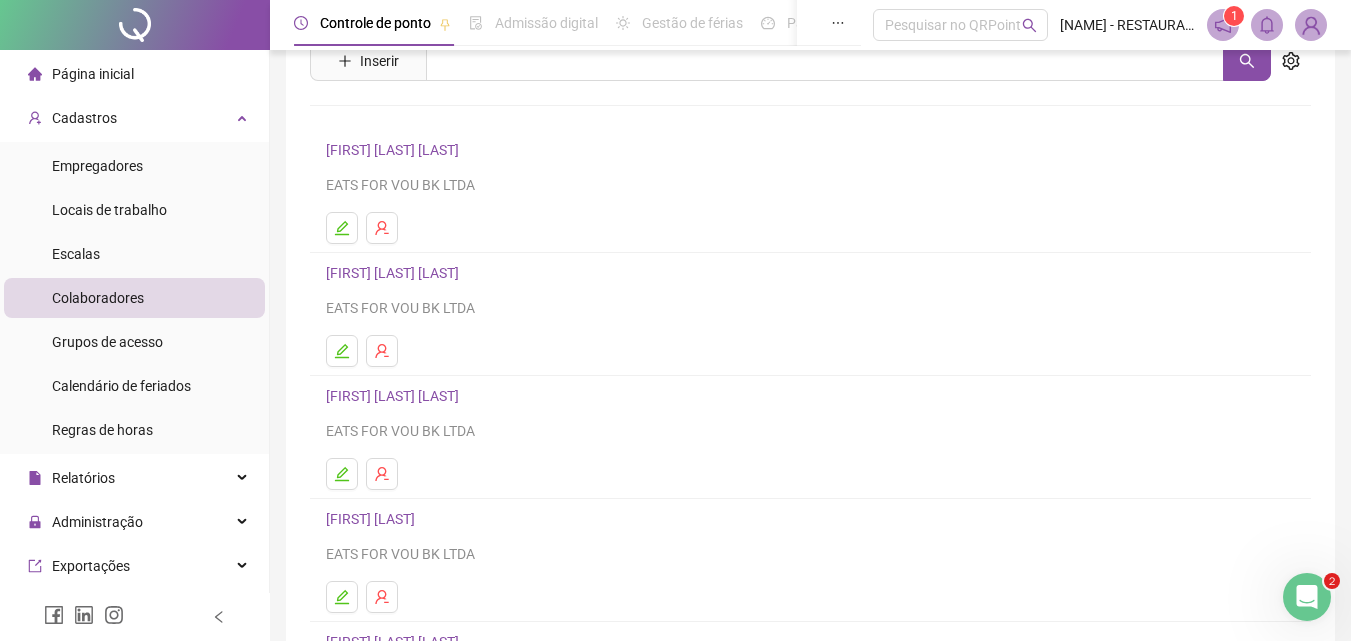scroll, scrollTop: 326, scrollLeft: 0, axis: vertical 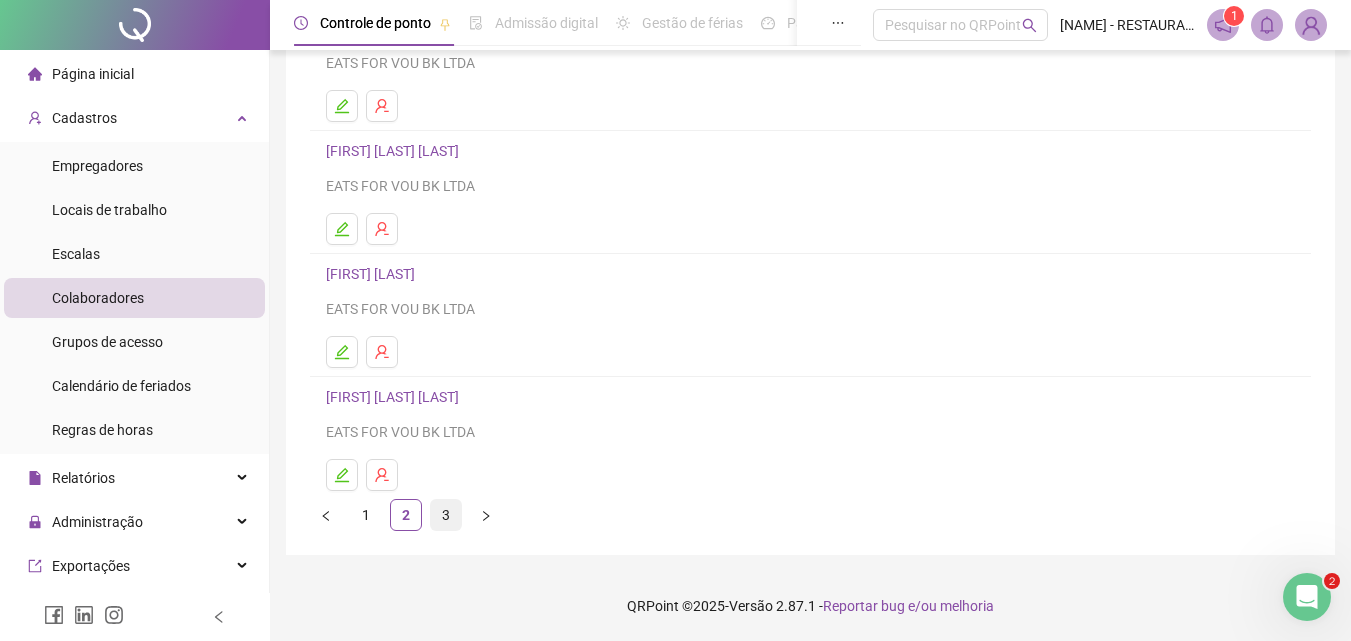 click on "3" at bounding box center (446, 515) 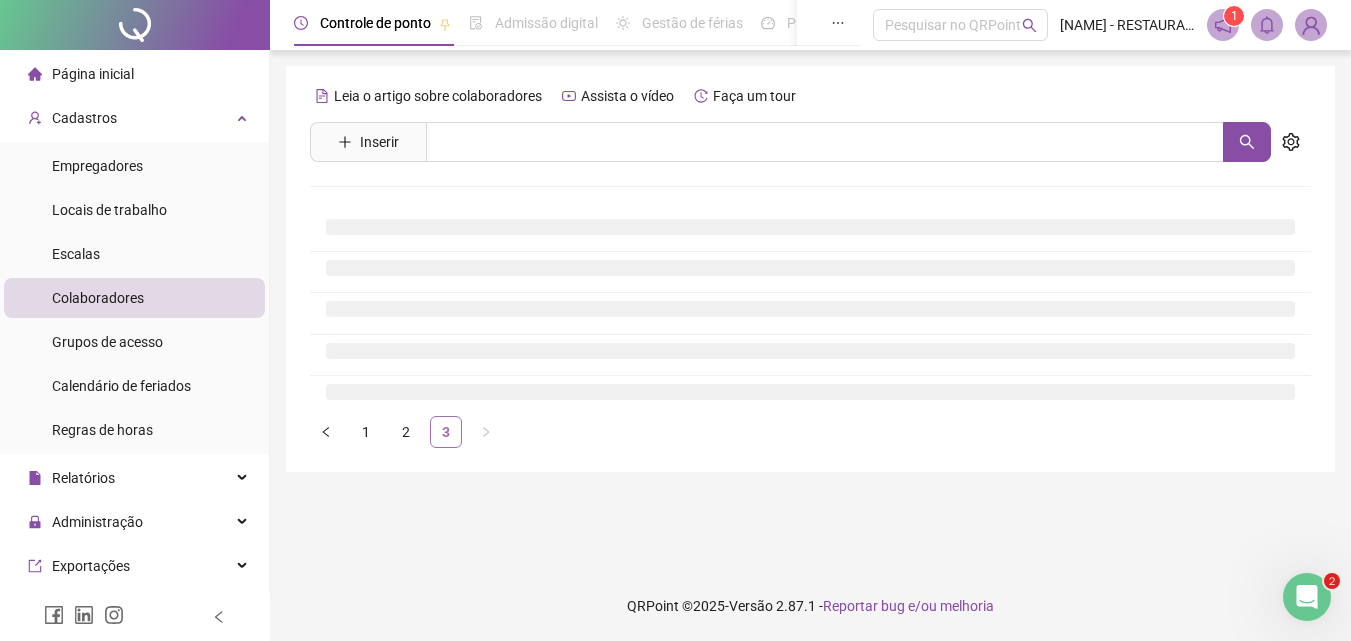 scroll, scrollTop: 0, scrollLeft: 0, axis: both 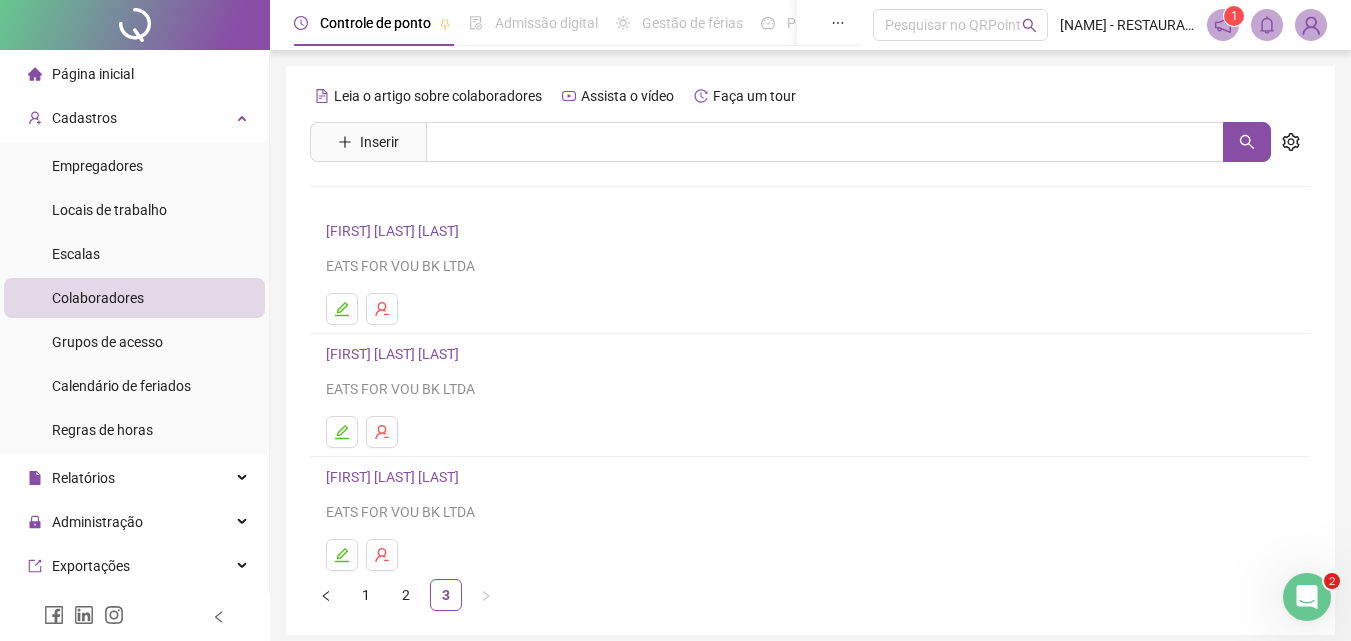 click on "[FIRST] [LAST] [LAST]" at bounding box center [395, 231] 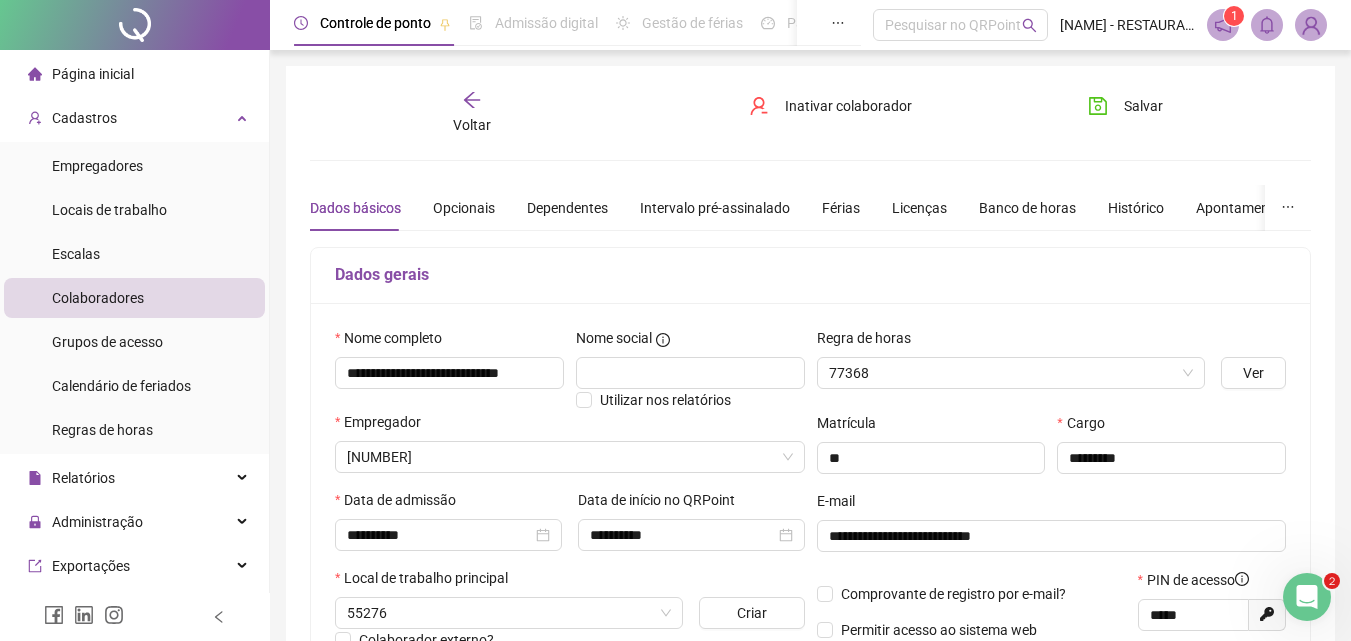 type on "**********" 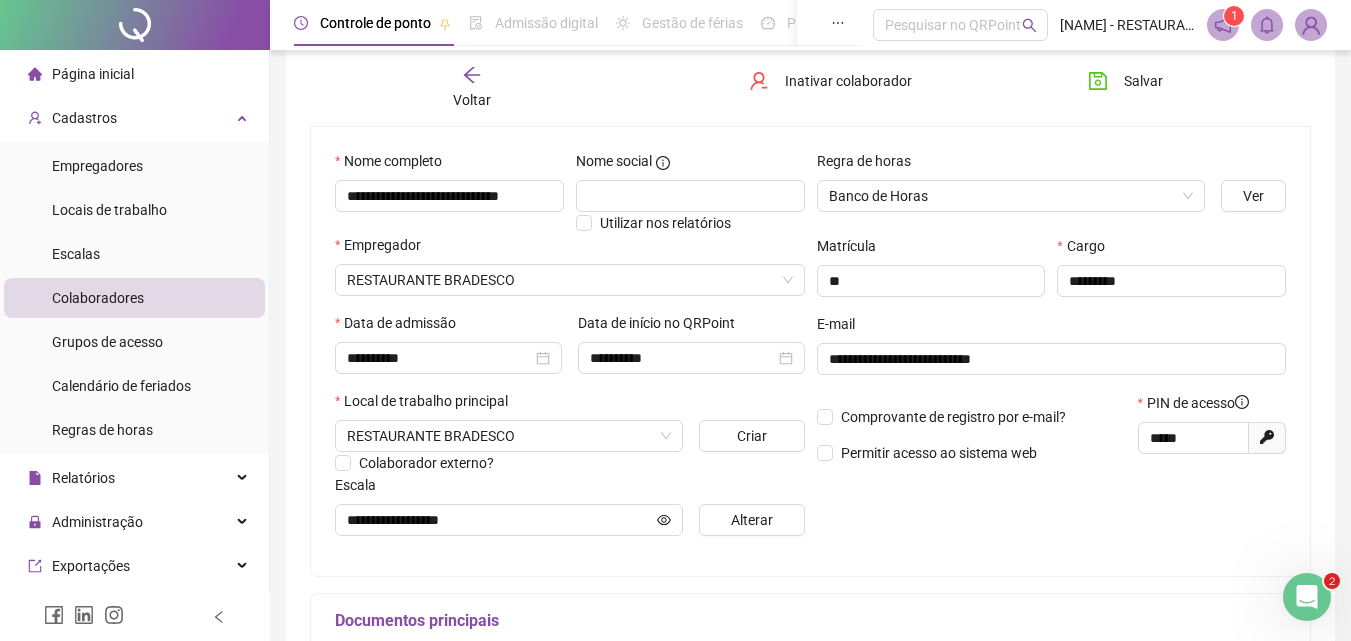 scroll, scrollTop: 200, scrollLeft: 0, axis: vertical 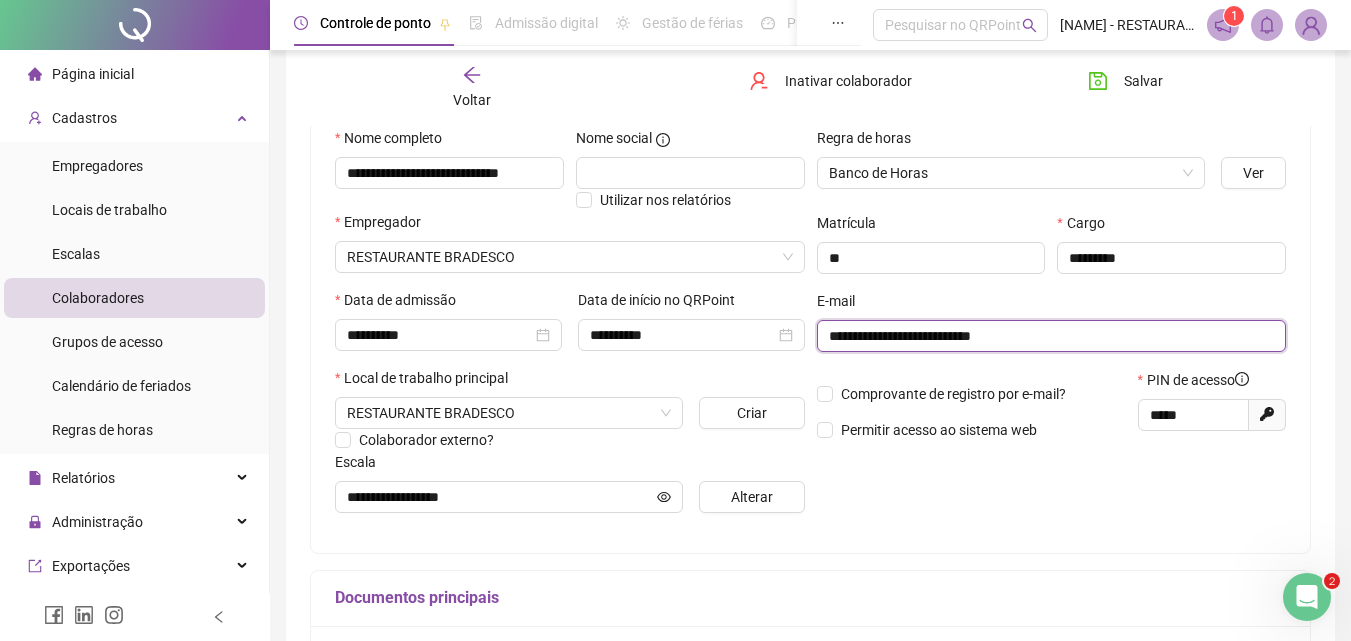 click on "**********" at bounding box center [1050, 336] 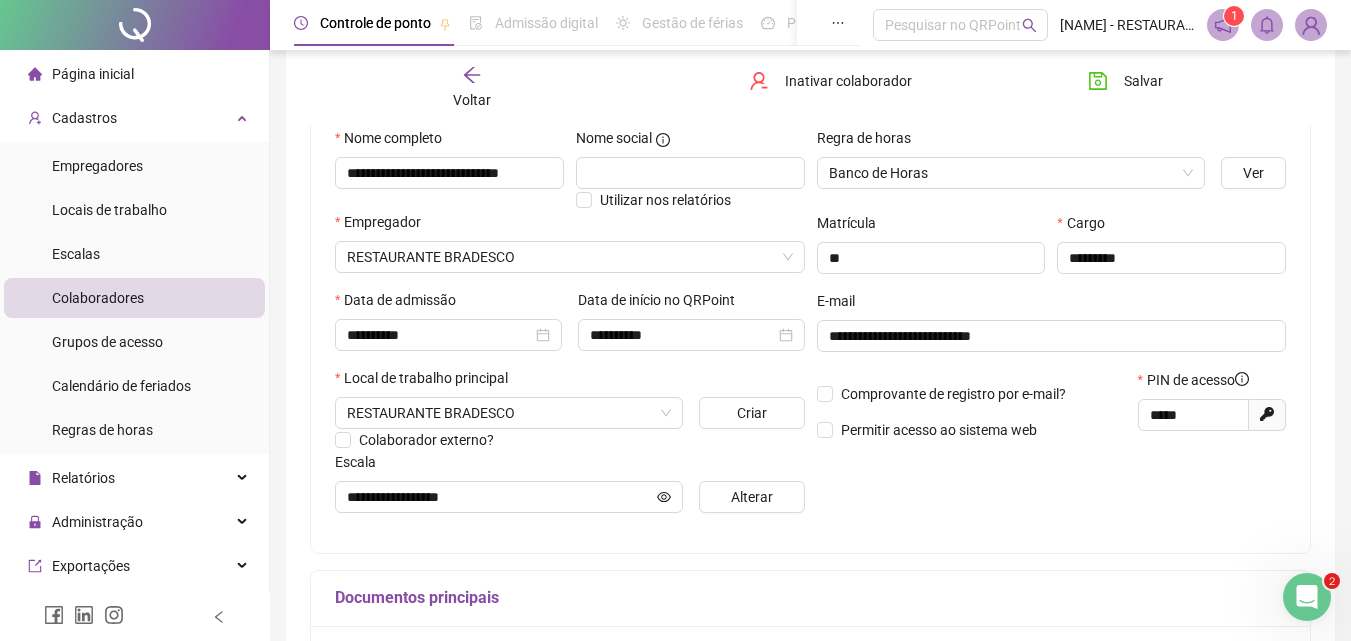 click 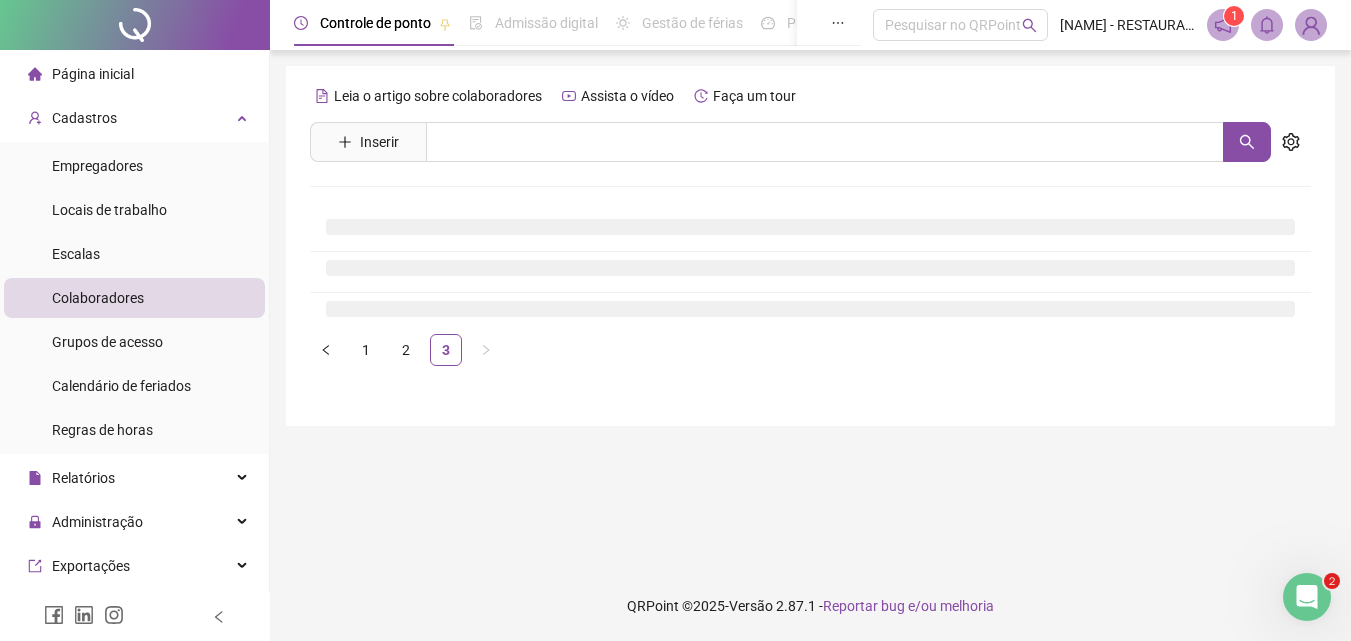 scroll, scrollTop: 0, scrollLeft: 0, axis: both 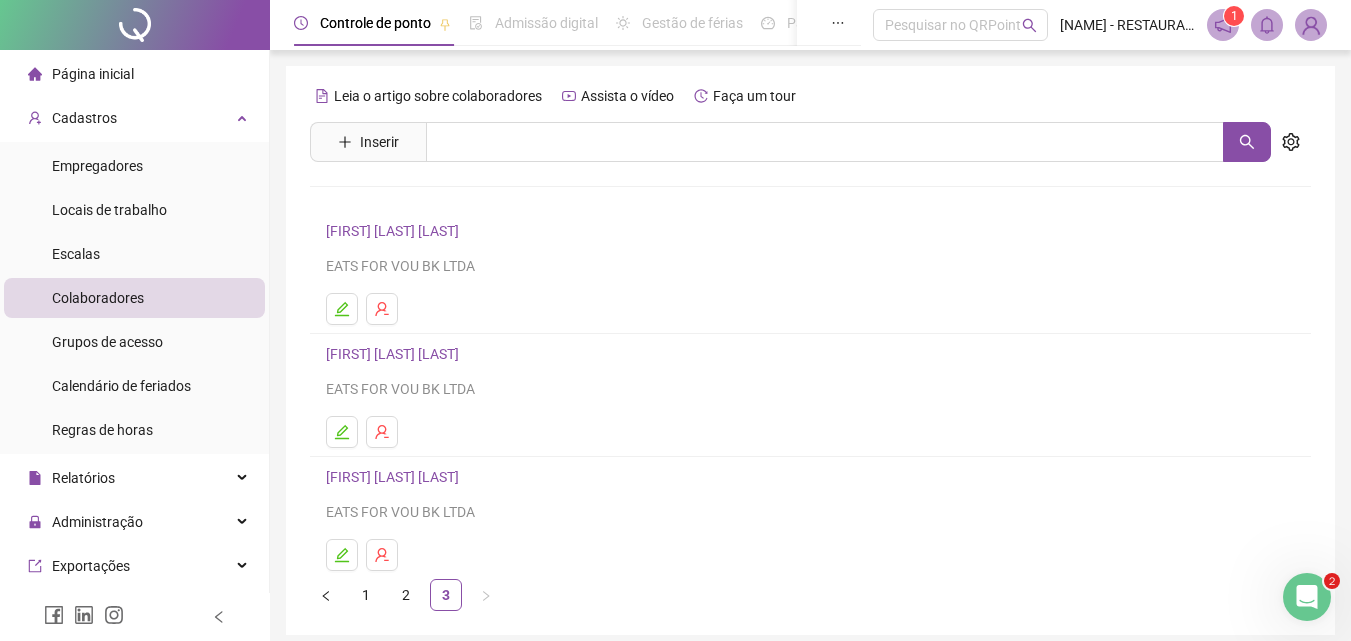 click on "[FIRST] [LAST] [LAST]" at bounding box center [395, 477] 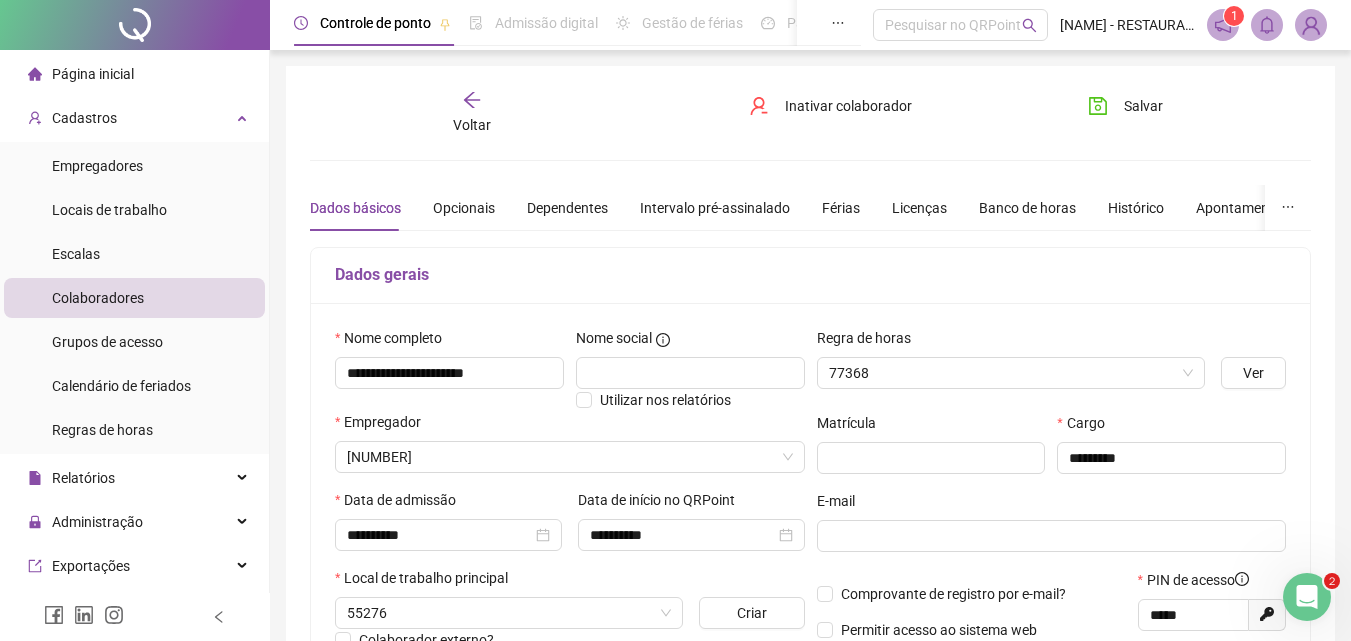 type on "**********" 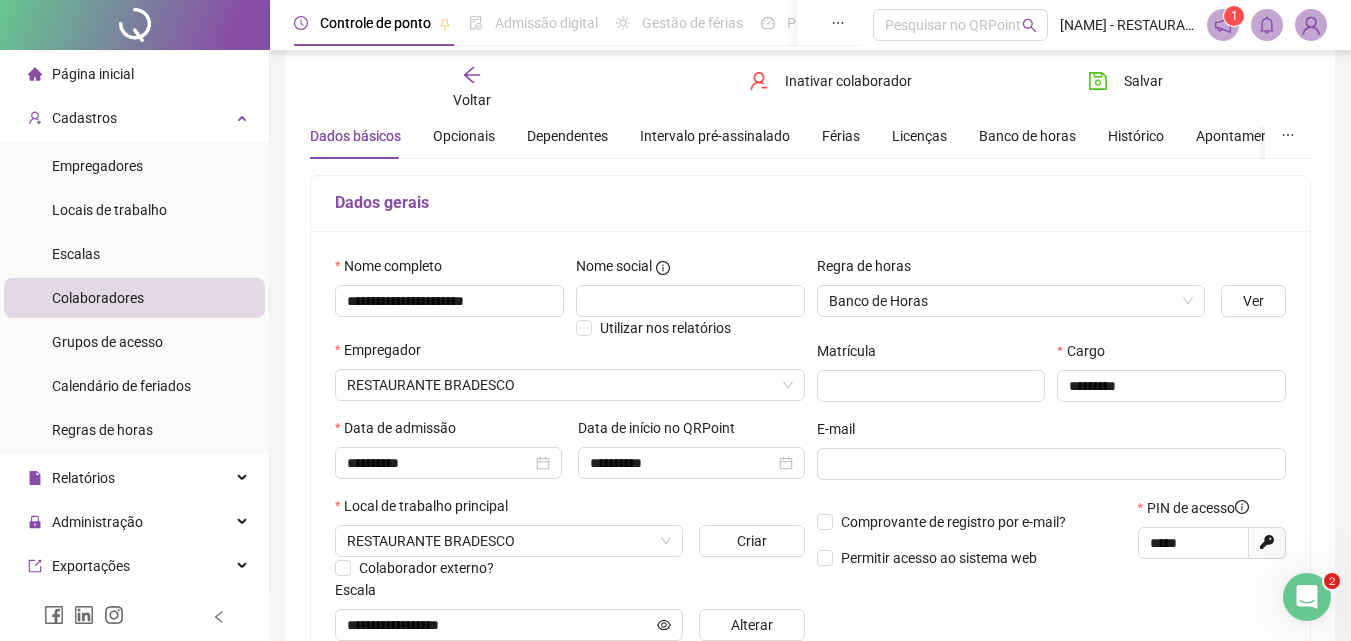 scroll, scrollTop: 68, scrollLeft: 0, axis: vertical 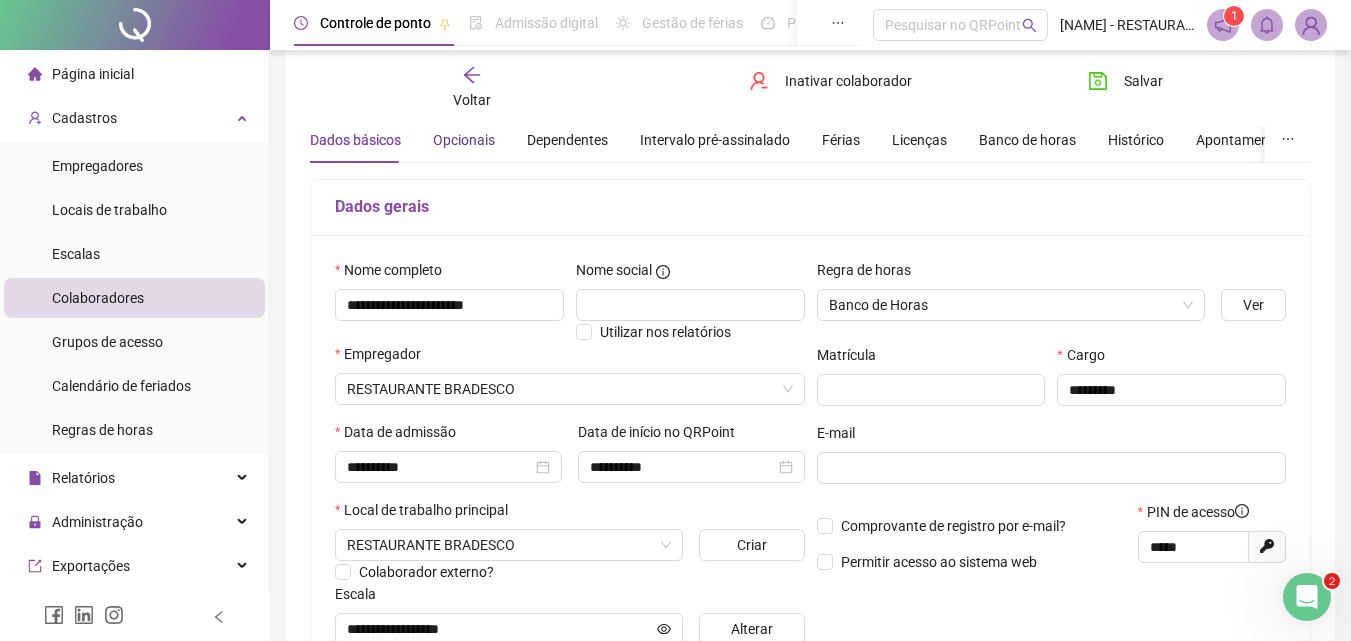 click on "Opcionais" at bounding box center [464, 140] 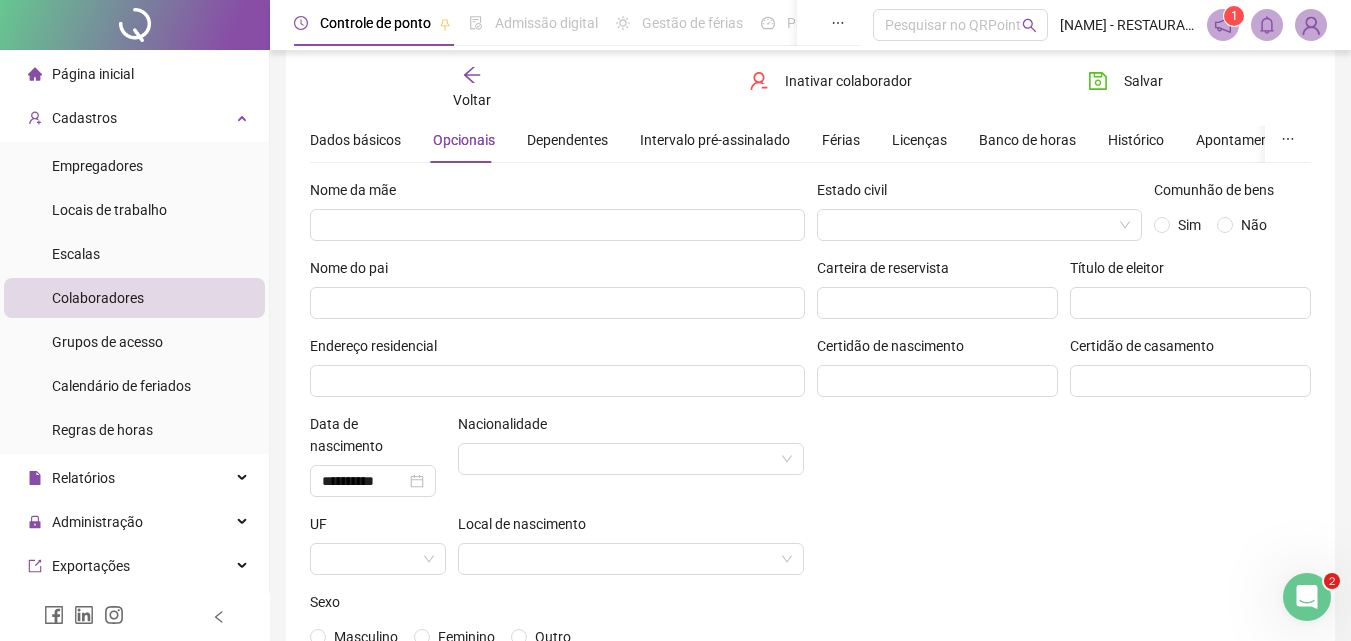 click on "Voltar Inativar colaborador Salvar" at bounding box center (810, 88) 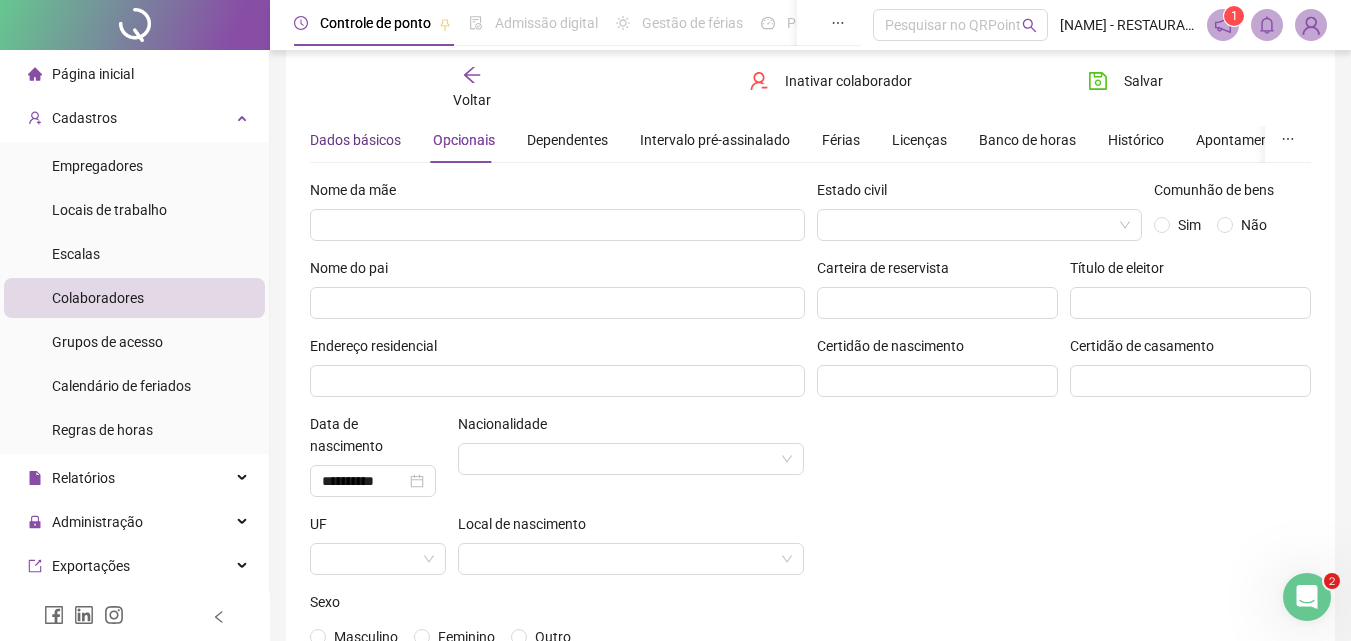 click on "Dados básicos" at bounding box center [355, 140] 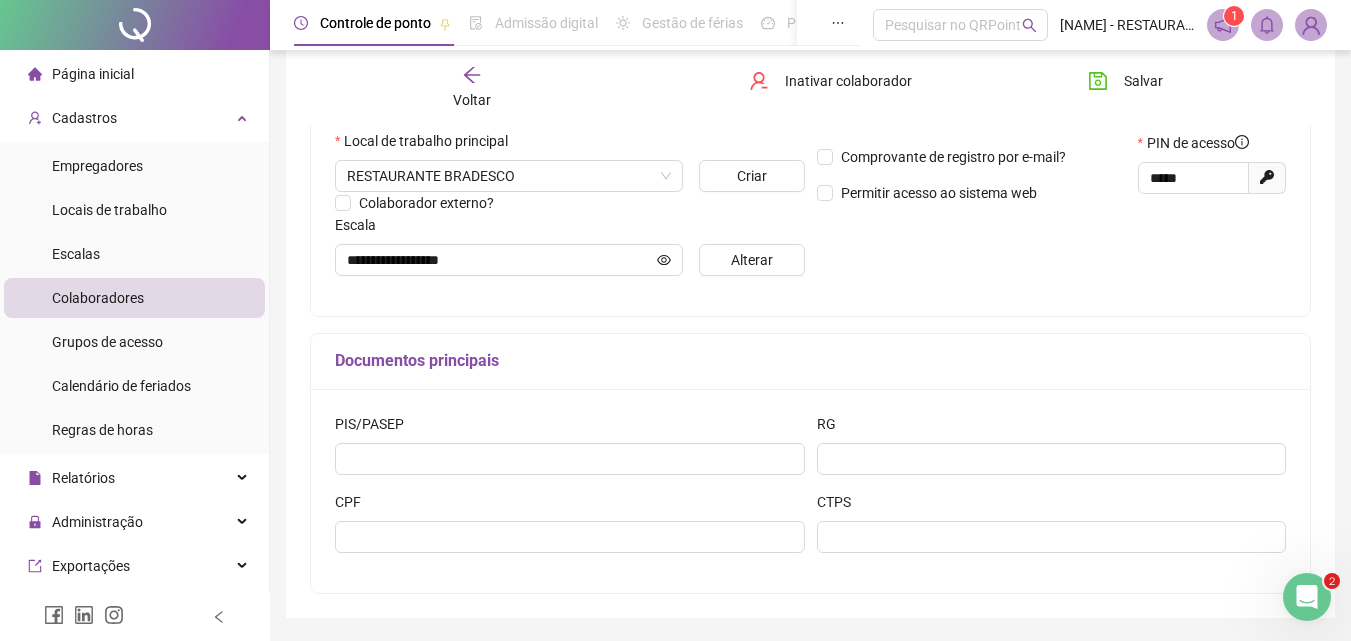 scroll, scrollTop: 438, scrollLeft: 0, axis: vertical 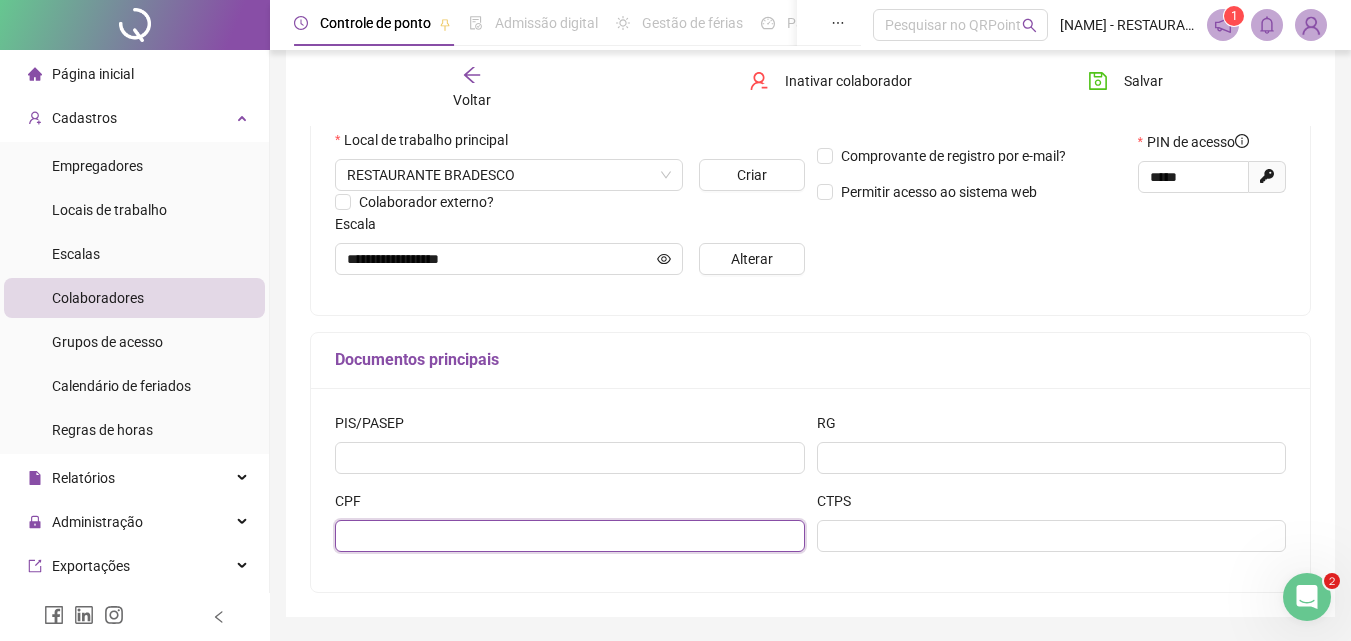 click at bounding box center (570, 536) 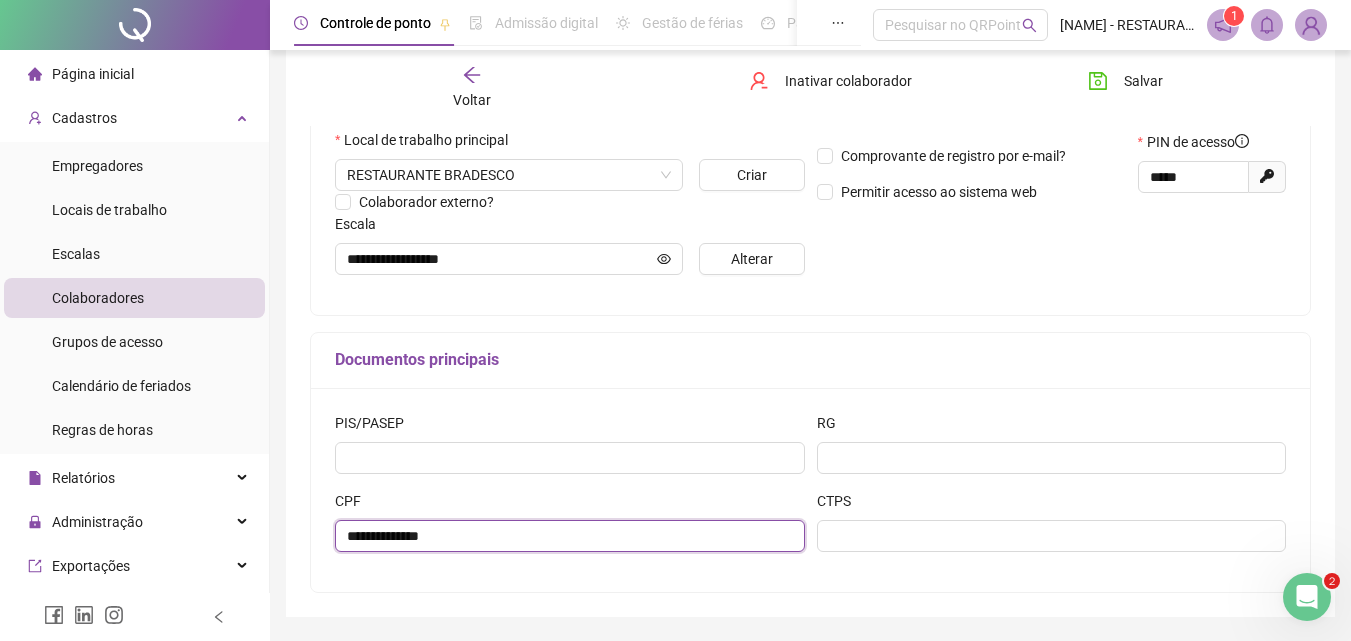 type on "**********" 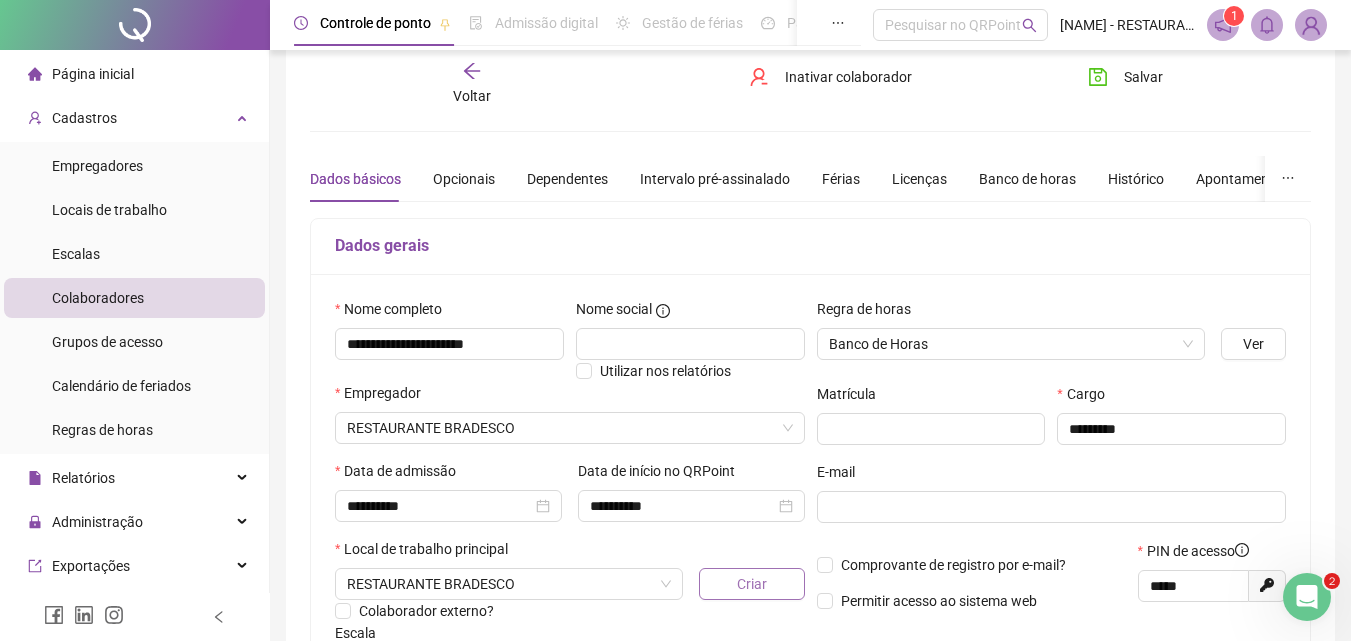 scroll, scrollTop: 0, scrollLeft: 0, axis: both 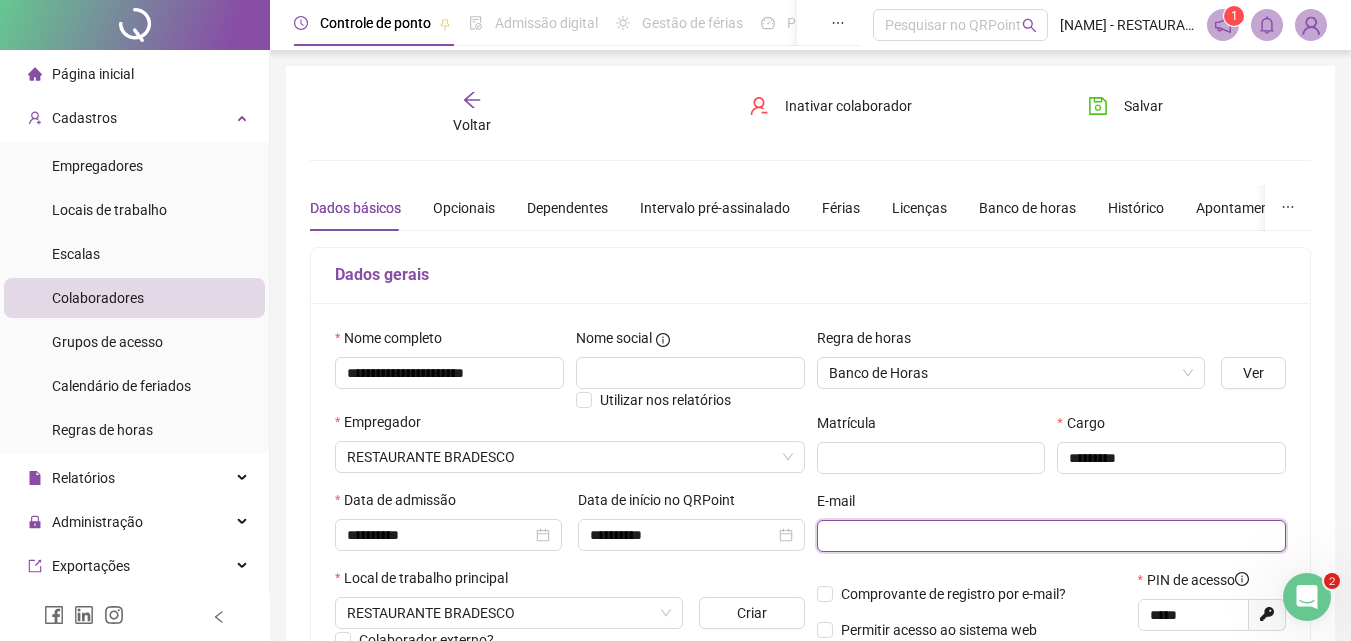 click at bounding box center (1050, 536) 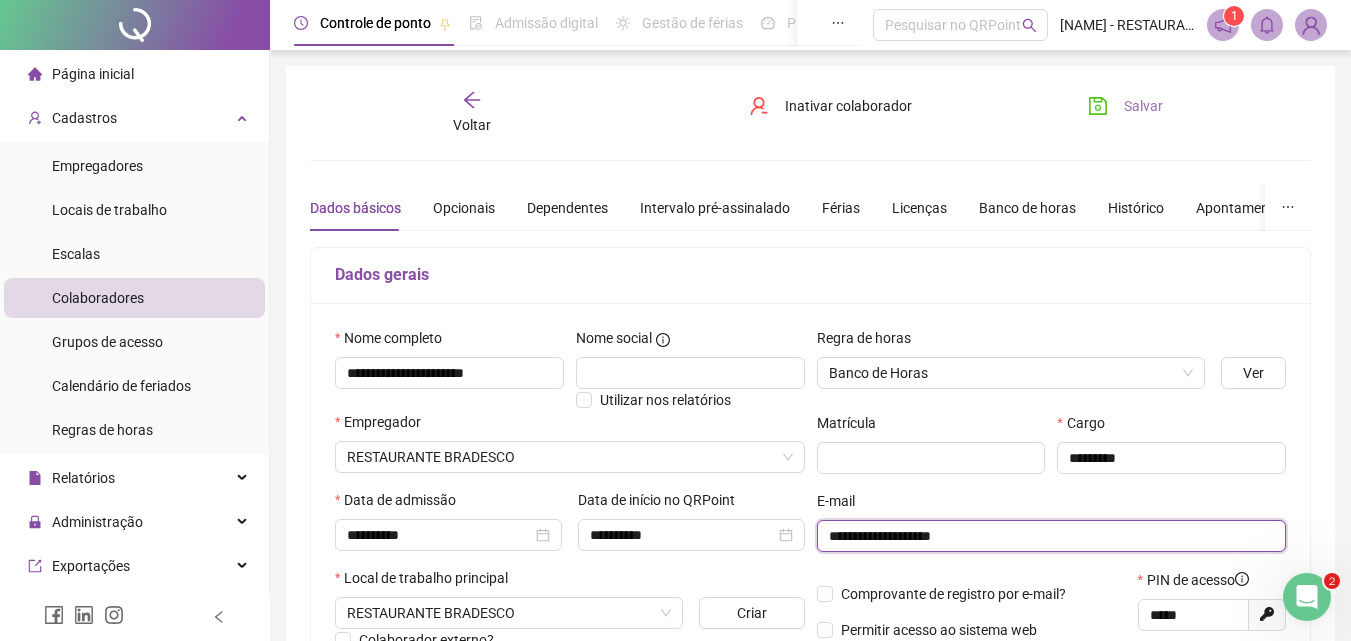 type on "**********" 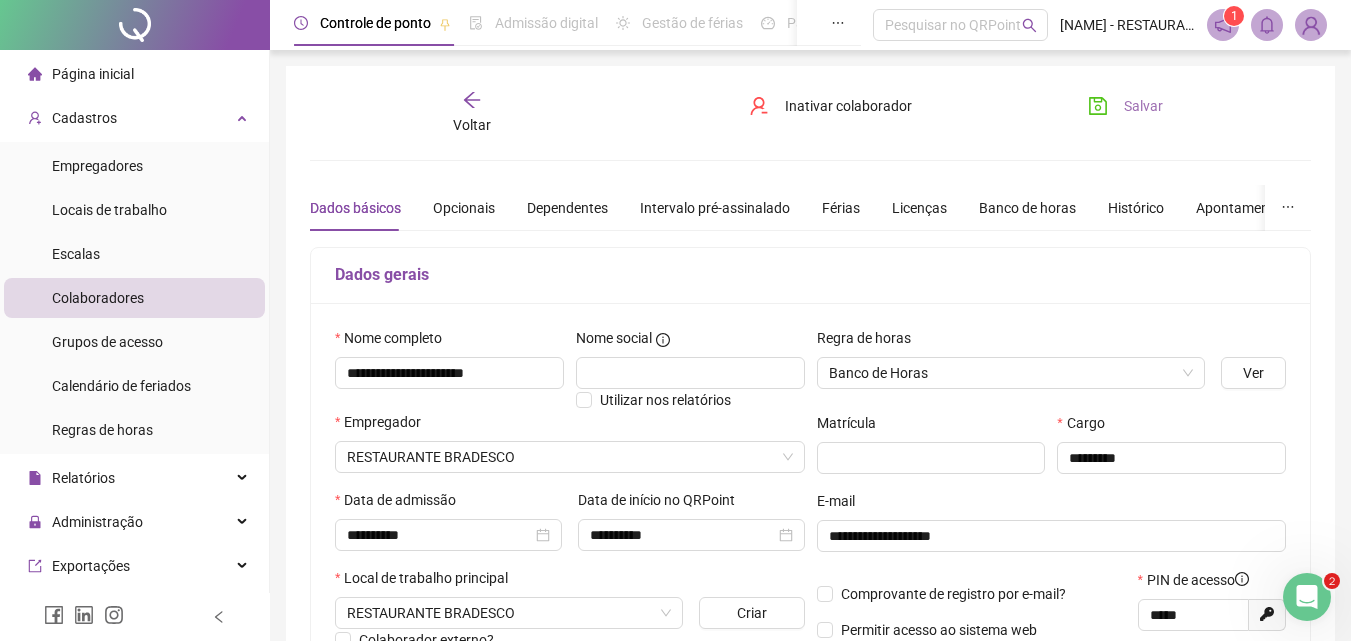 click on "Salvar" at bounding box center [1143, 106] 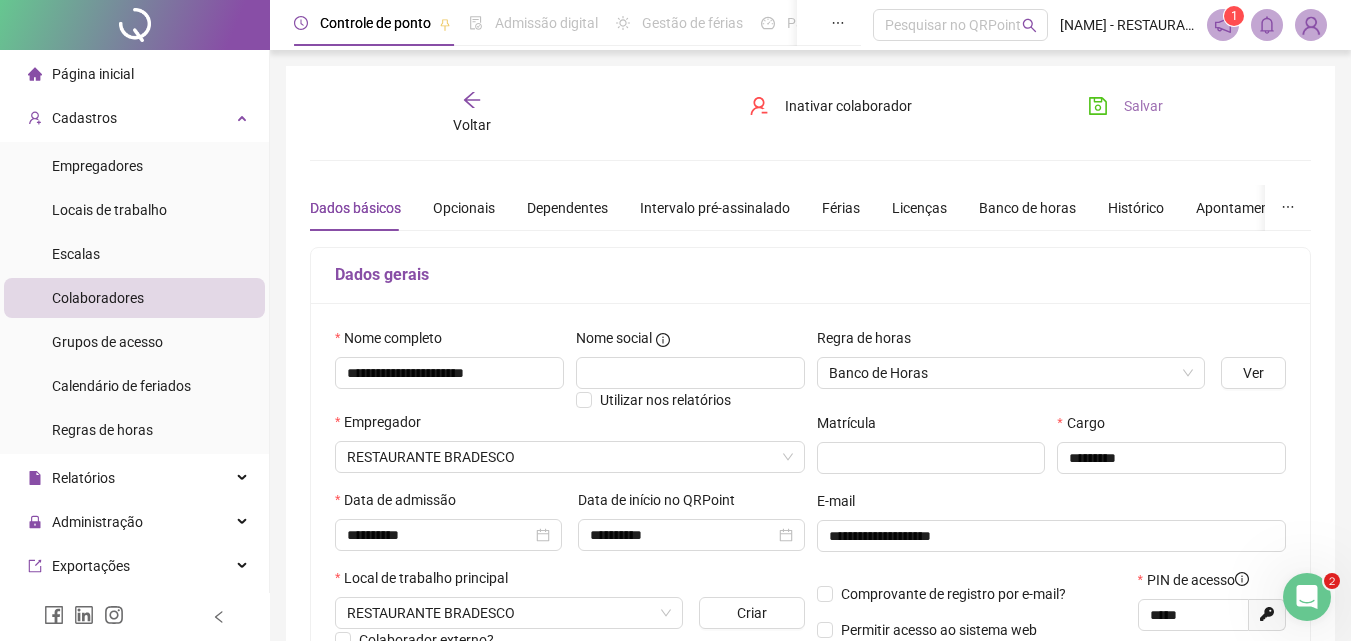 click 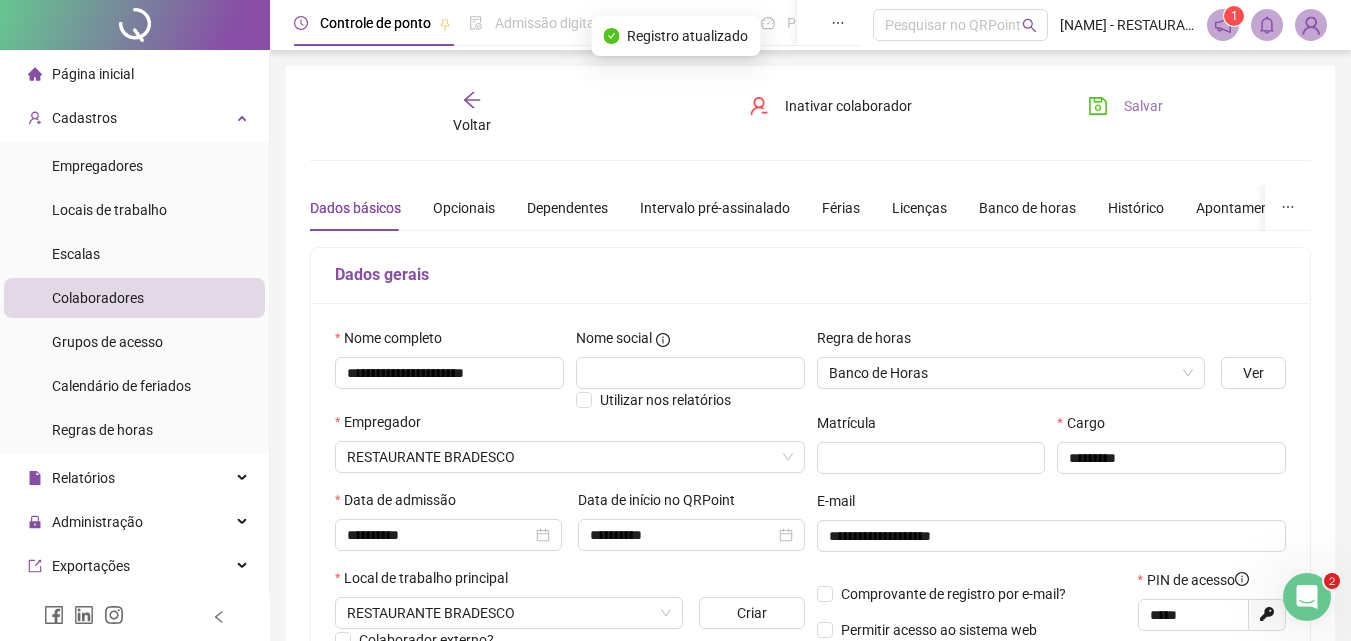 click on "Voltar" at bounding box center (472, 113) 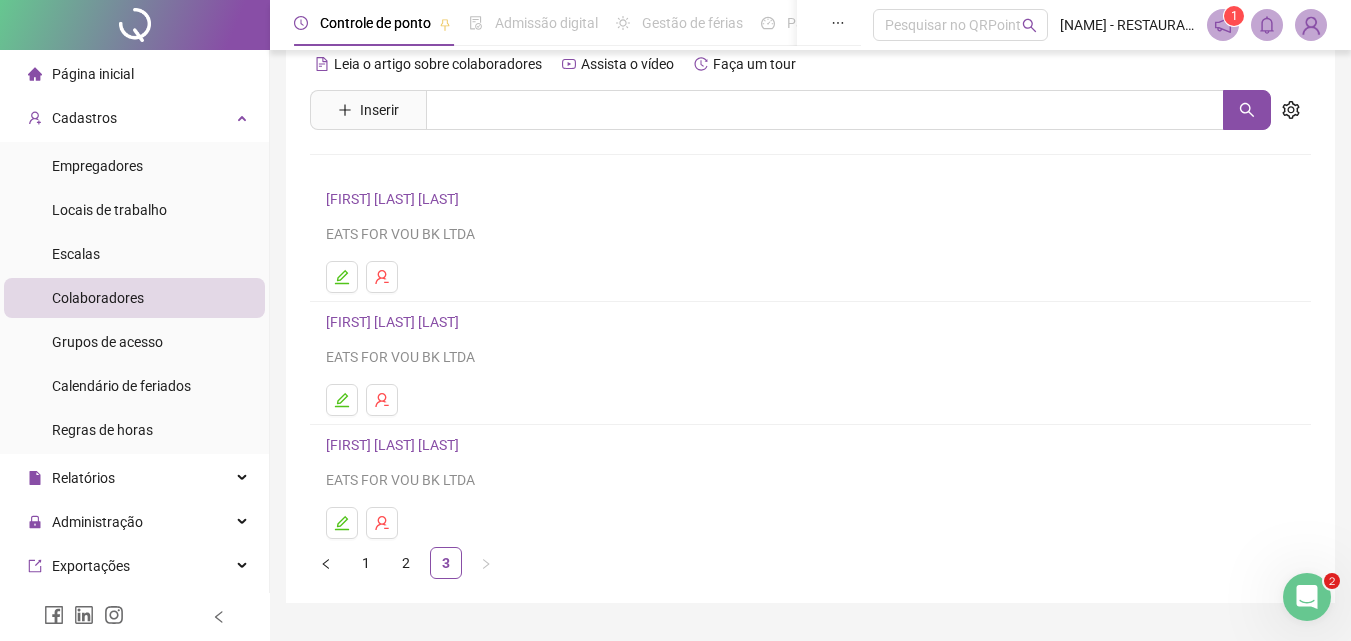 scroll, scrollTop: 0, scrollLeft: 0, axis: both 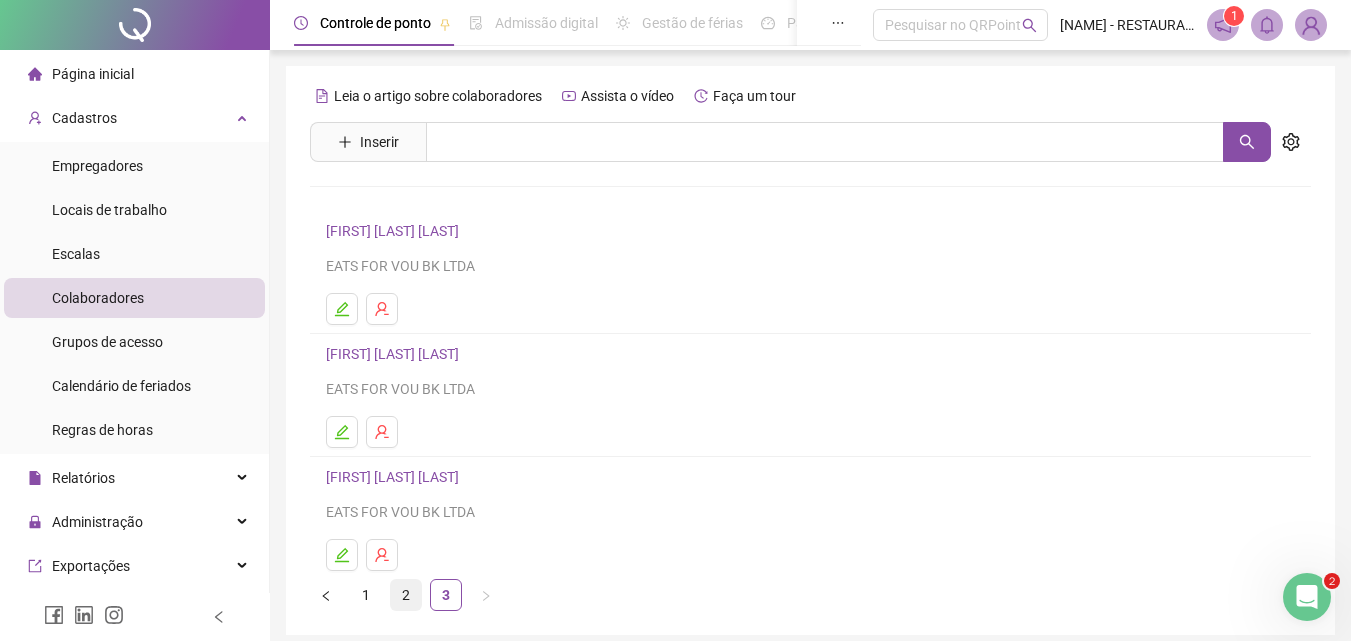 click on "2" at bounding box center (406, 595) 